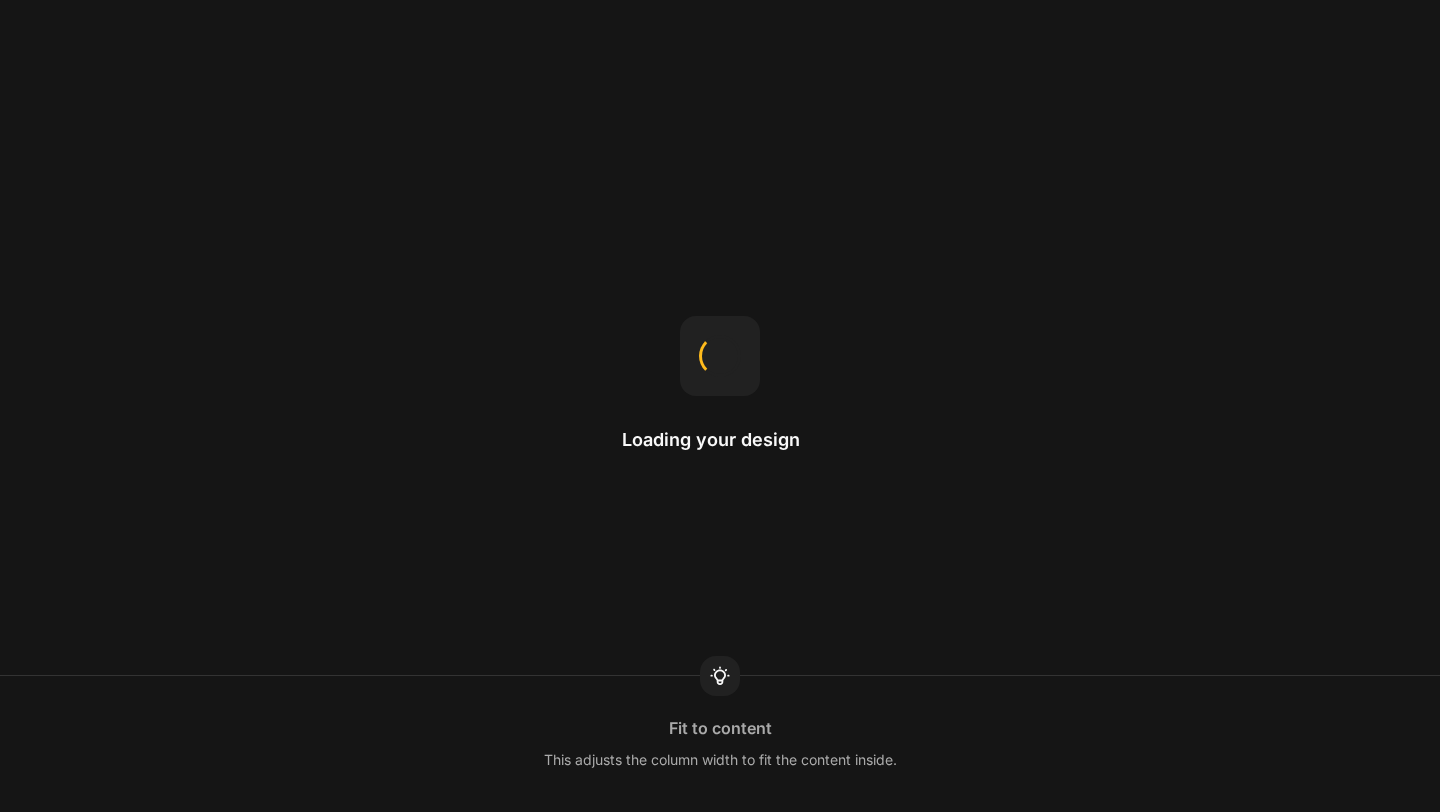 scroll, scrollTop: 0, scrollLeft: 0, axis: both 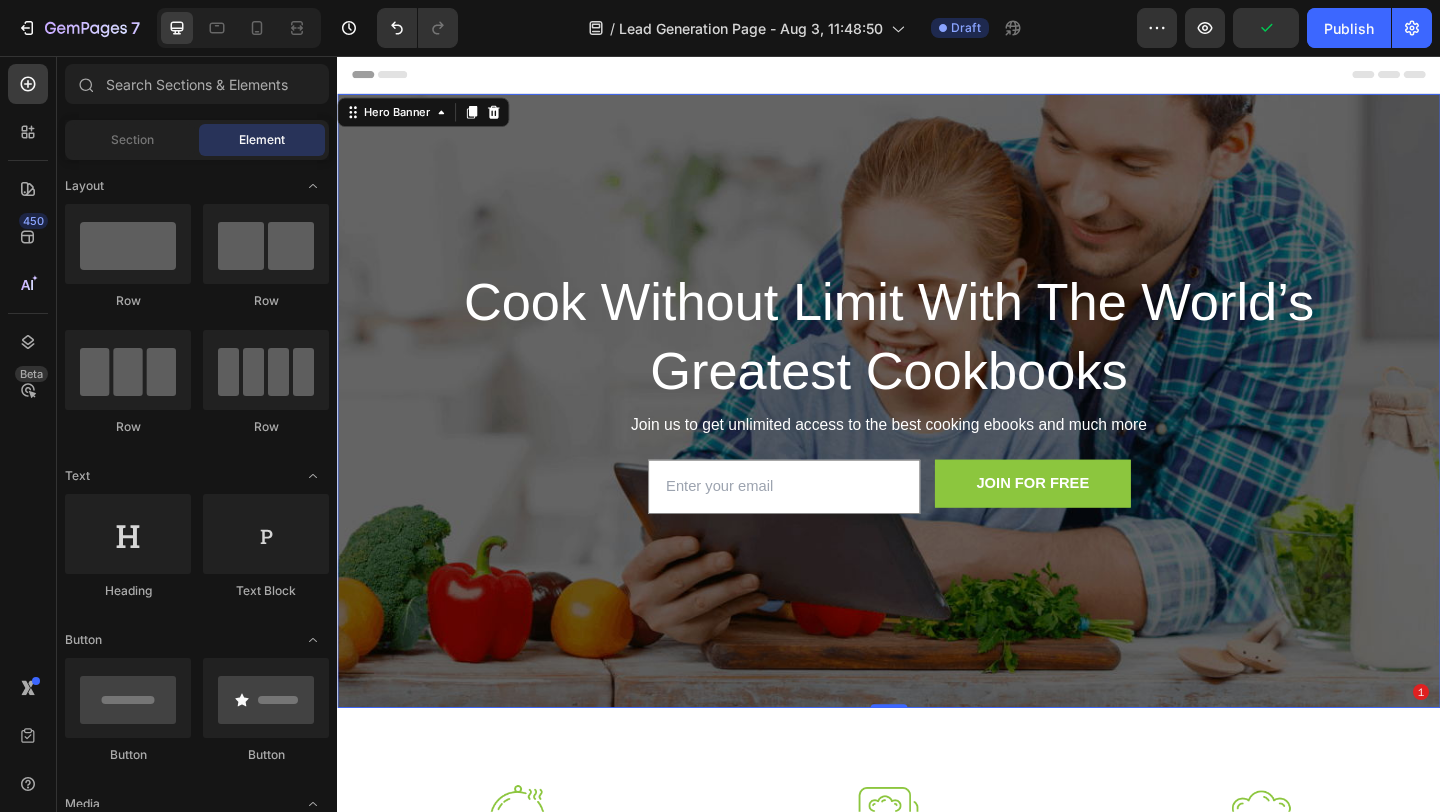 click at bounding box center (937, 431) 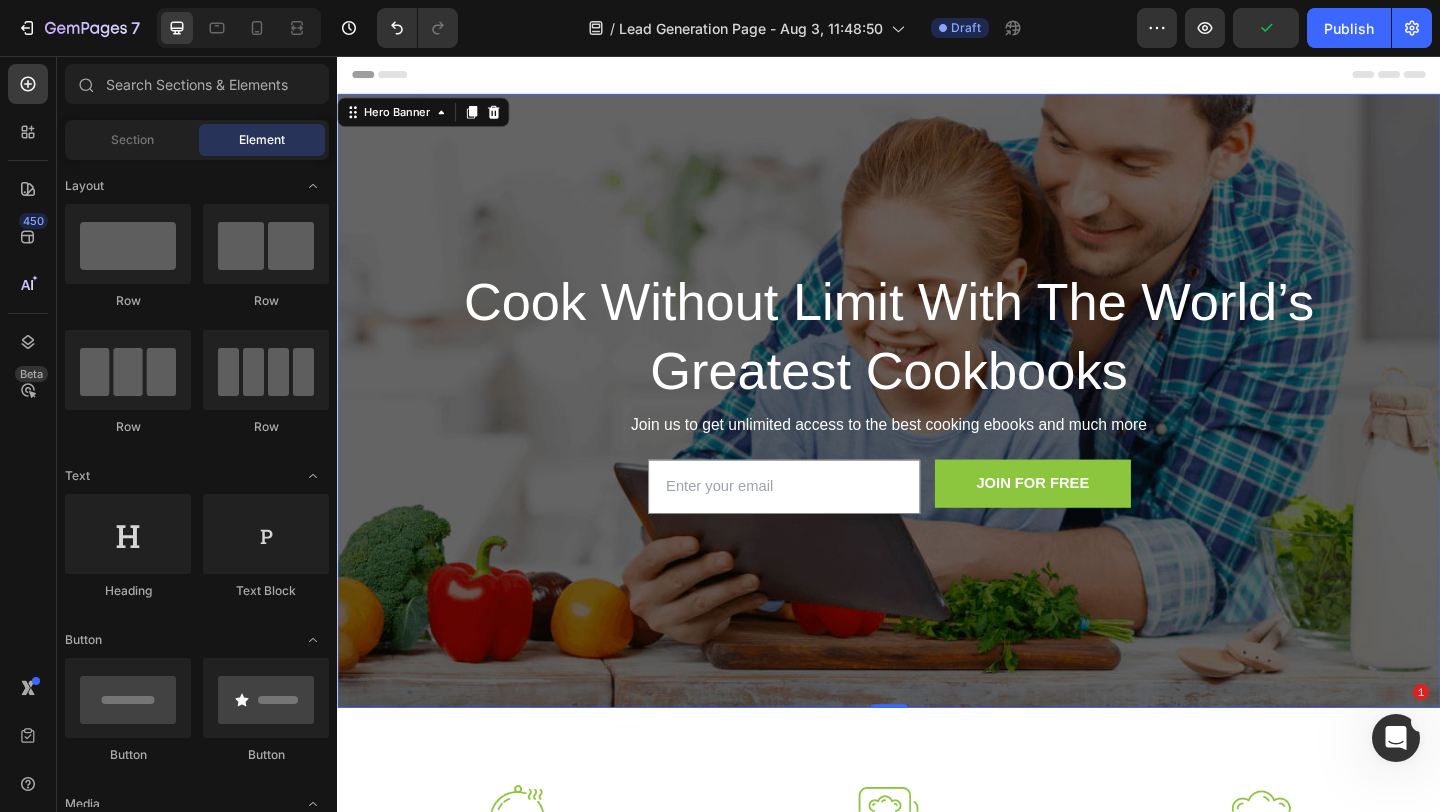 scroll, scrollTop: 0, scrollLeft: 0, axis: both 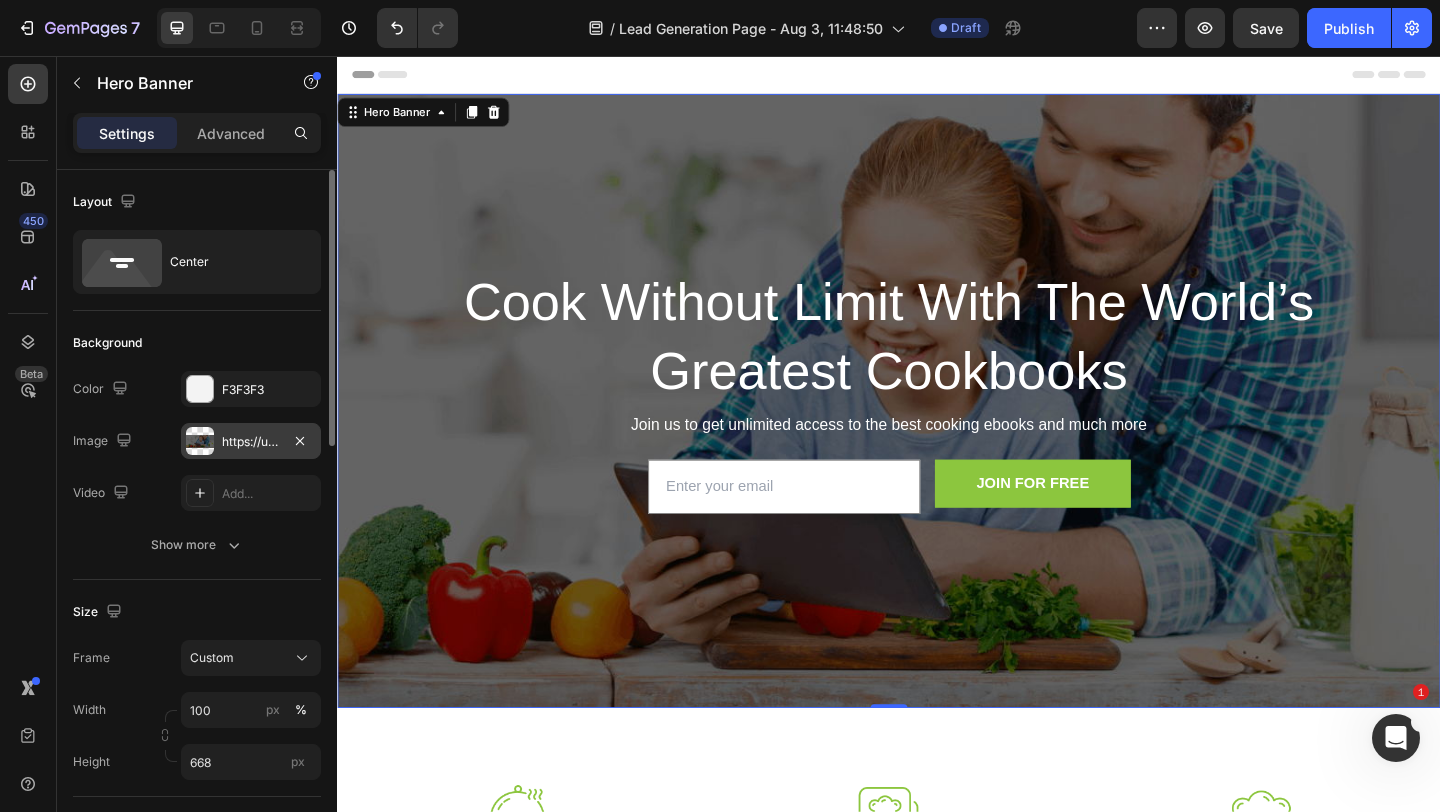 click at bounding box center [200, 441] 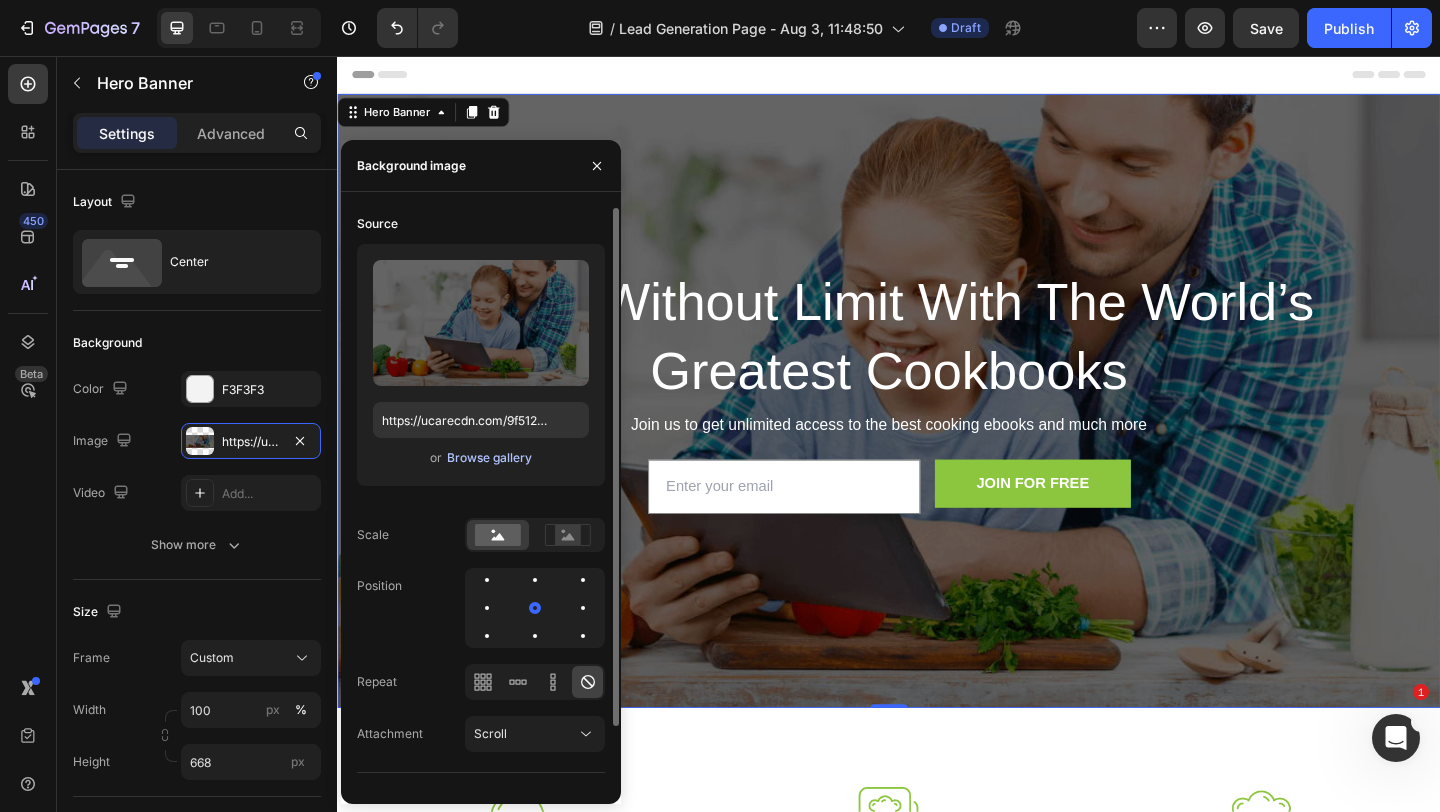 click on "Browse gallery" at bounding box center [489, 458] 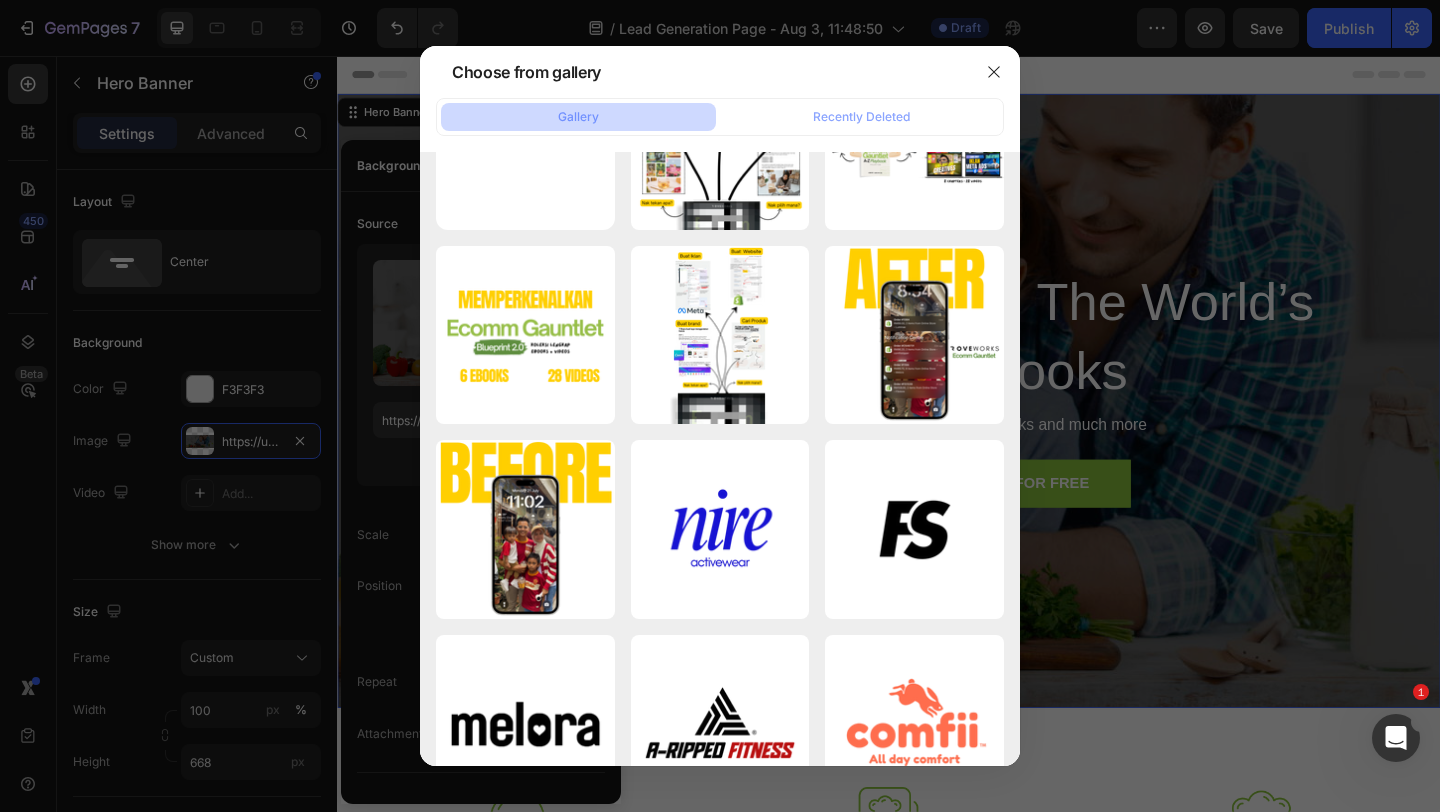 scroll, scrollTop: 0, scrollLeft: 0, axis: both 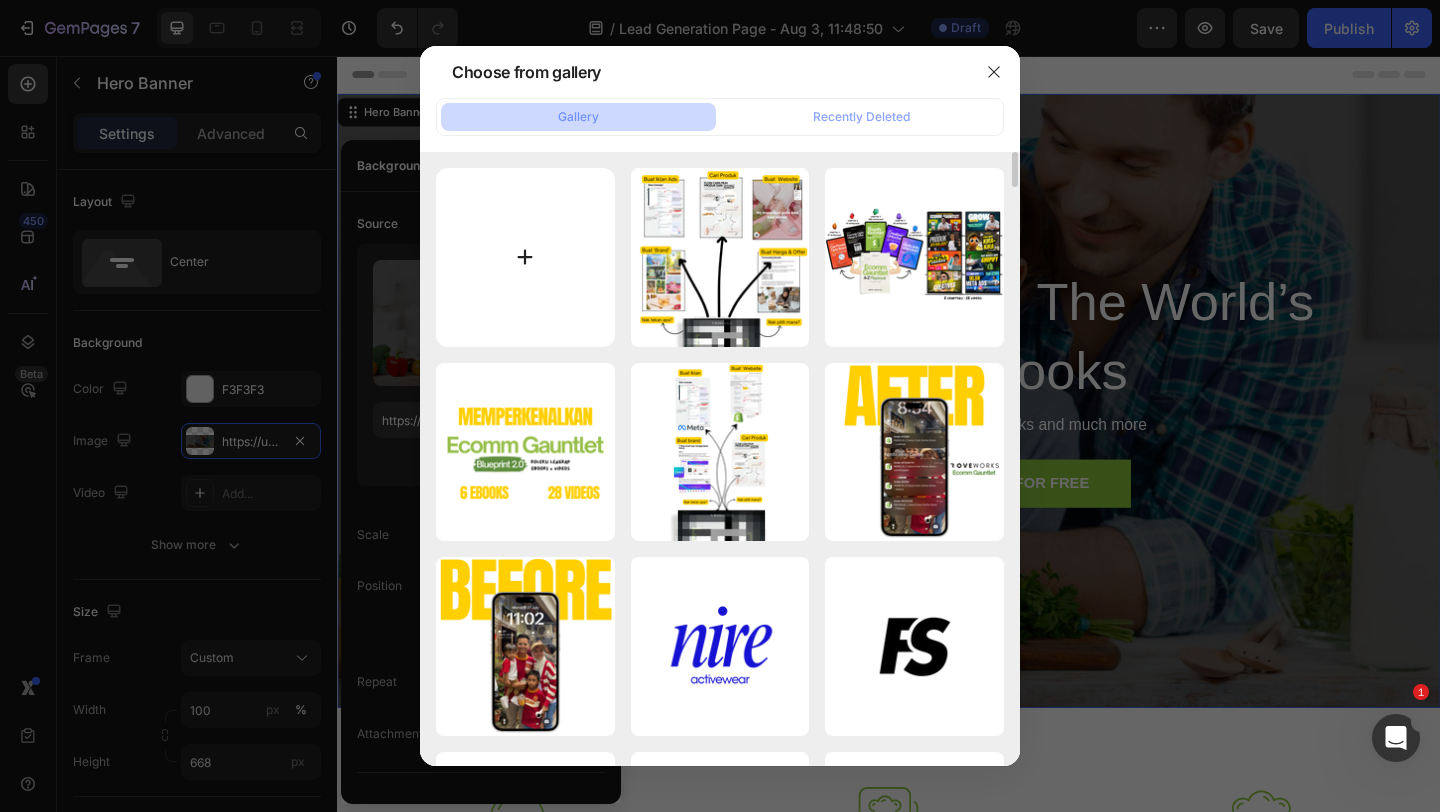 click at bounding box center (525, 257) 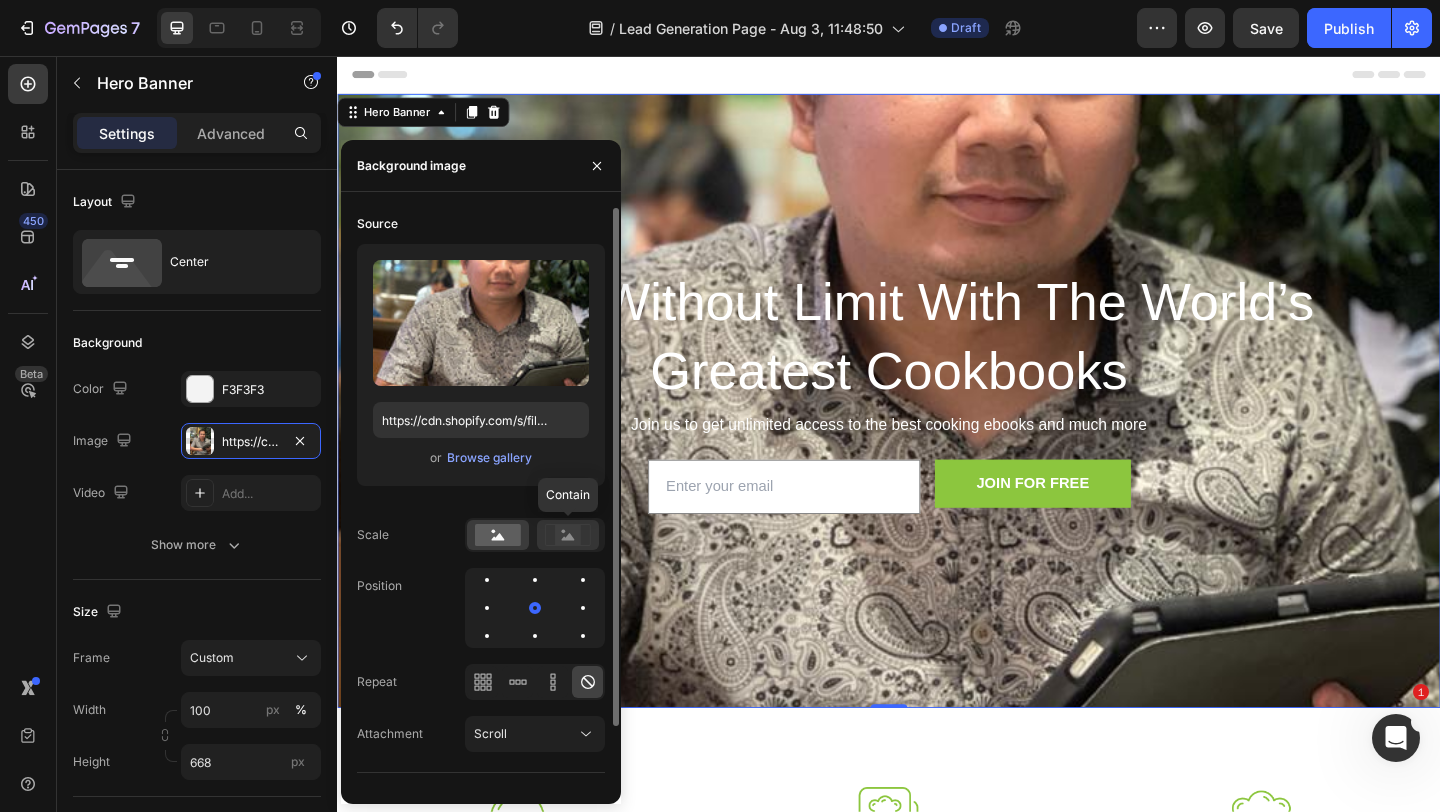 click 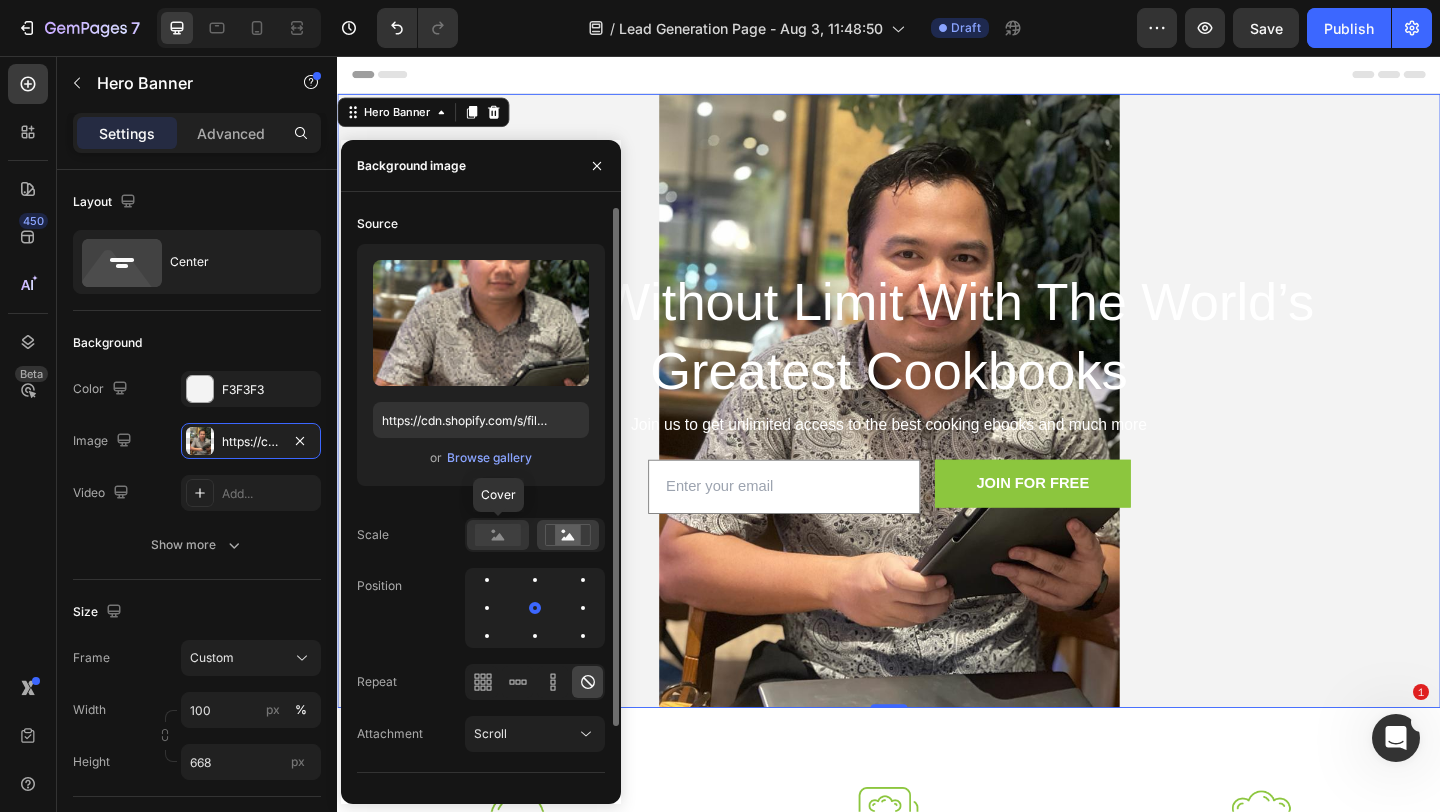 click 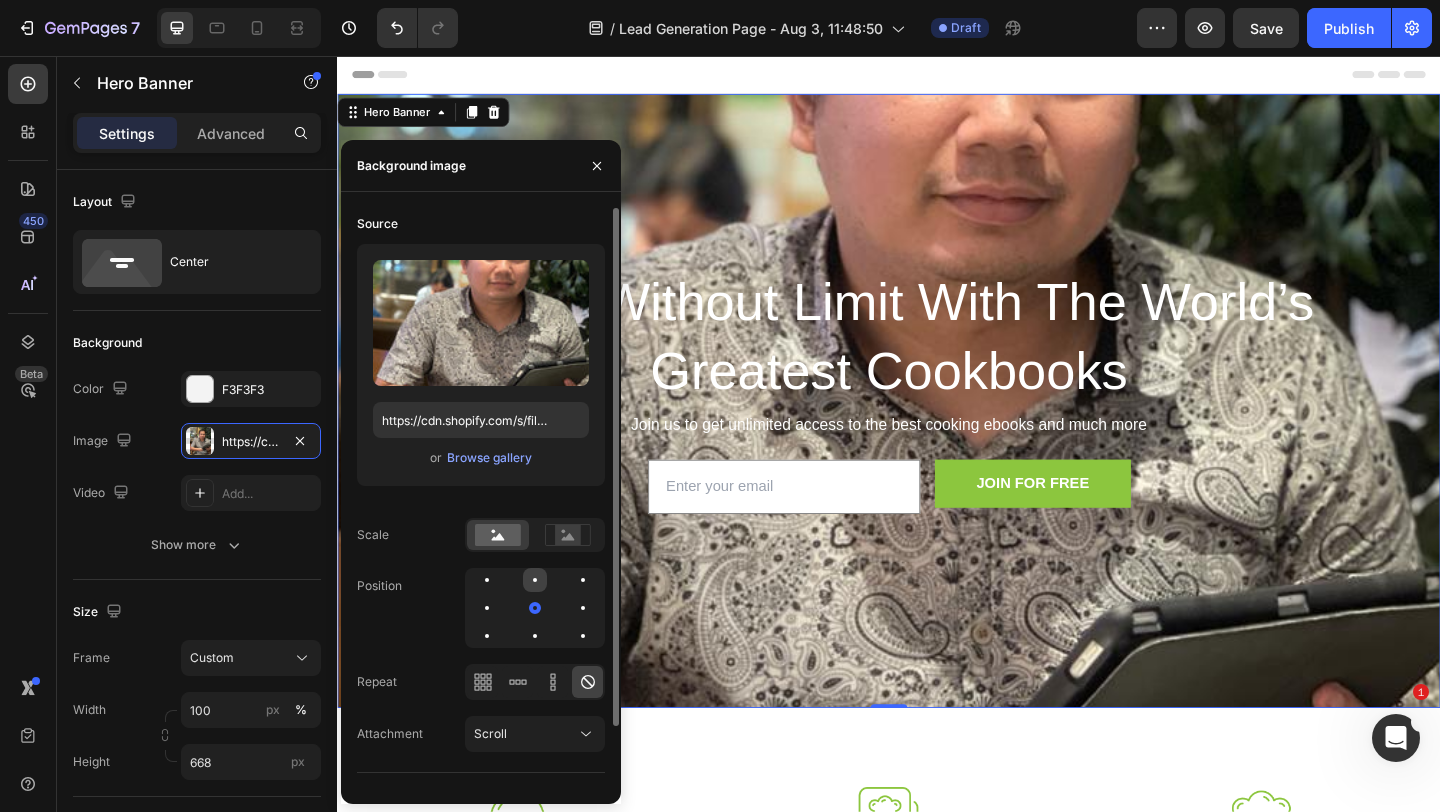 click at bounding box center (535, 580) 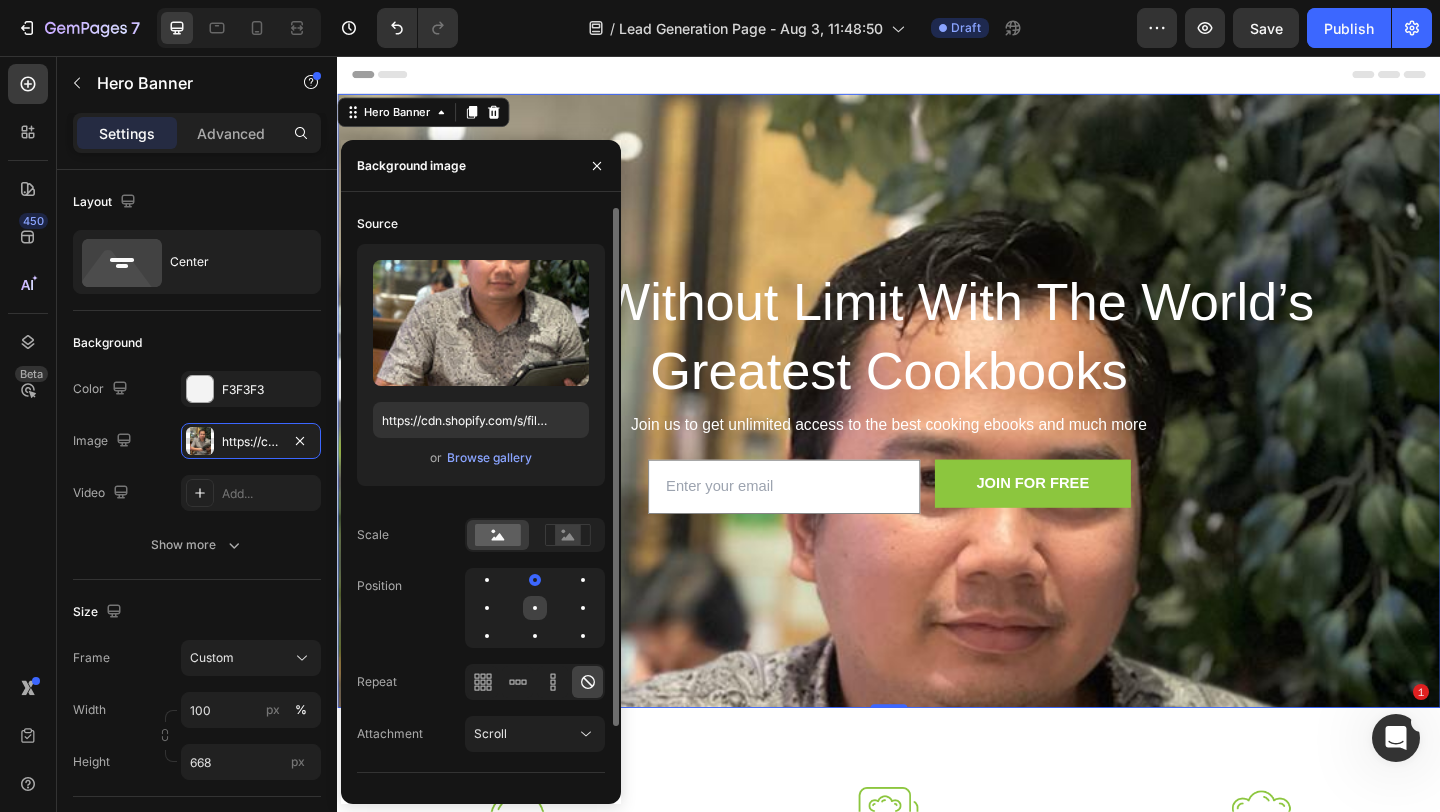 click 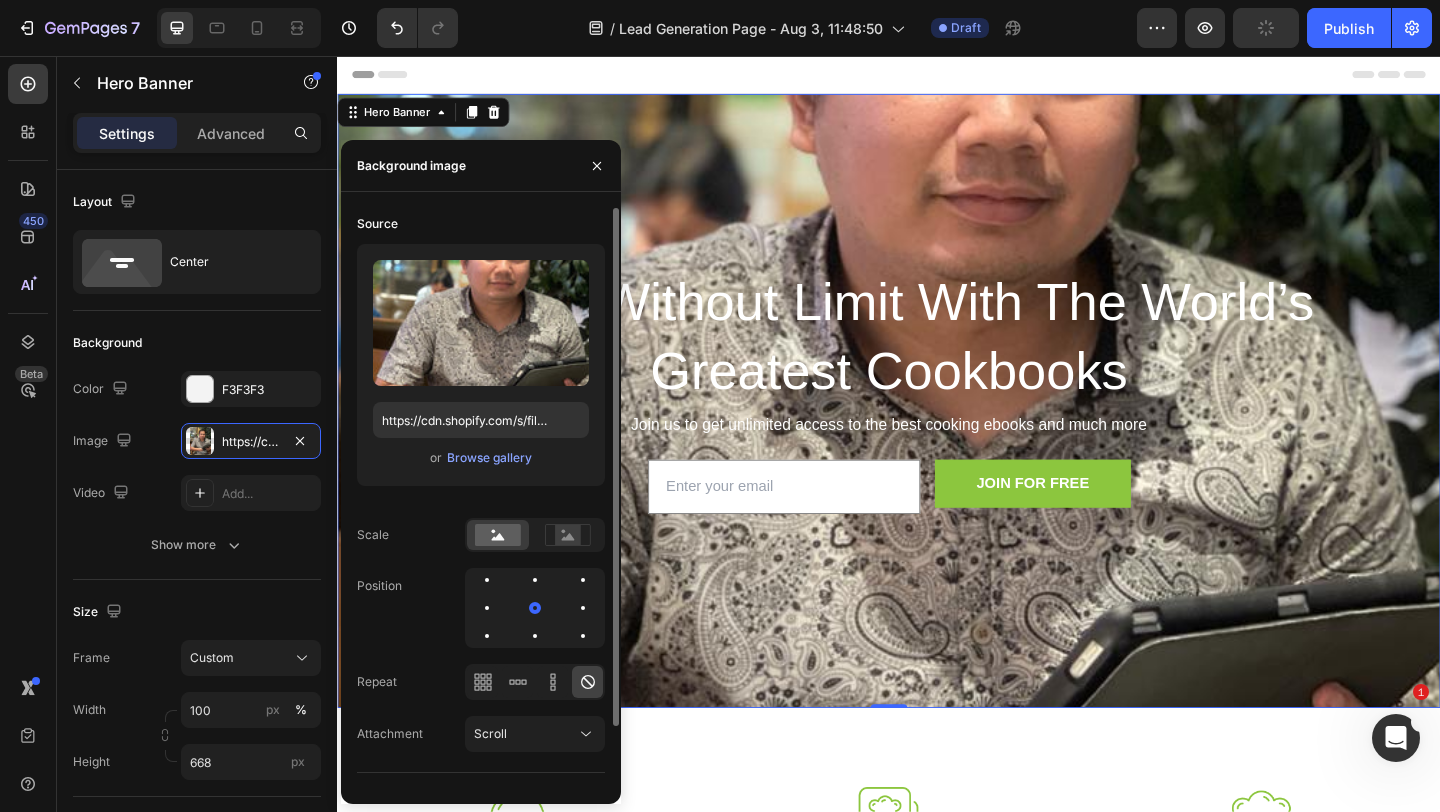 click on "Source Upload Image https://cdn.shopify.com/s/files/1/0634/1204/3857/files/gempages_538443477550105747-0fe54162-e99c-45c1-9e7c-749f835bb986.jpg or  Browse gallery  Scale Position Repeat Attachment Scroll" at bounding box center [481, 490] 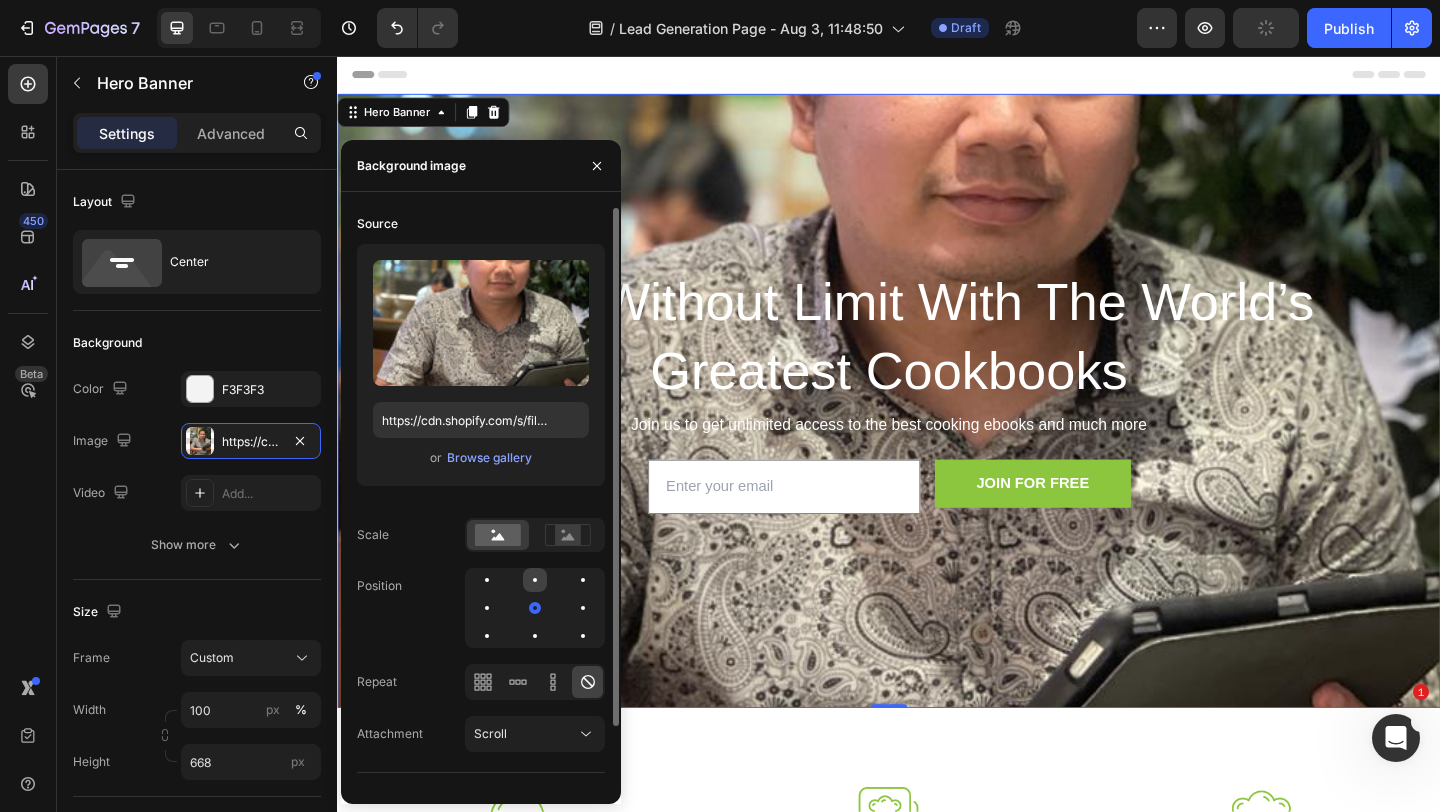 click 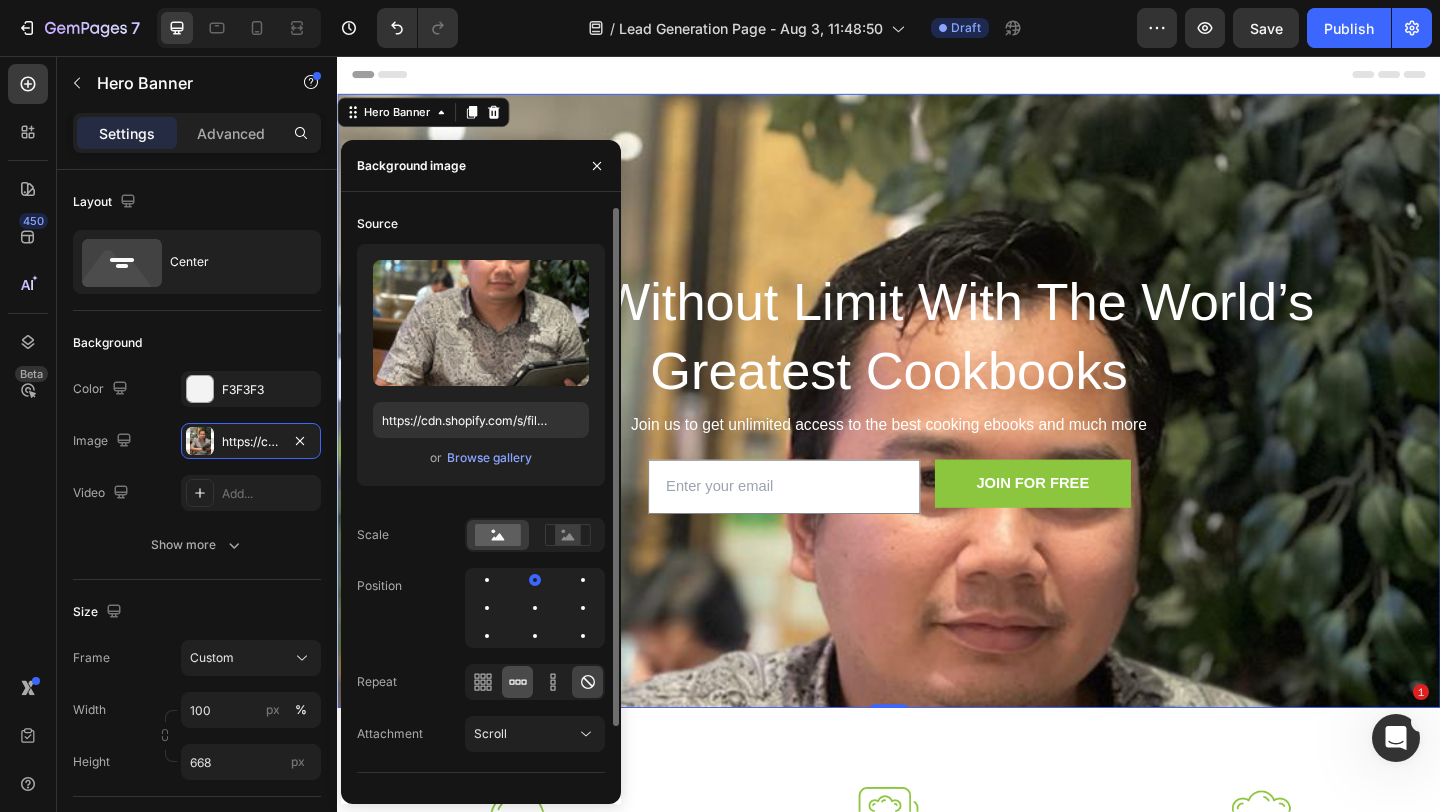 click 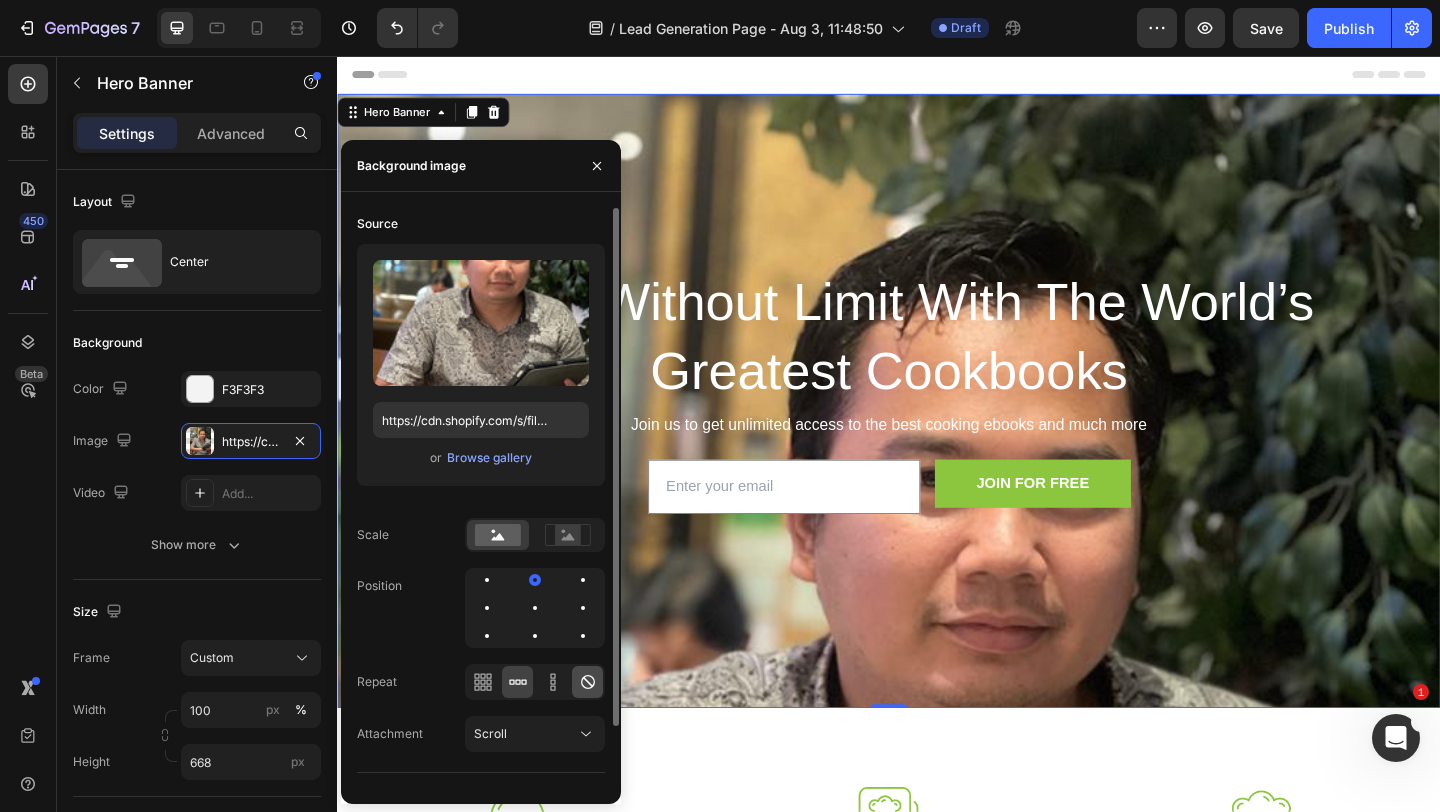 click 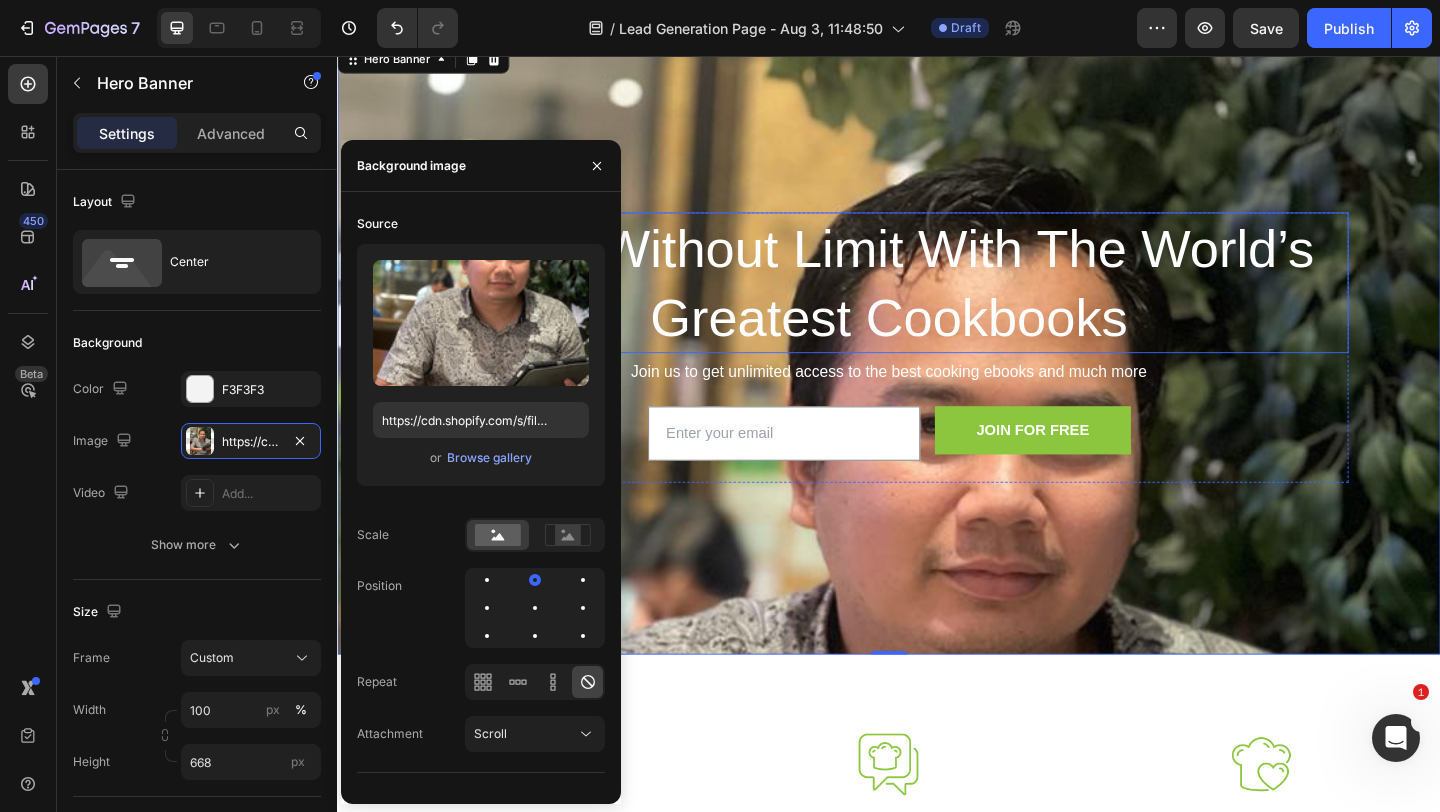 scroll, scrollTop: 57, scrollLeft: 0, axis: vertical 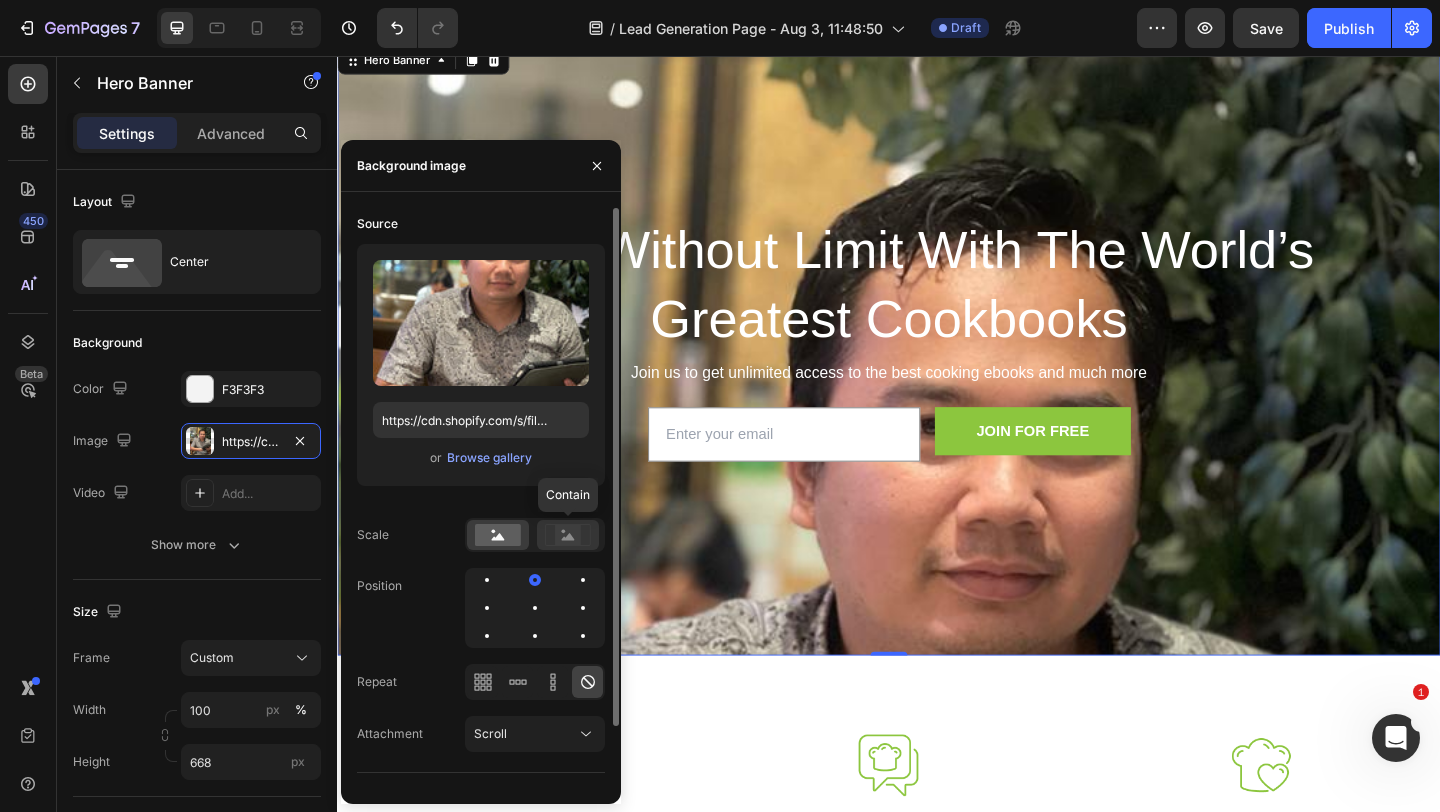 click 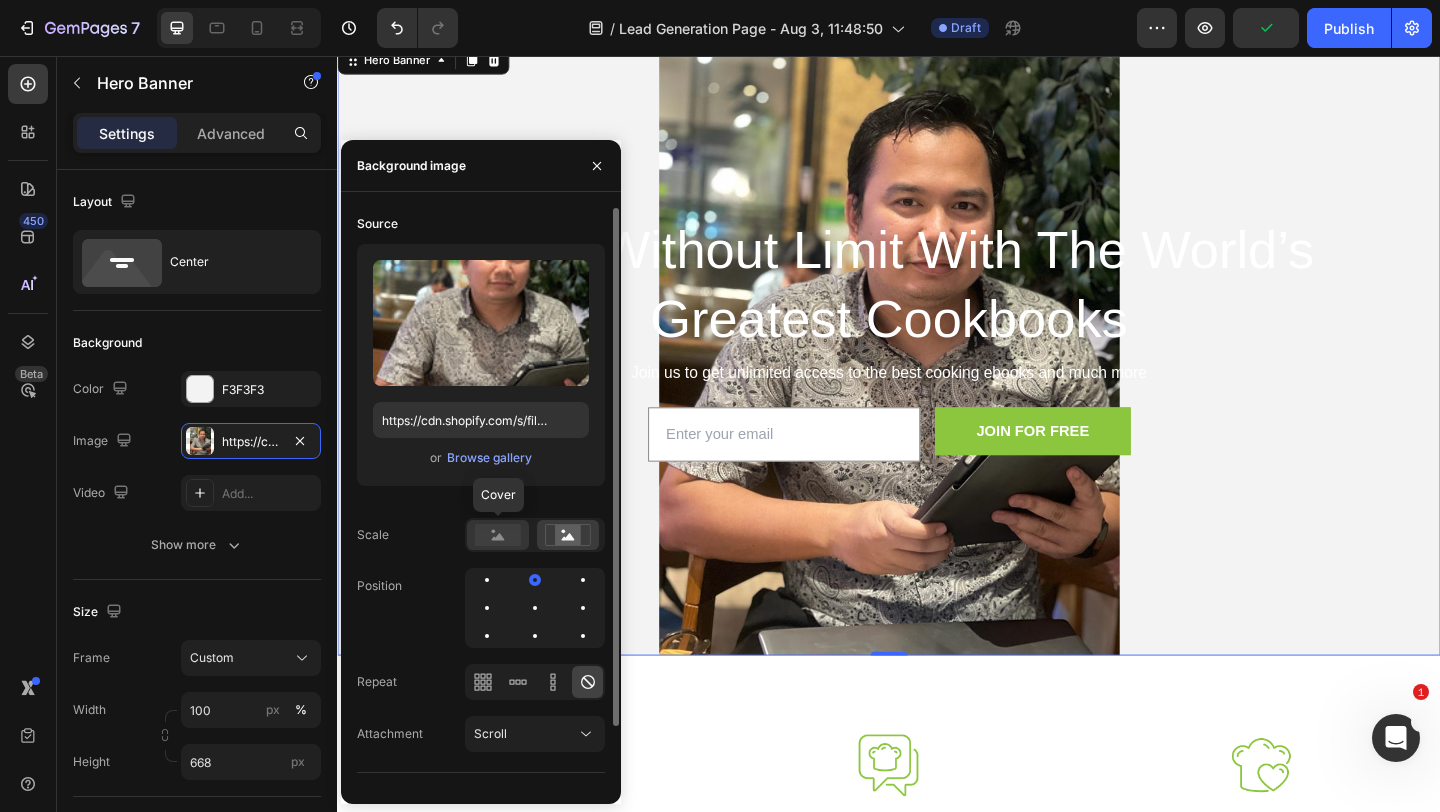 click 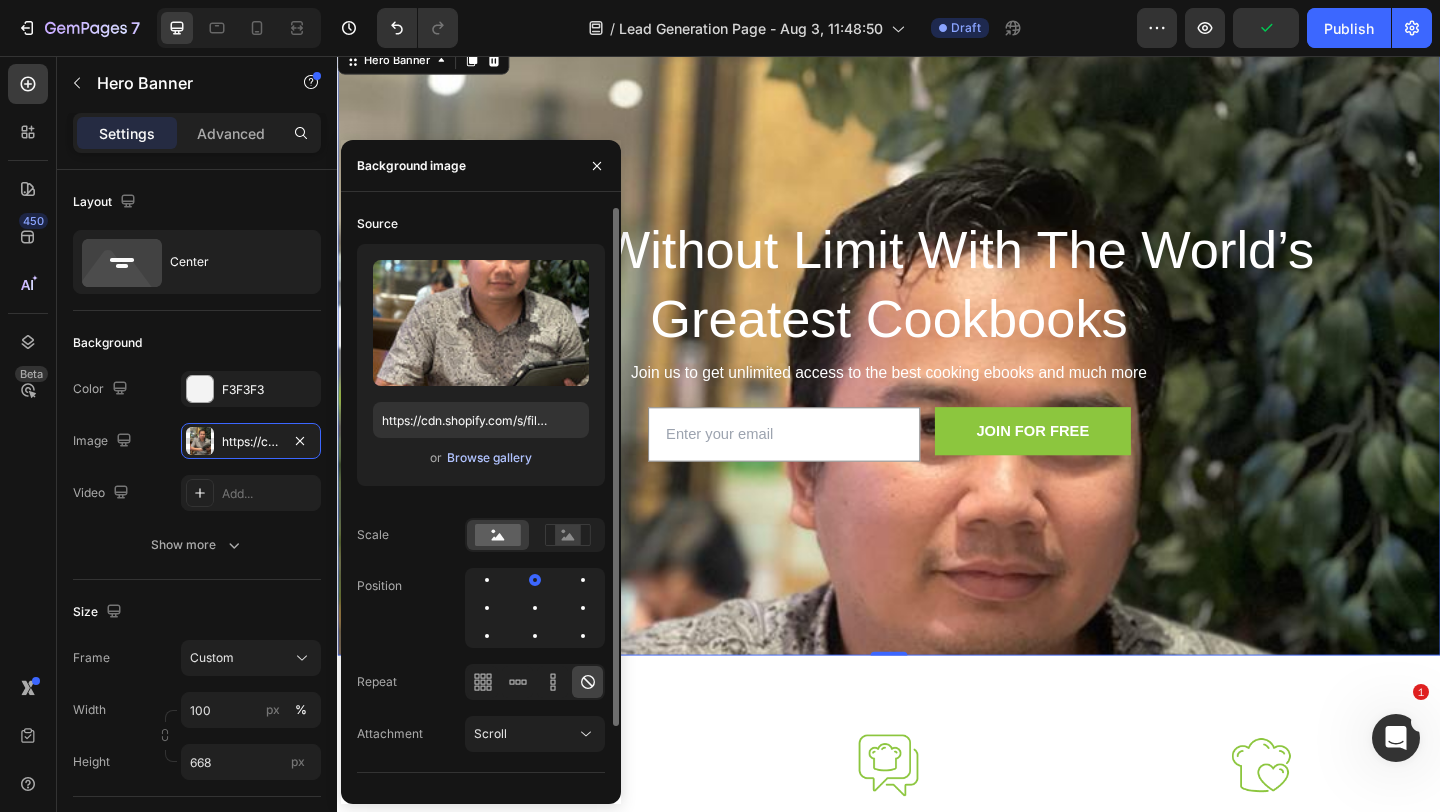 click on "Browse gallery" at bounding box center [489, 458] 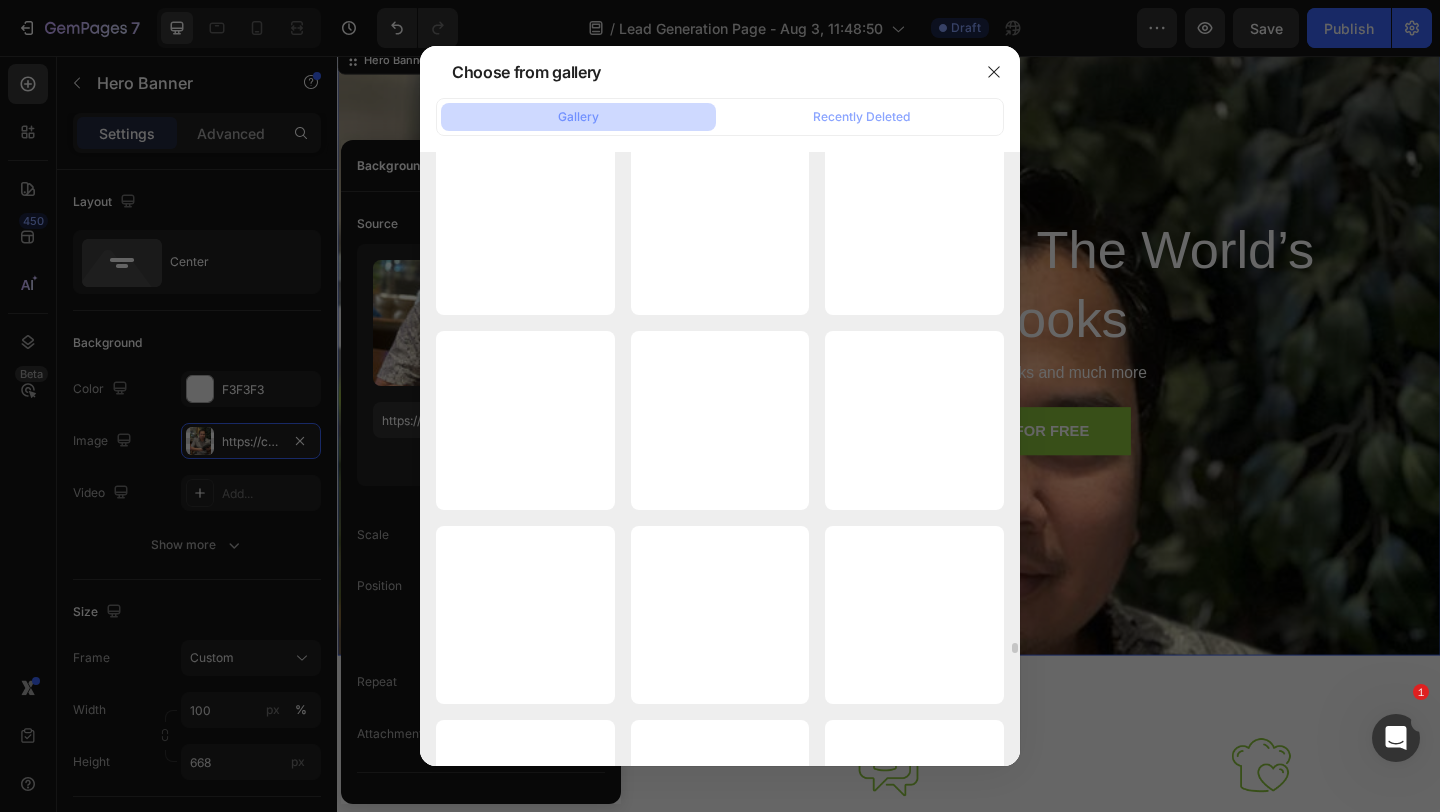 scroll, scrollTop: 27106, scrollLeft: 0, axis: vertical 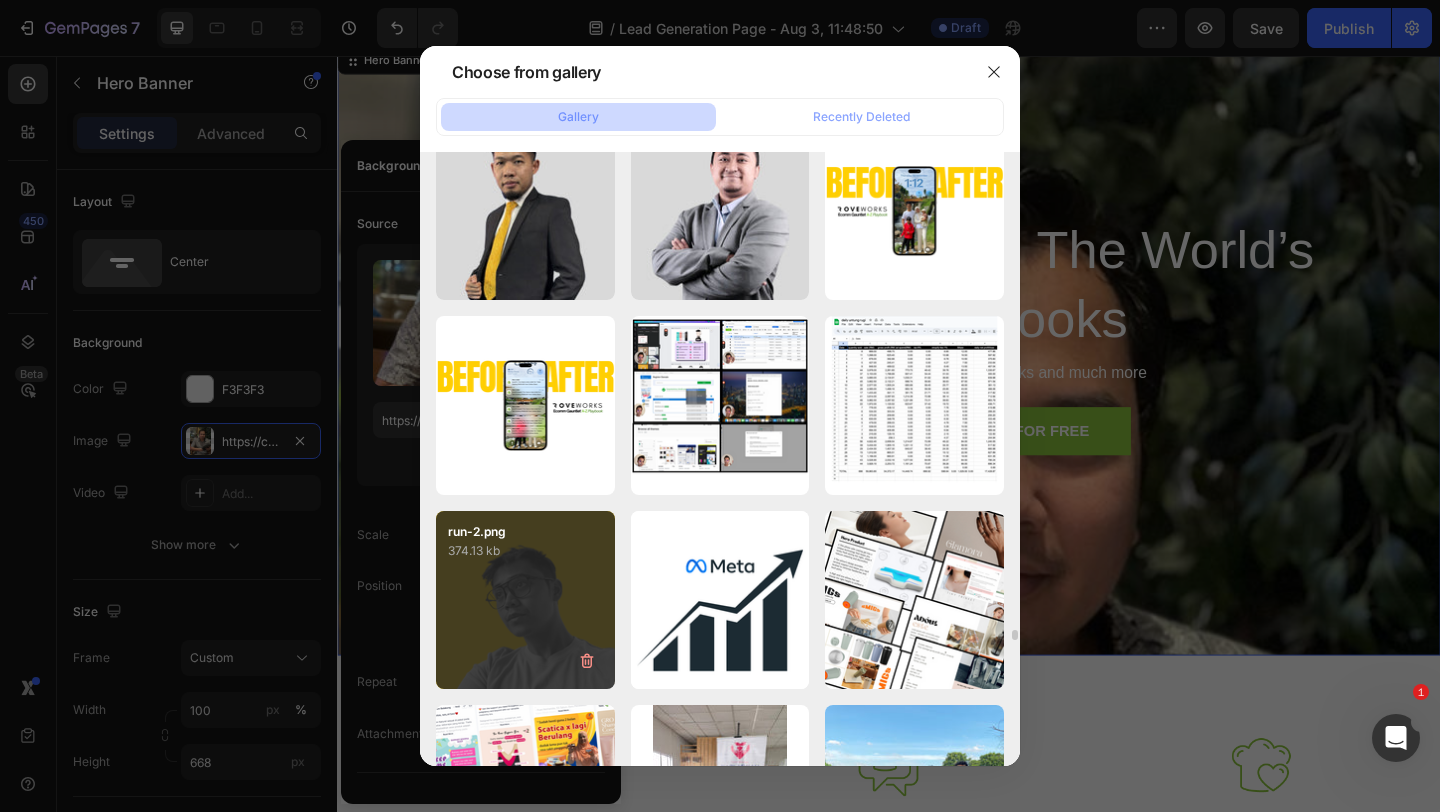 click on "run-2.png 374.13 kb" at bounding box center (525, 600) 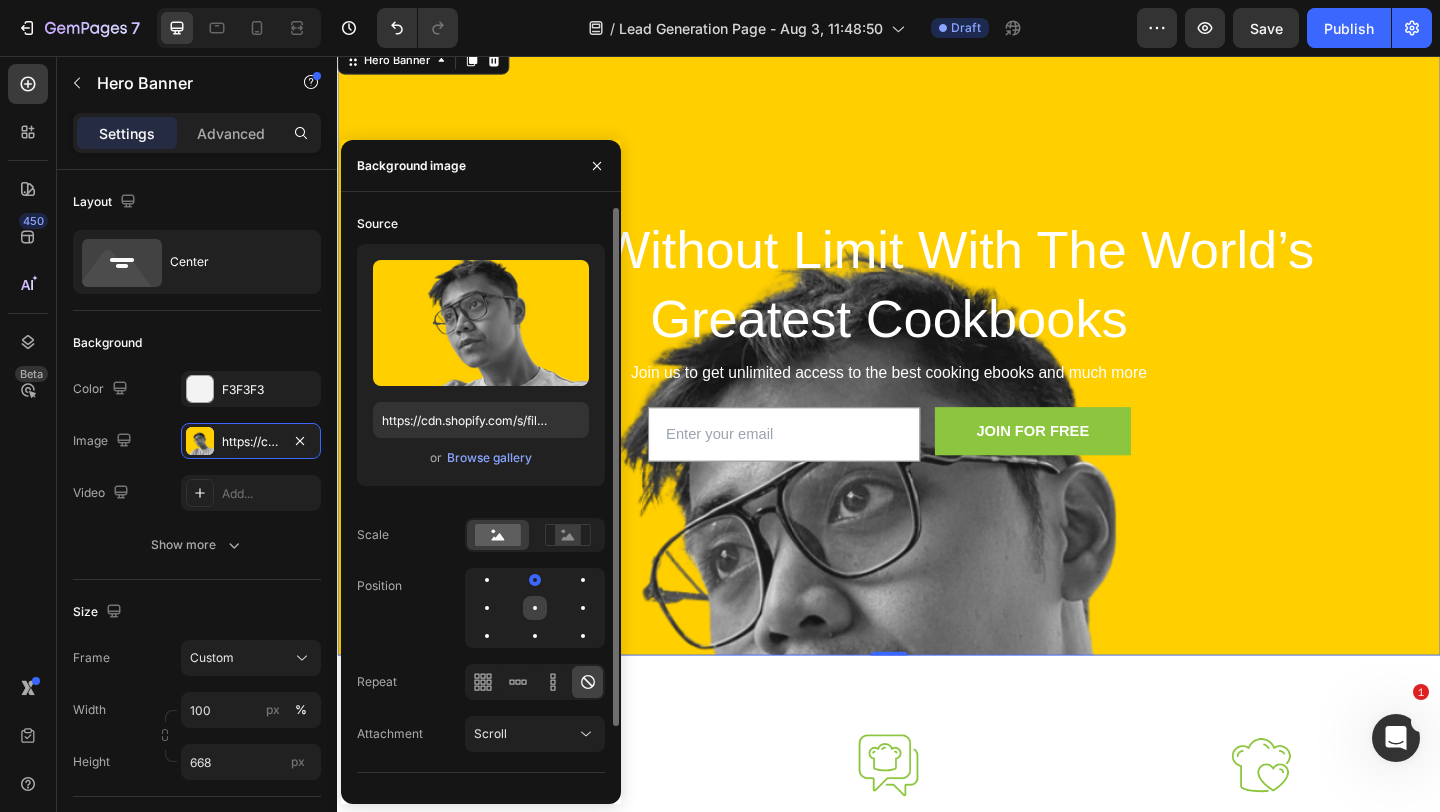 click 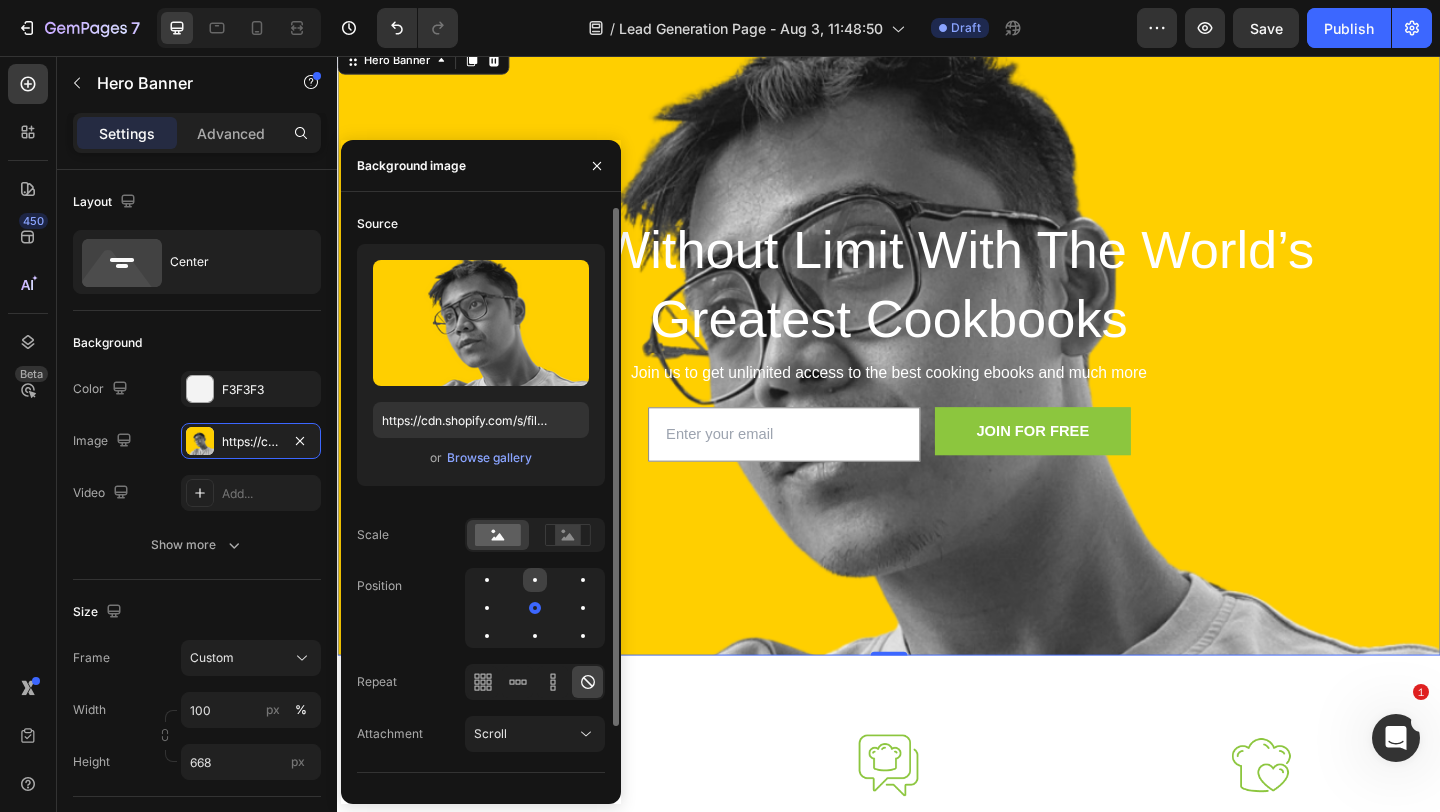 click 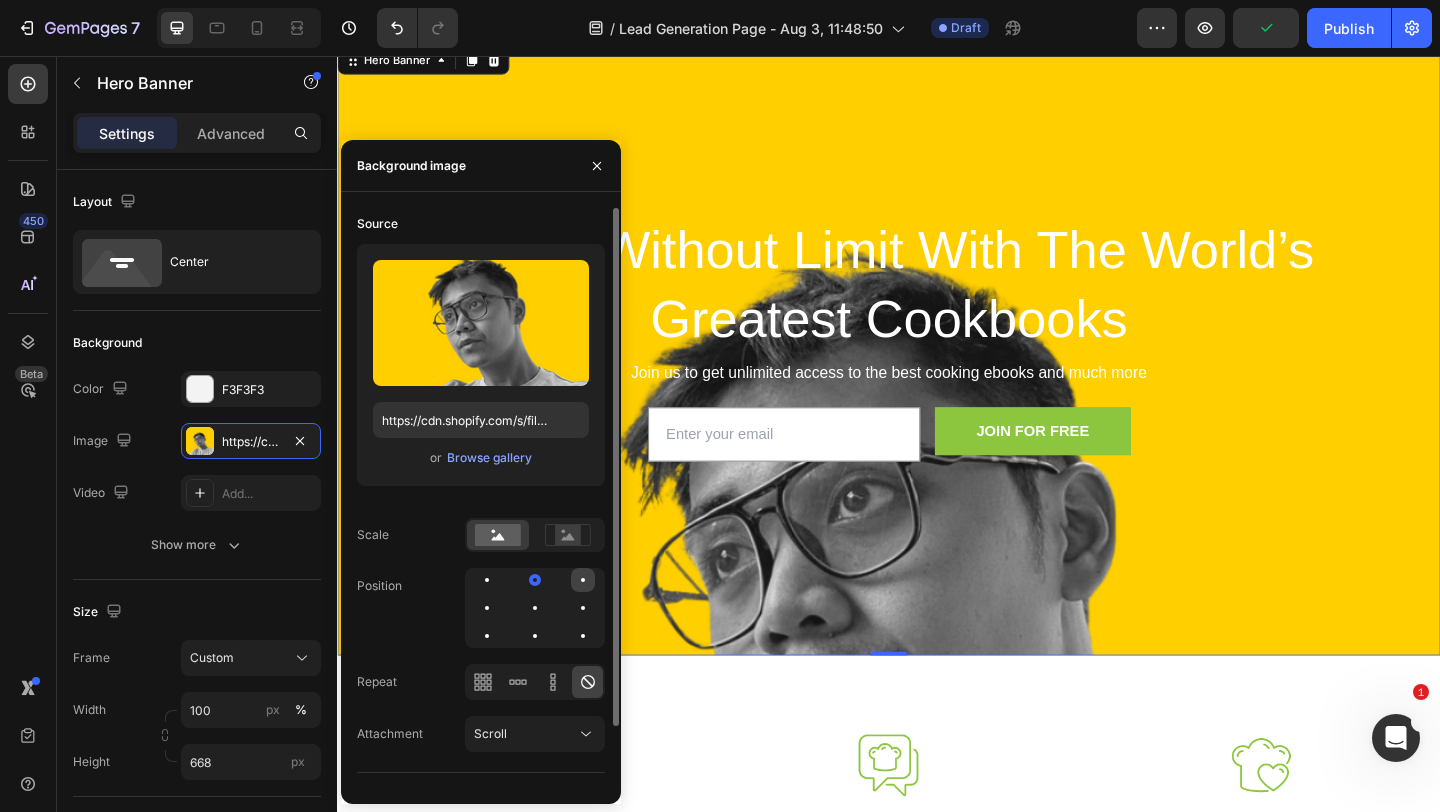 click 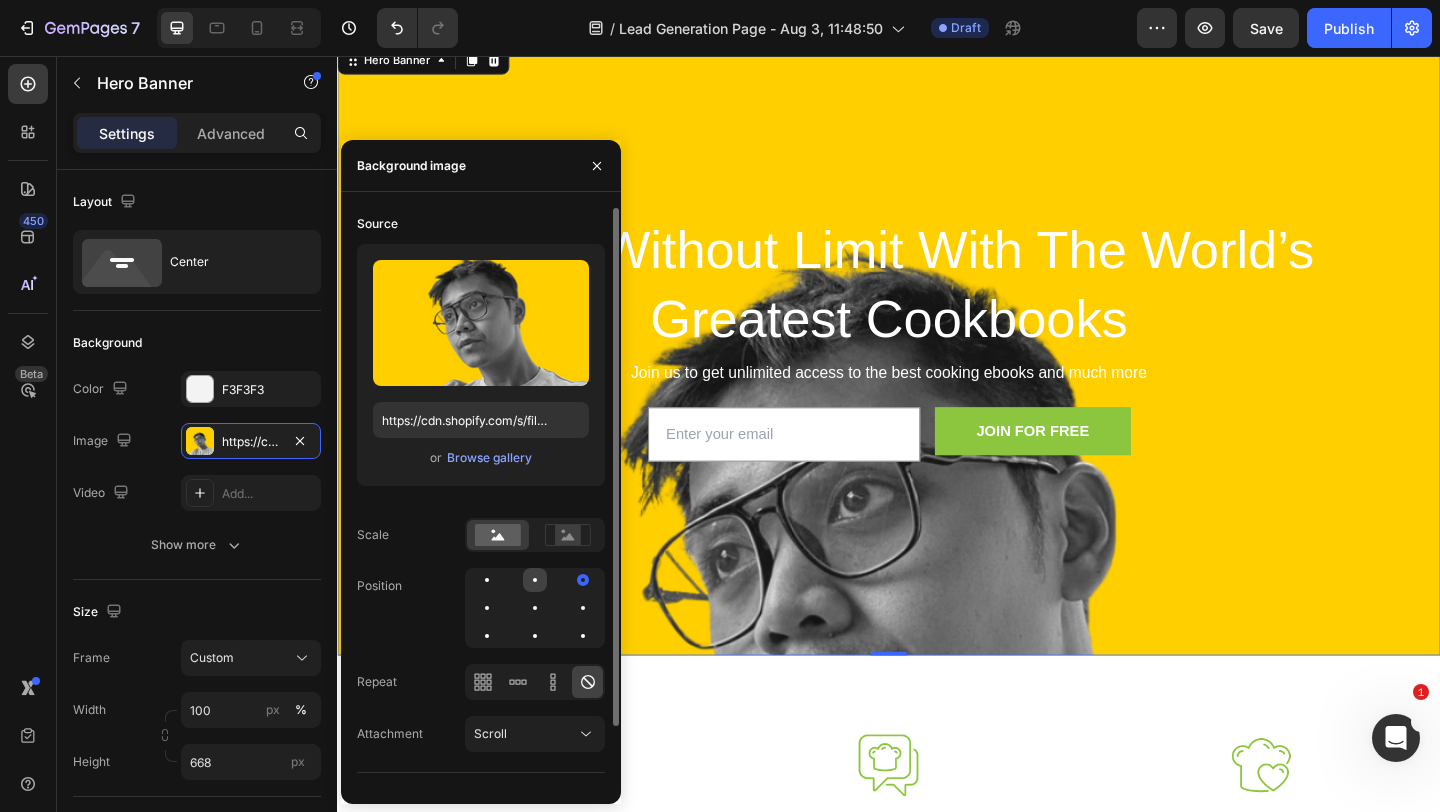click 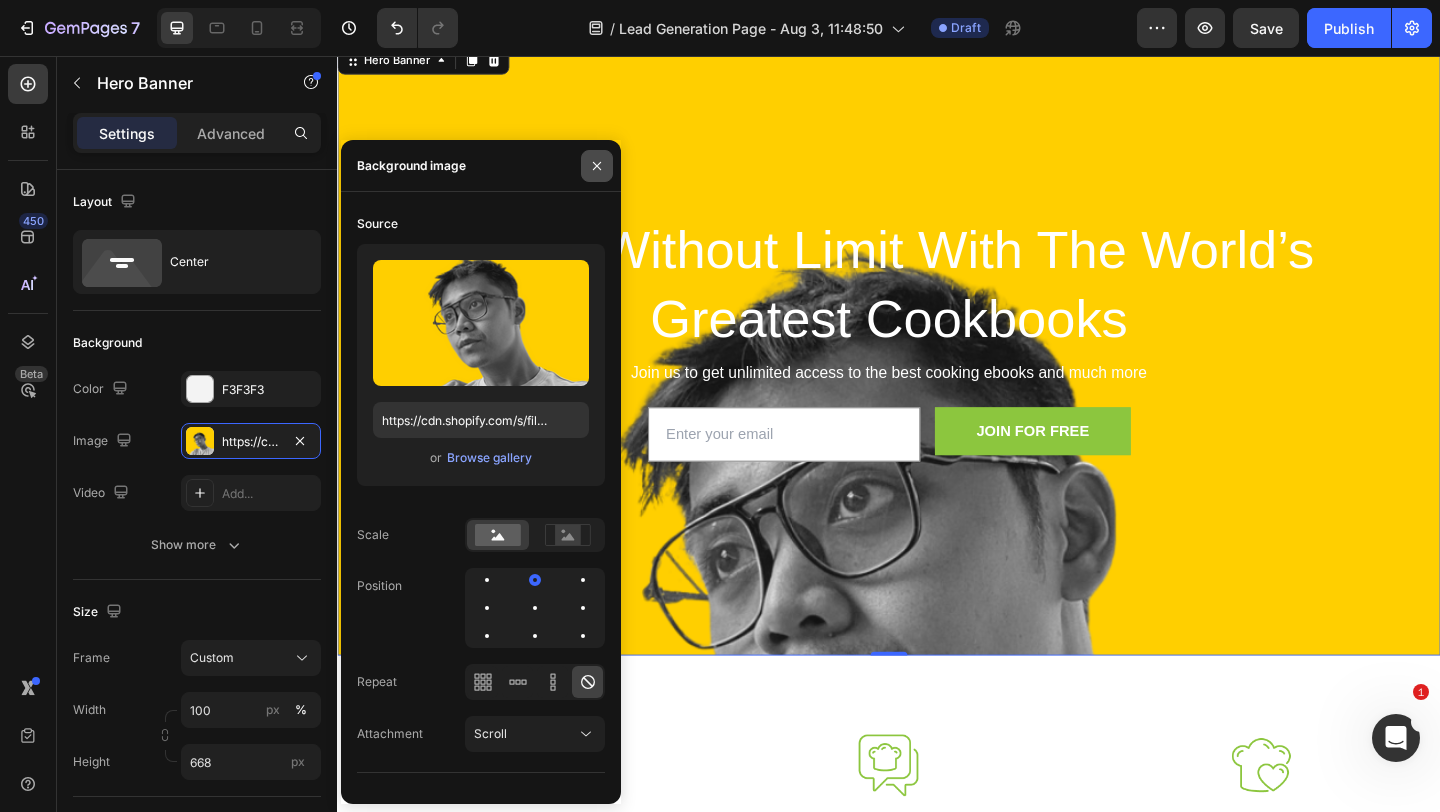 click 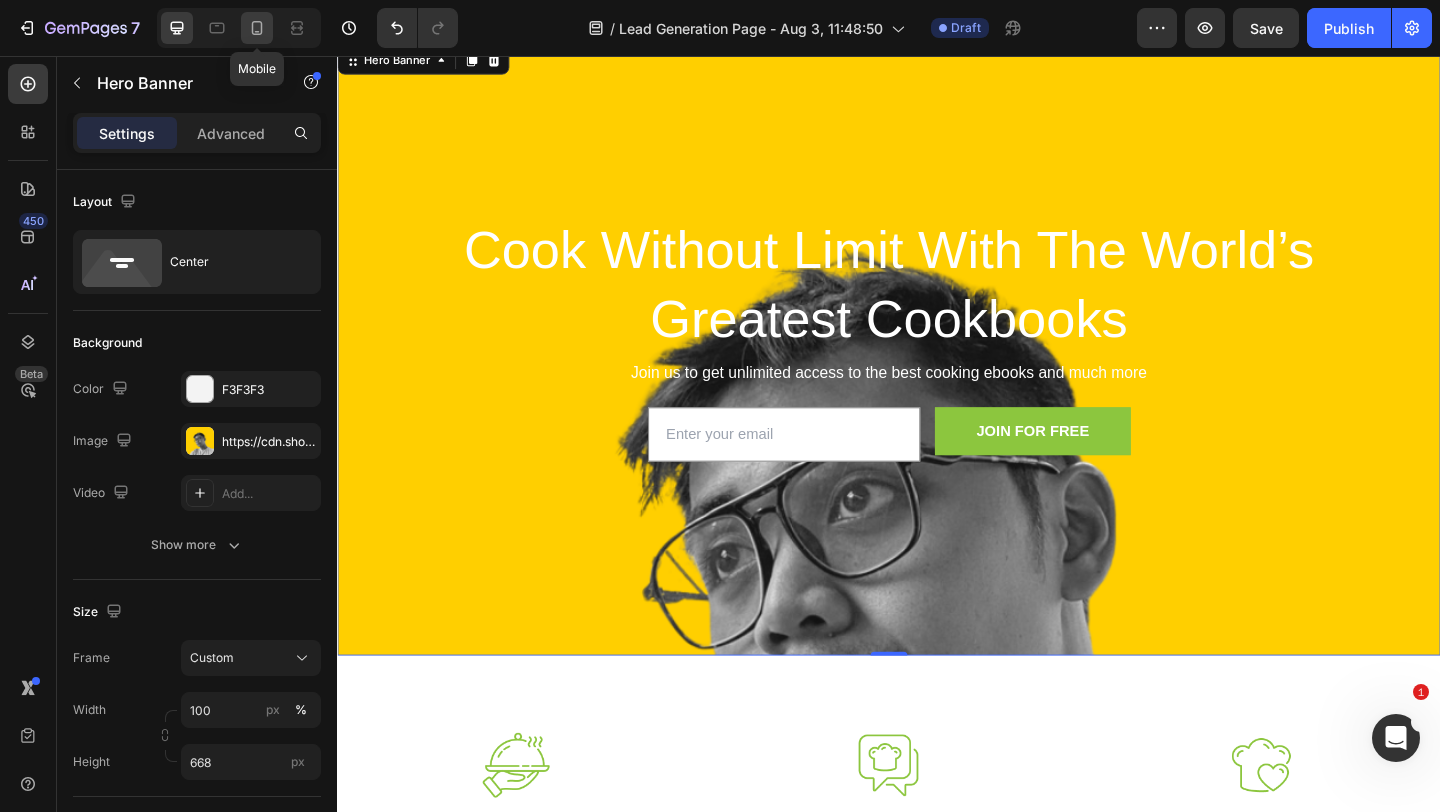 click 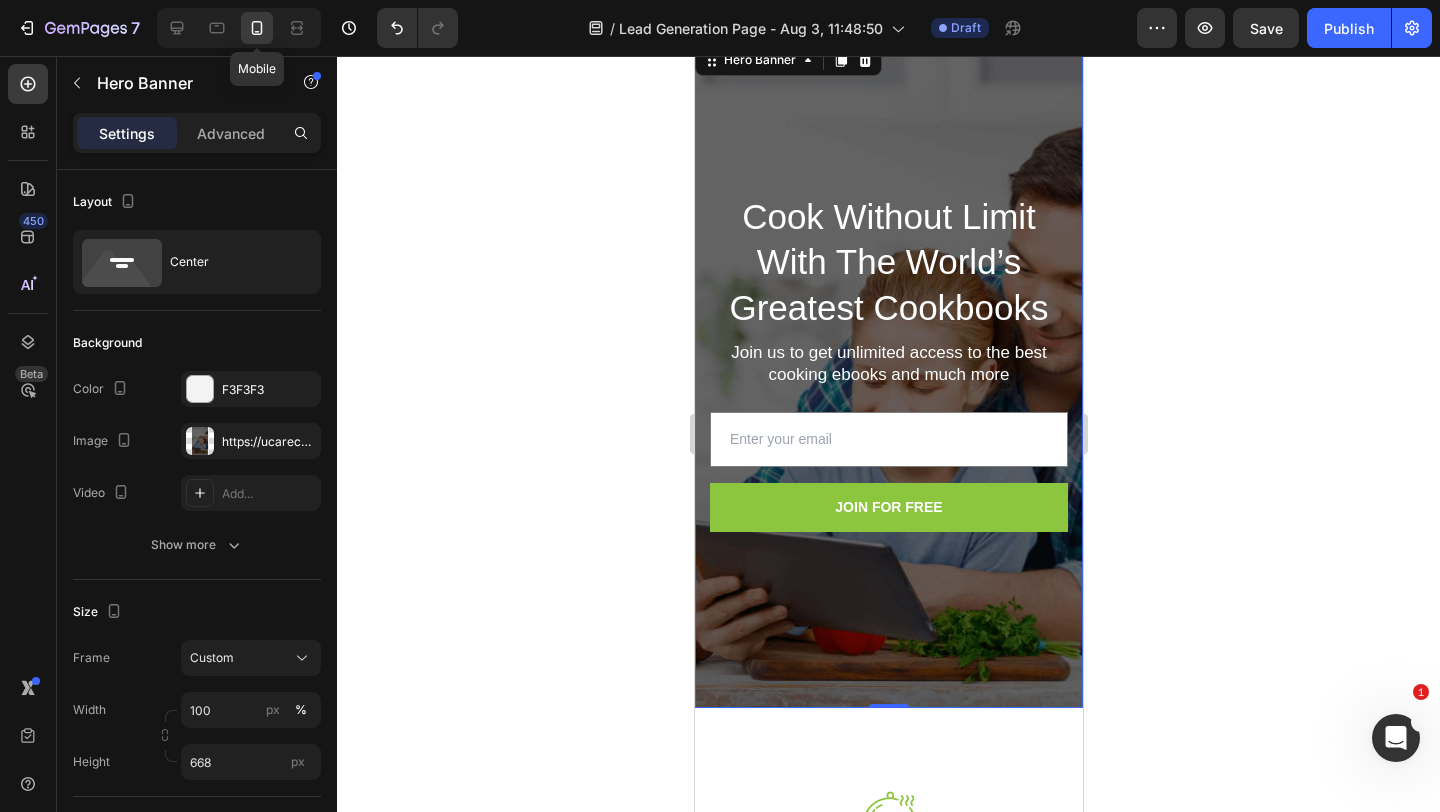 scroll, scrollTop: 0, scrollLeft: 0, axis: both 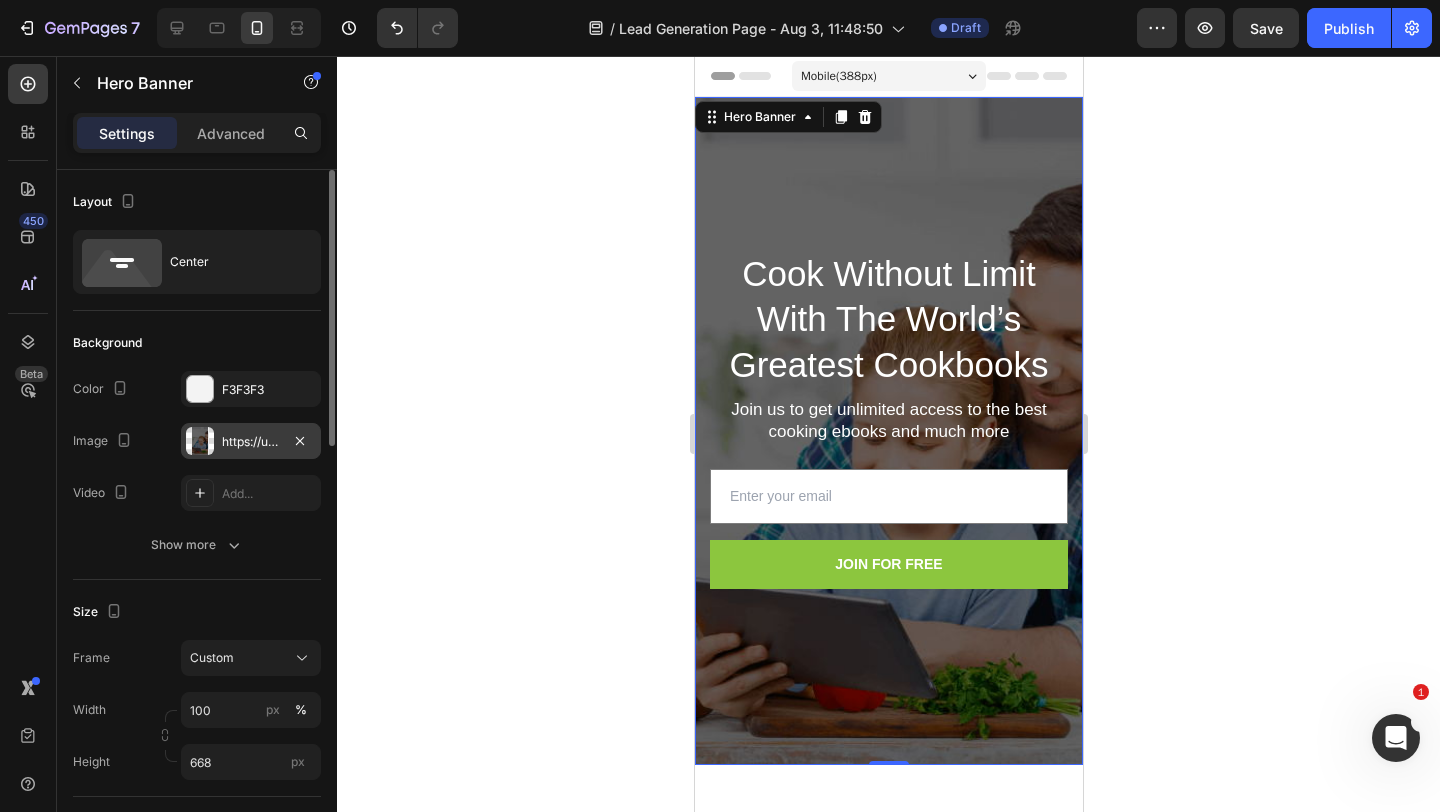 click on "https://ucarecdn.com/28fba50f-8cbb-42b9-b432-bb397830a104/-/format/auto/" at bounding box center (251, 442) 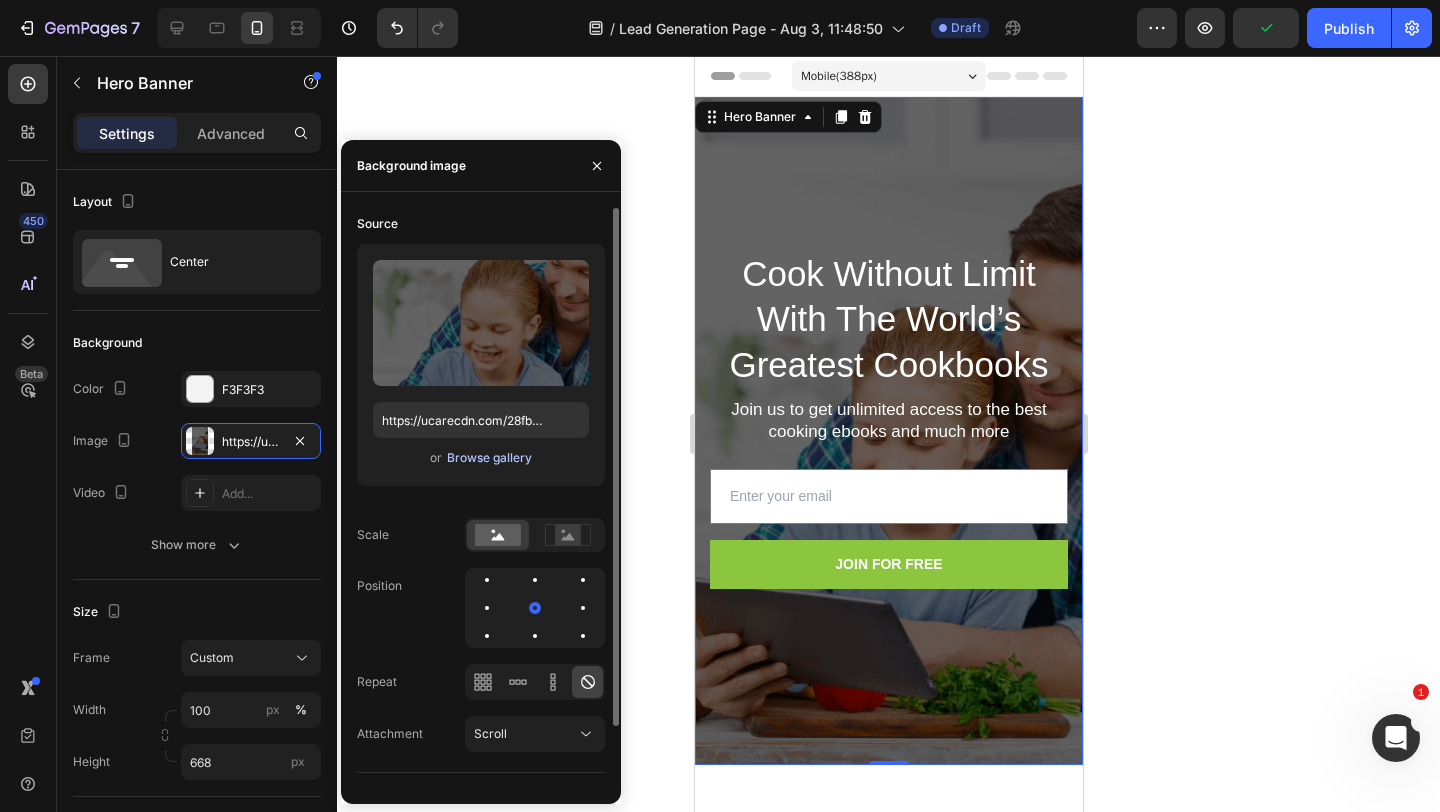 click on "Browse gallery" at bounding box center (489, 458) 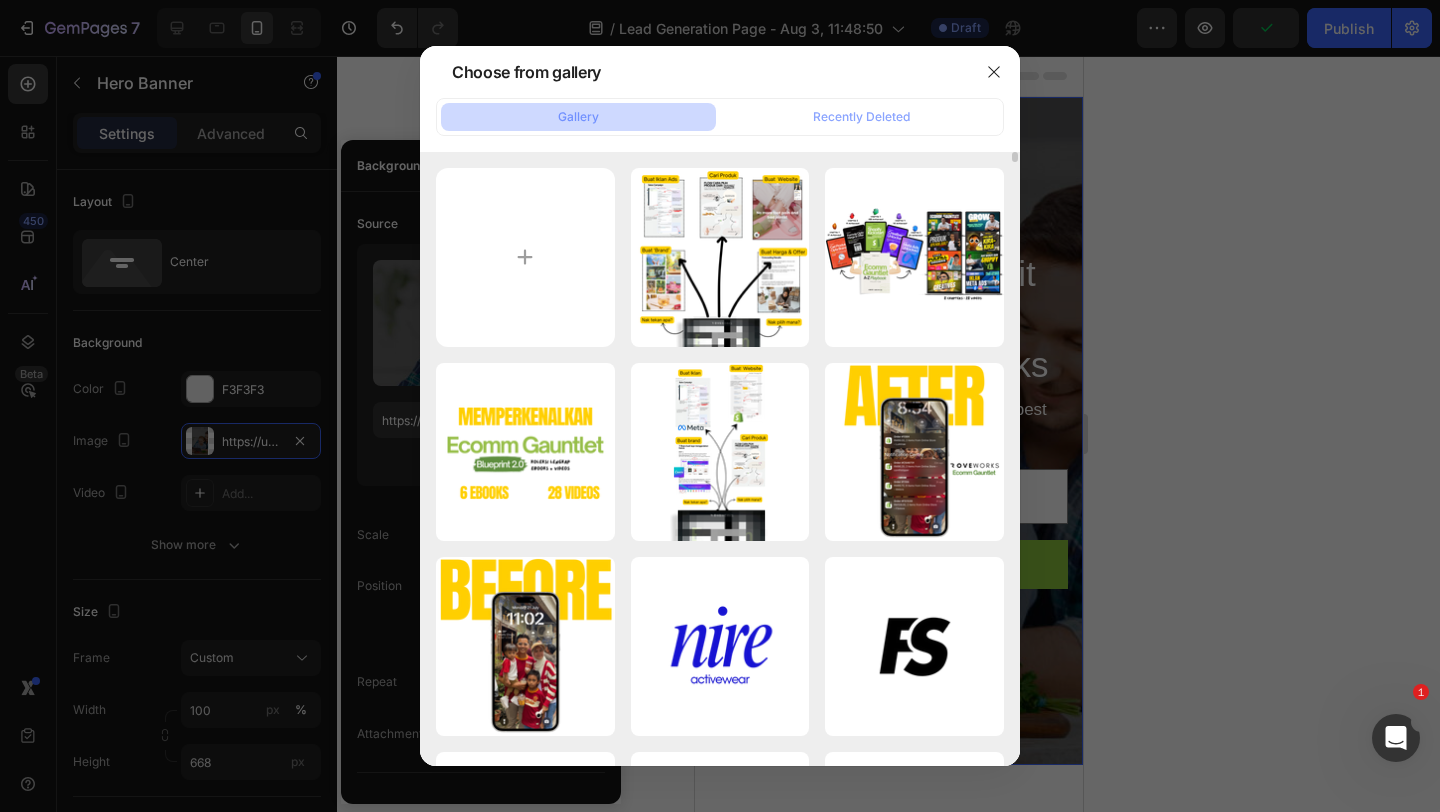 click at bounding box center (525, 257) 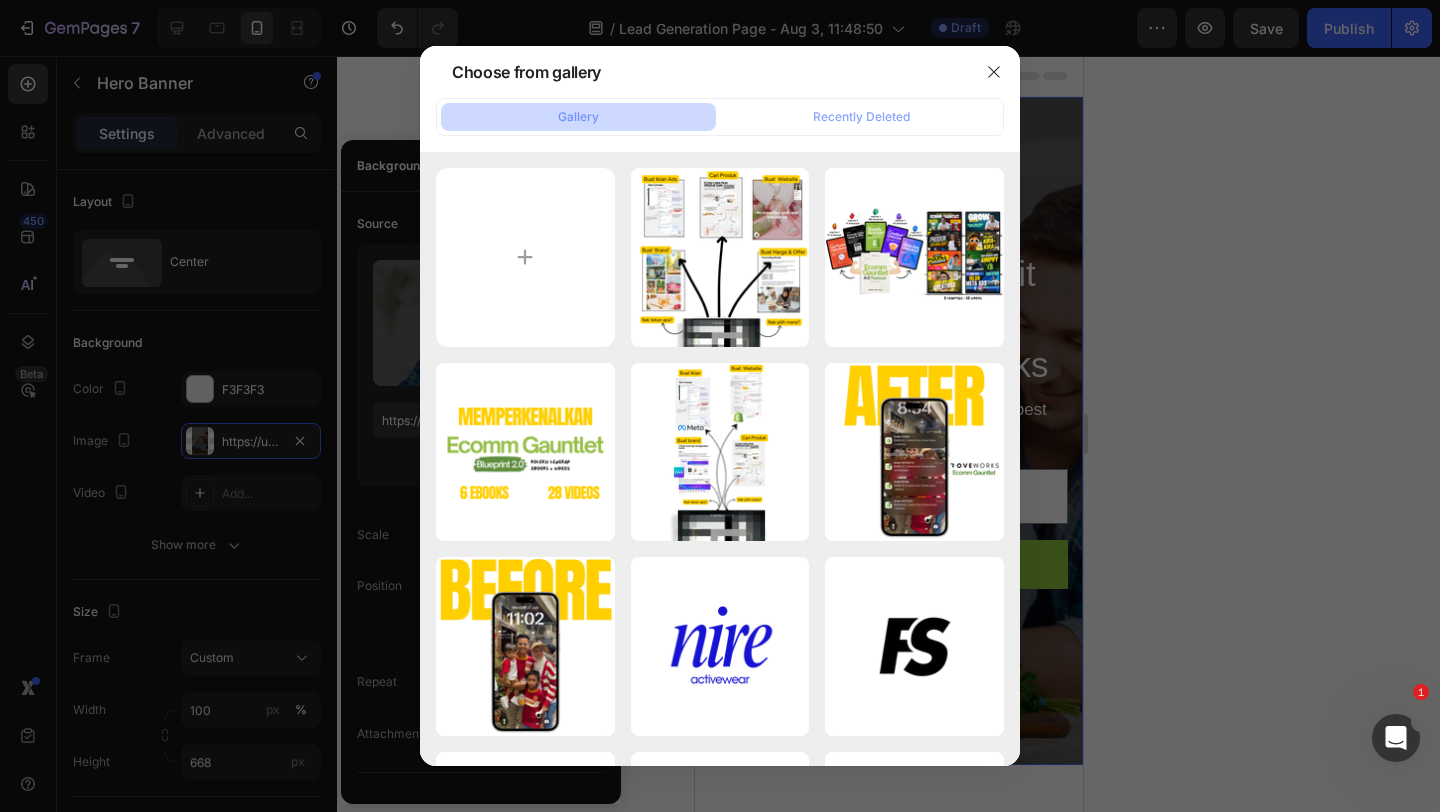 type on "C:\fakepath\WhatsApp Image 2025-08-01 at 09.32.38.jpeg" 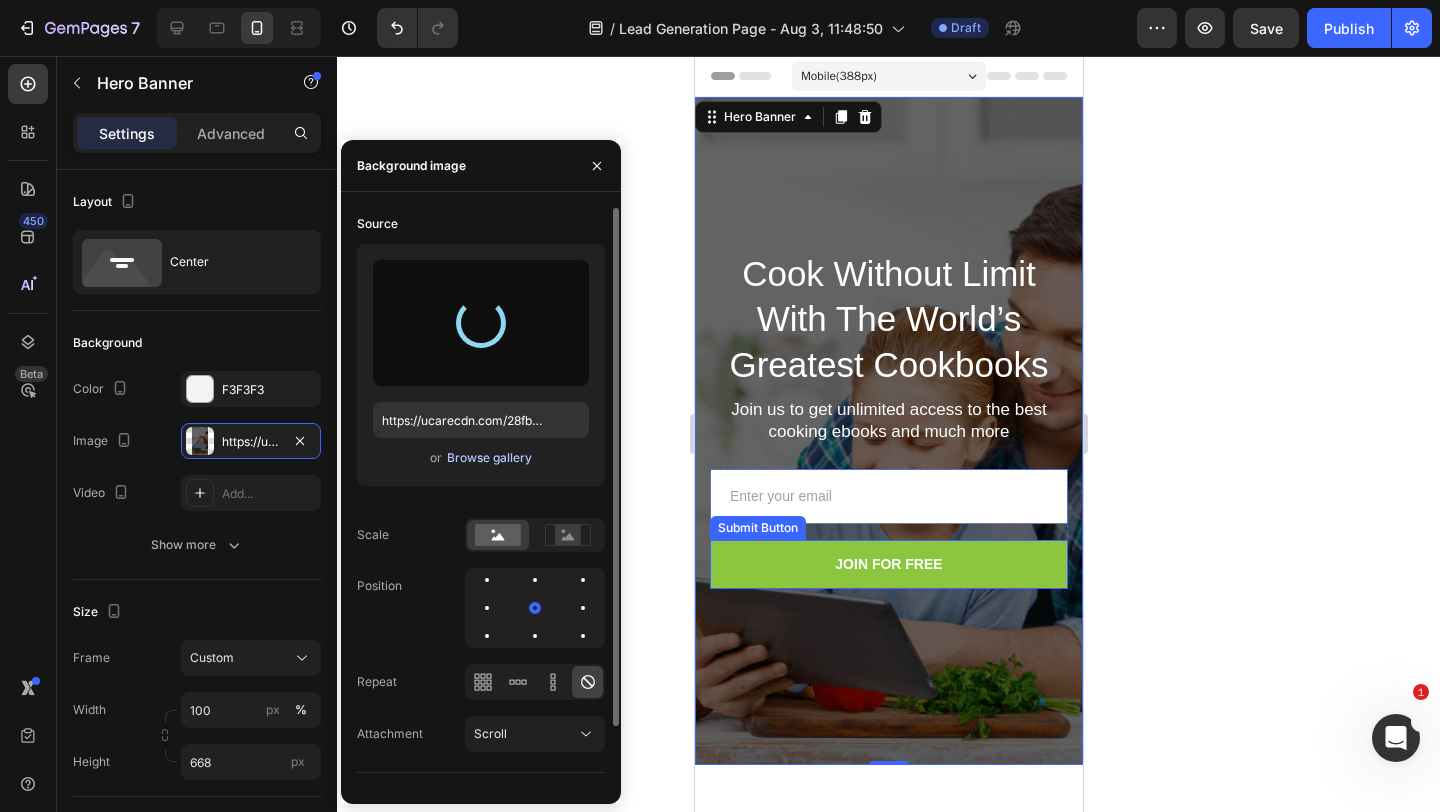 click on "Browse gallery" at bounding box center [489, 458] 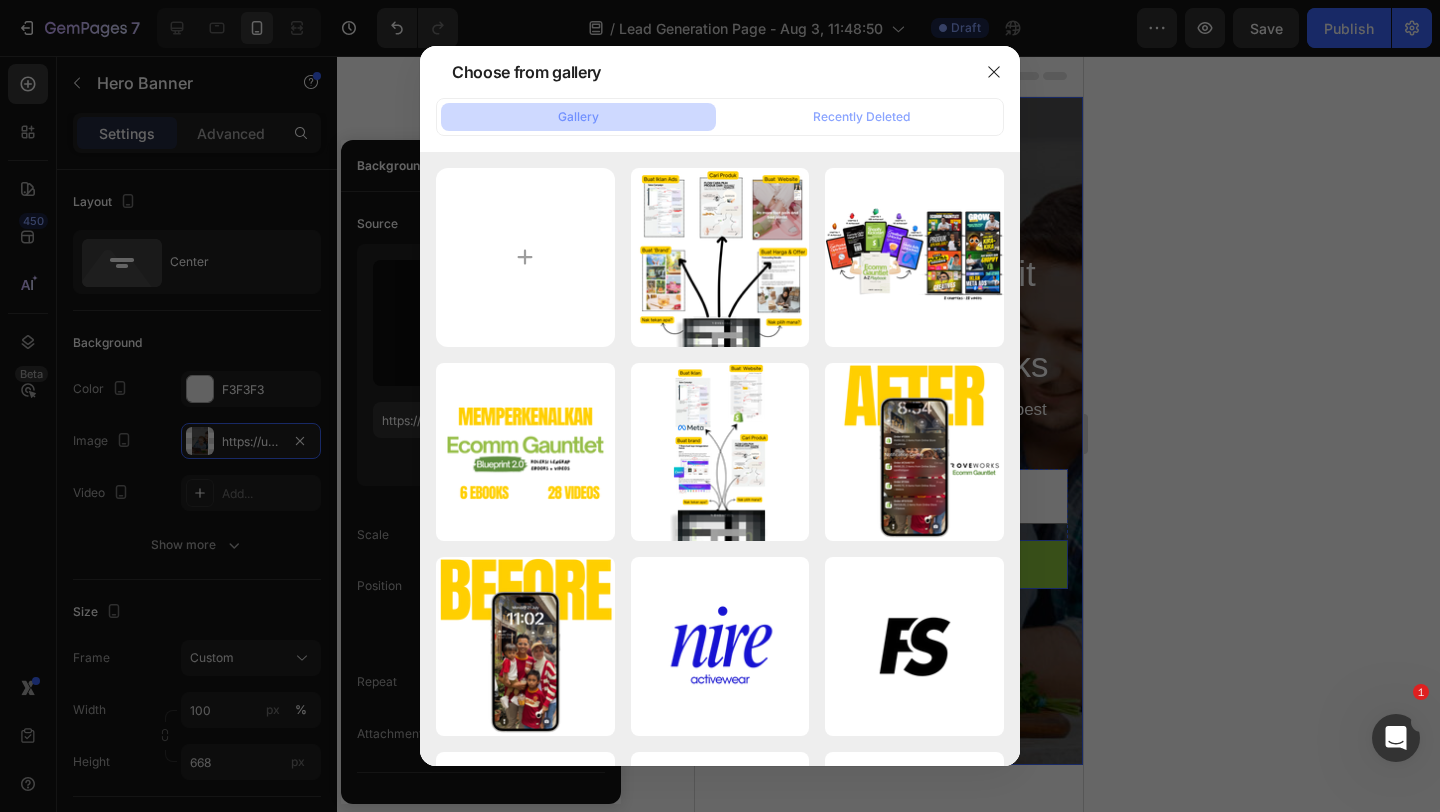 click on "run-2.png 374.13 kb" at bounding box center (0, 0) 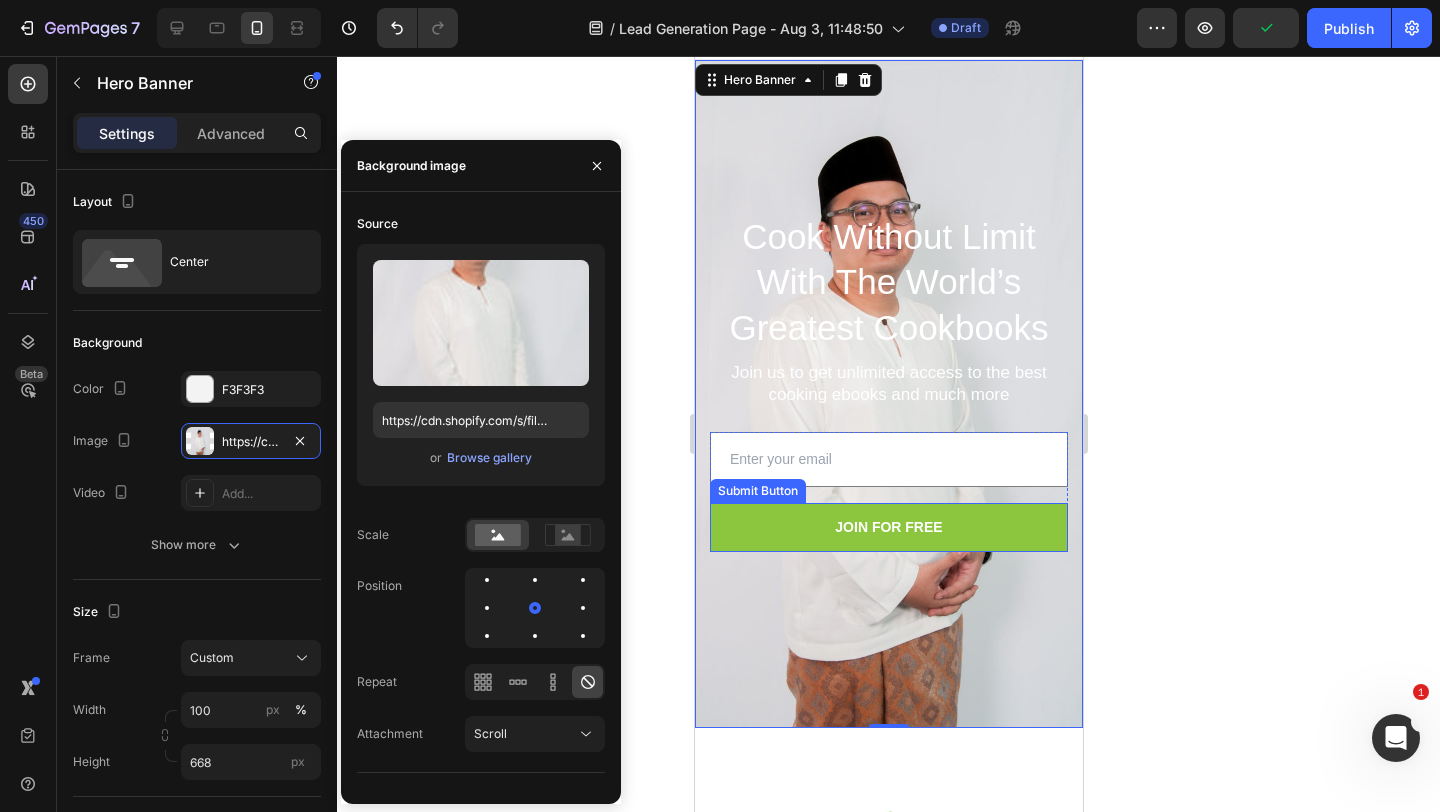 scroll, scrollTop: 0, scrollLeft: 0, axis: both 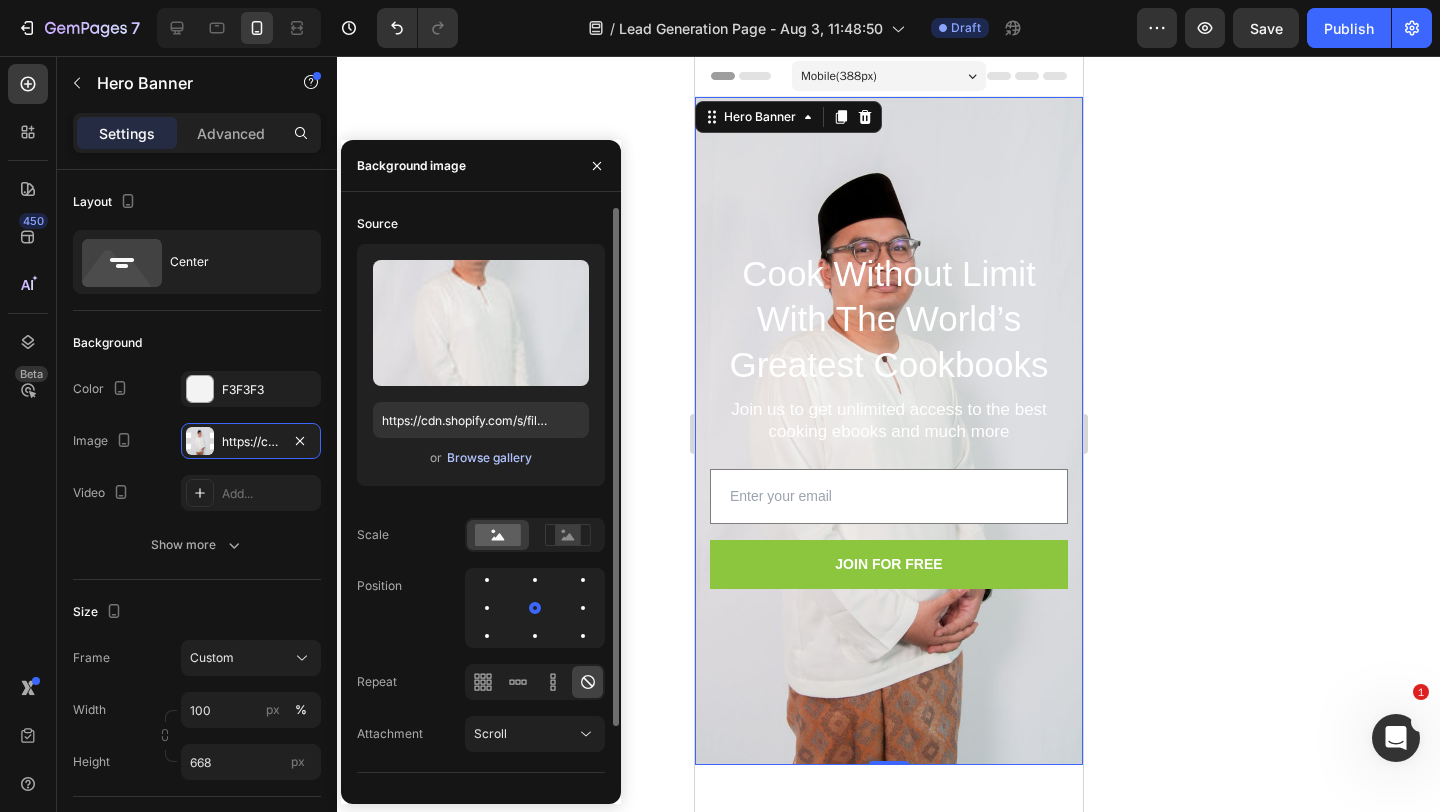 click on "Browse gallery" at bounding box center [489, 458] 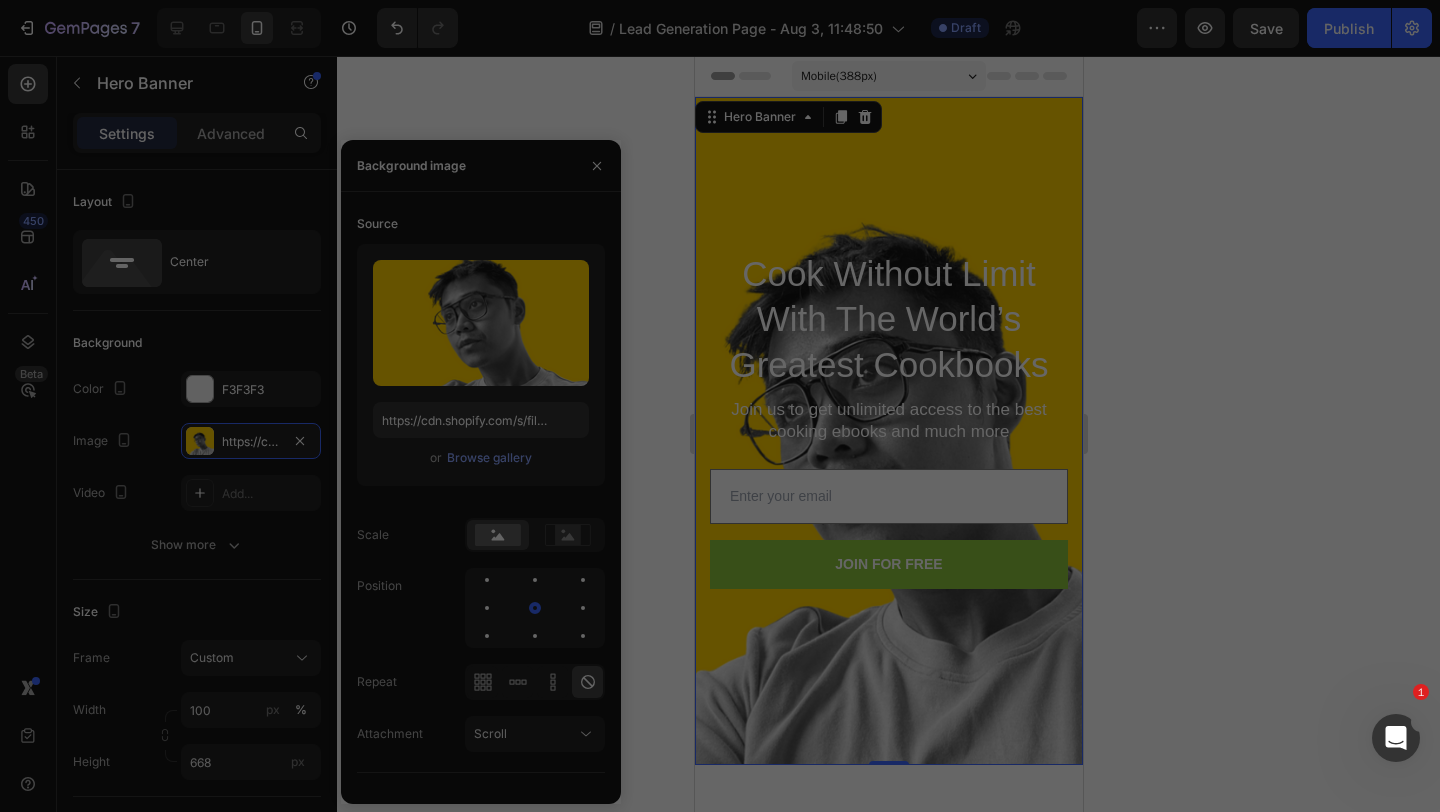 type on "https://cdn.shopify.com/s/files/1/0634/1204/3857/files/gempages_538443477550105747-dc663eb6-bd09-48e2-87f5-b41c7de58d62.png" 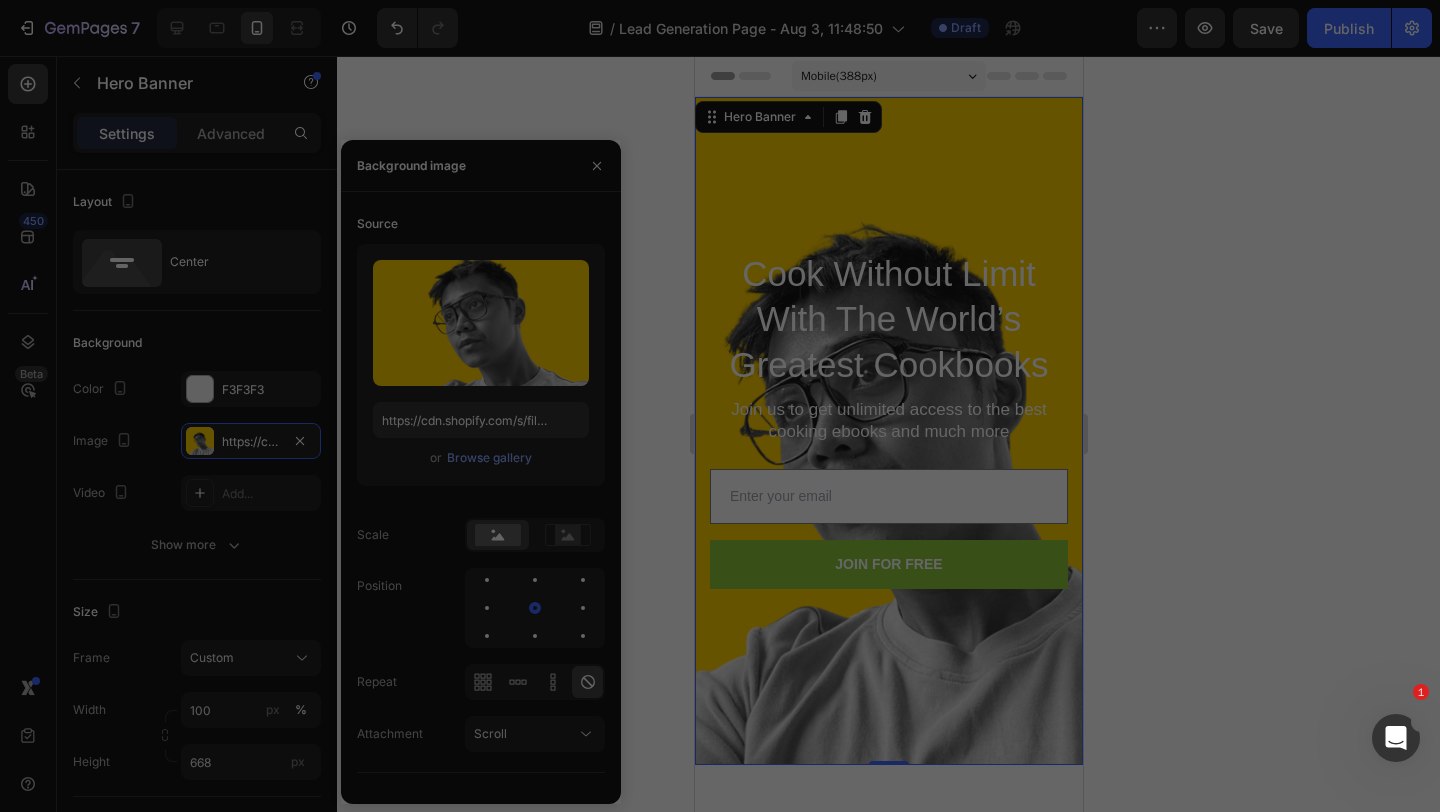 click on "run-2.png 374.13 kb" at bounding box center (720, 27706) 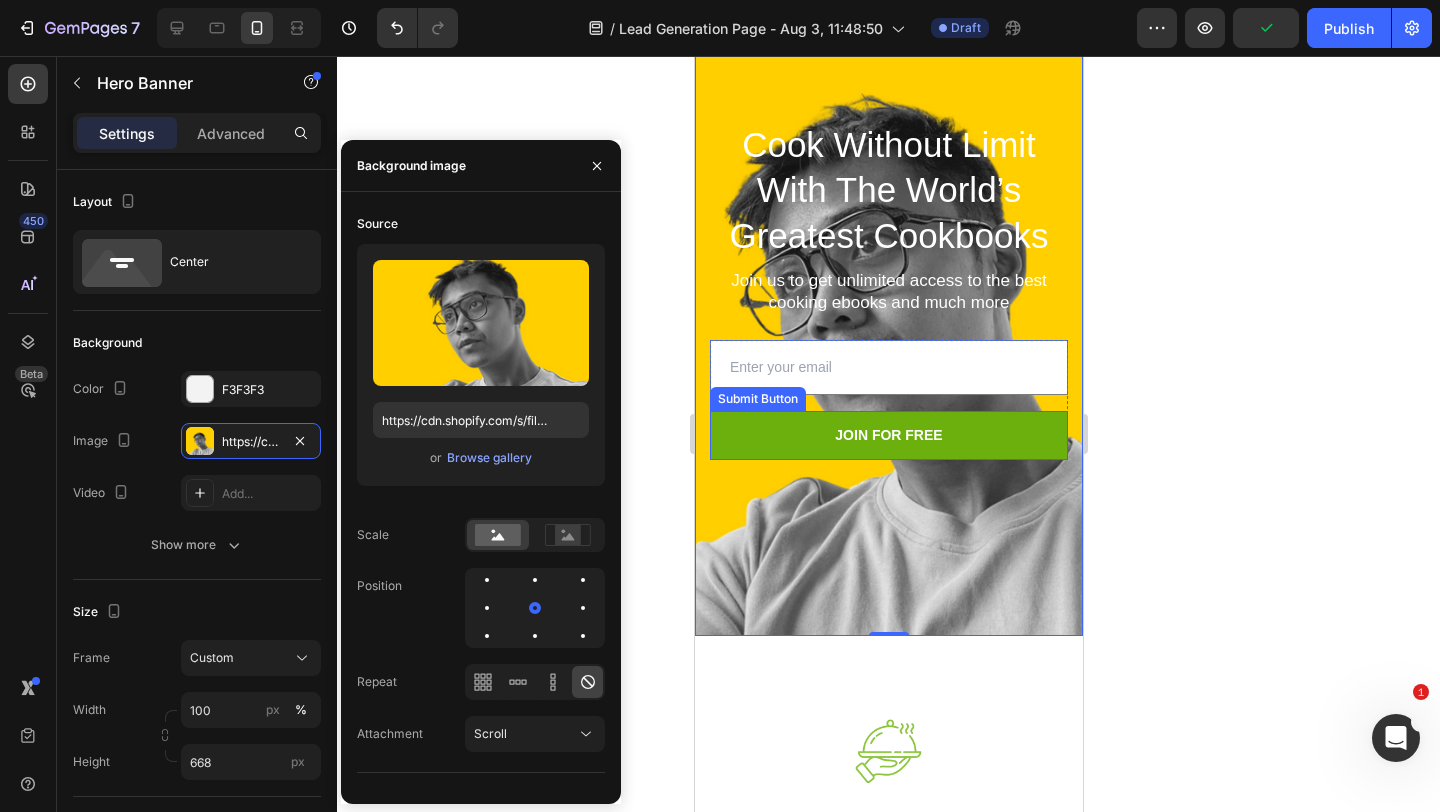 scroll, scrollTop: 0, scrollLeft: 0, axis: both 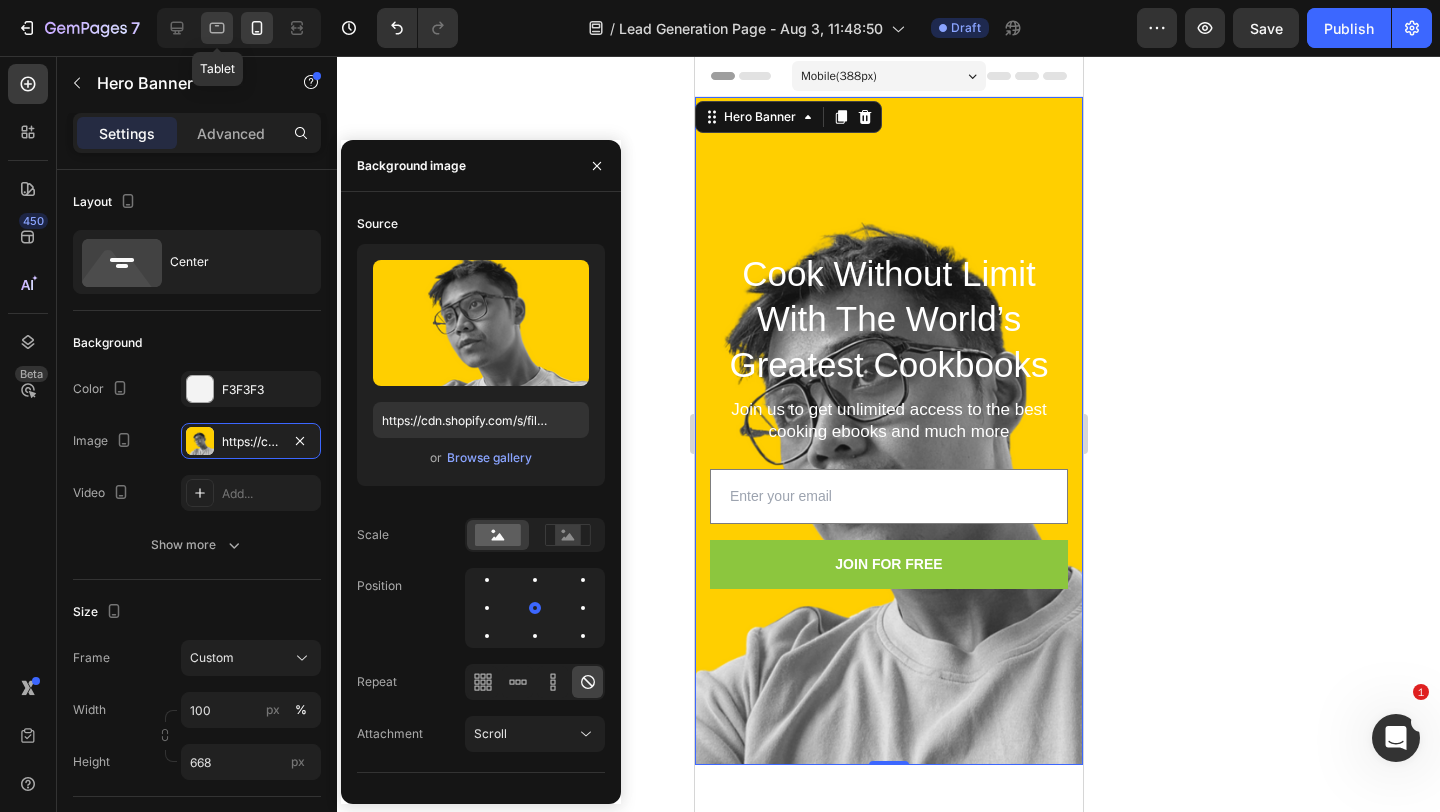 click 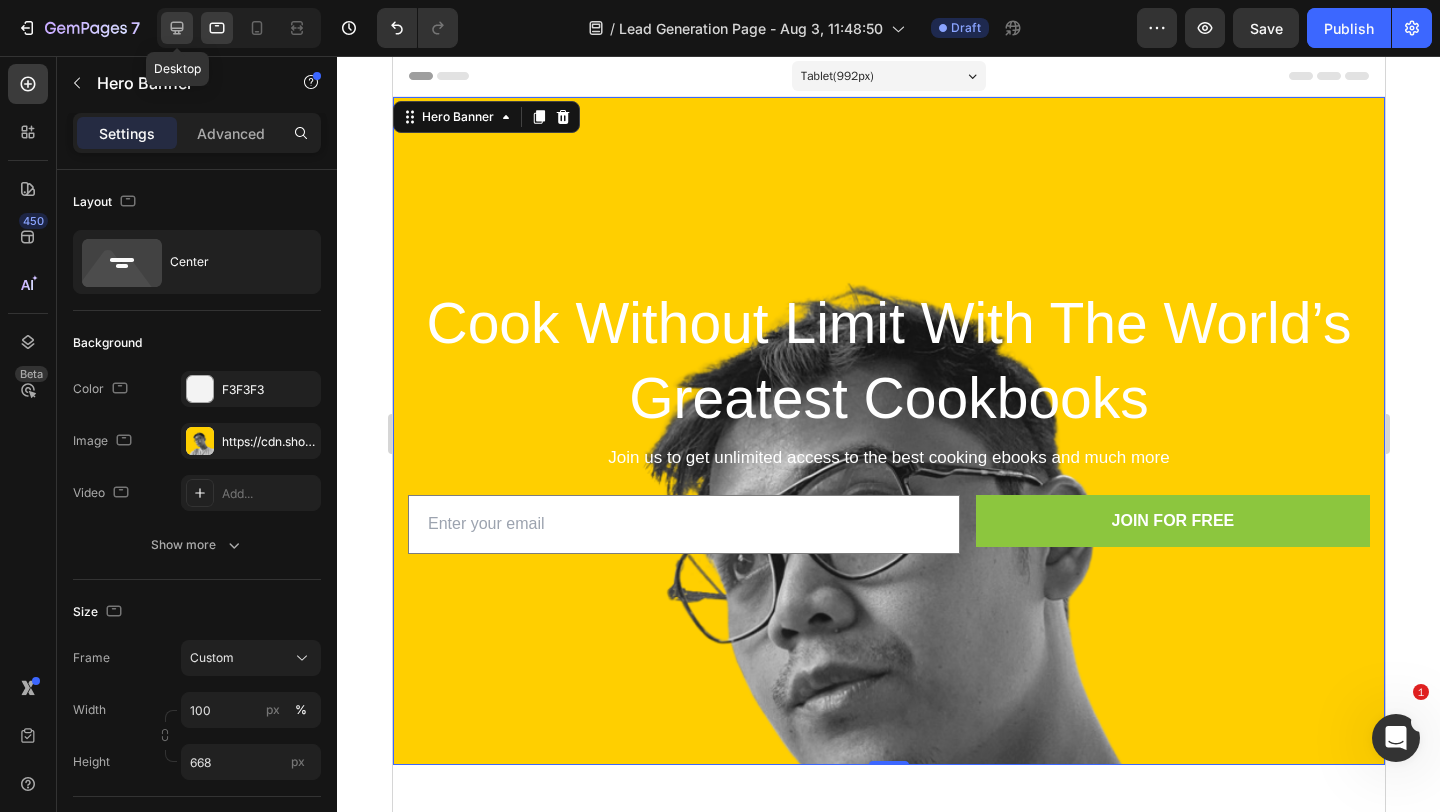 click 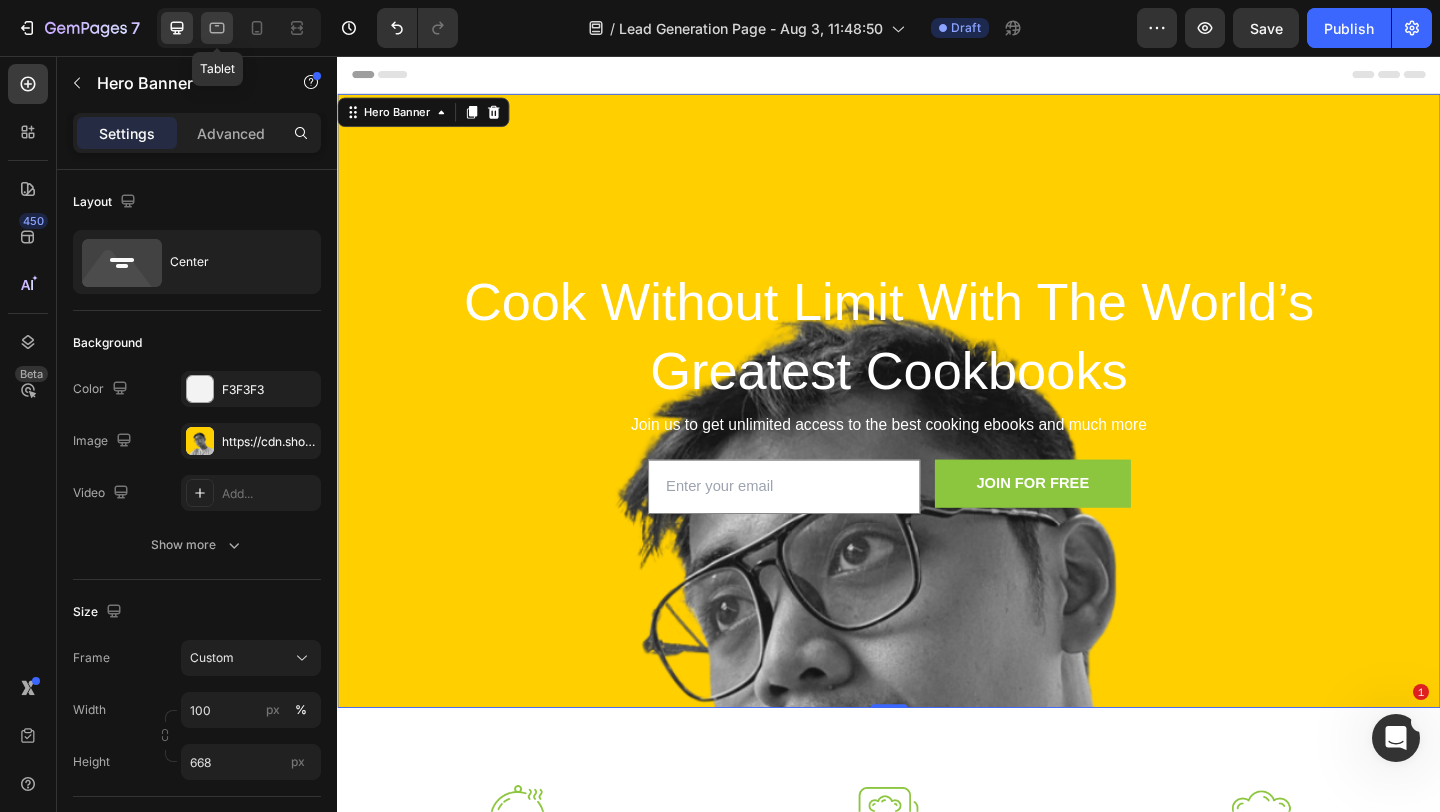 click 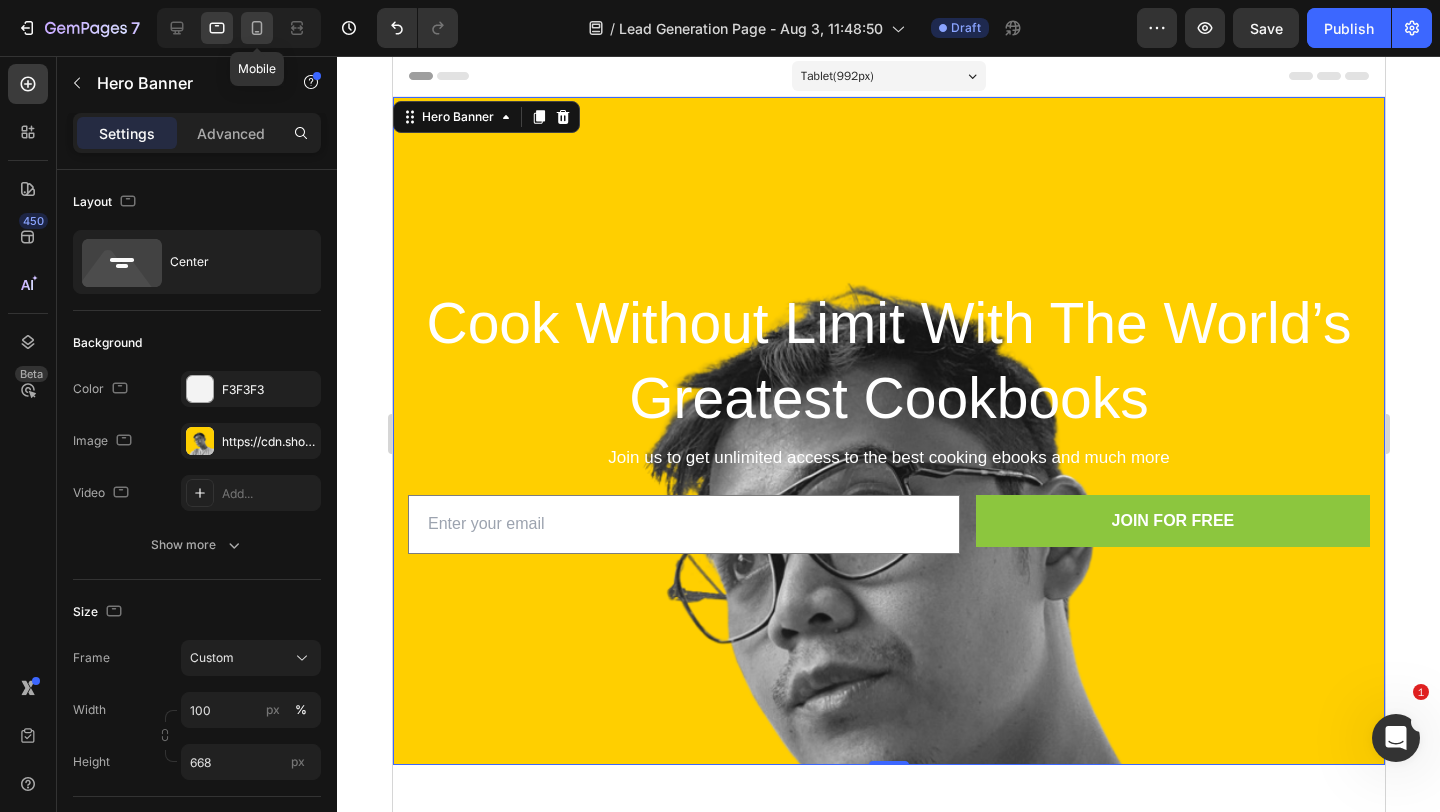 click 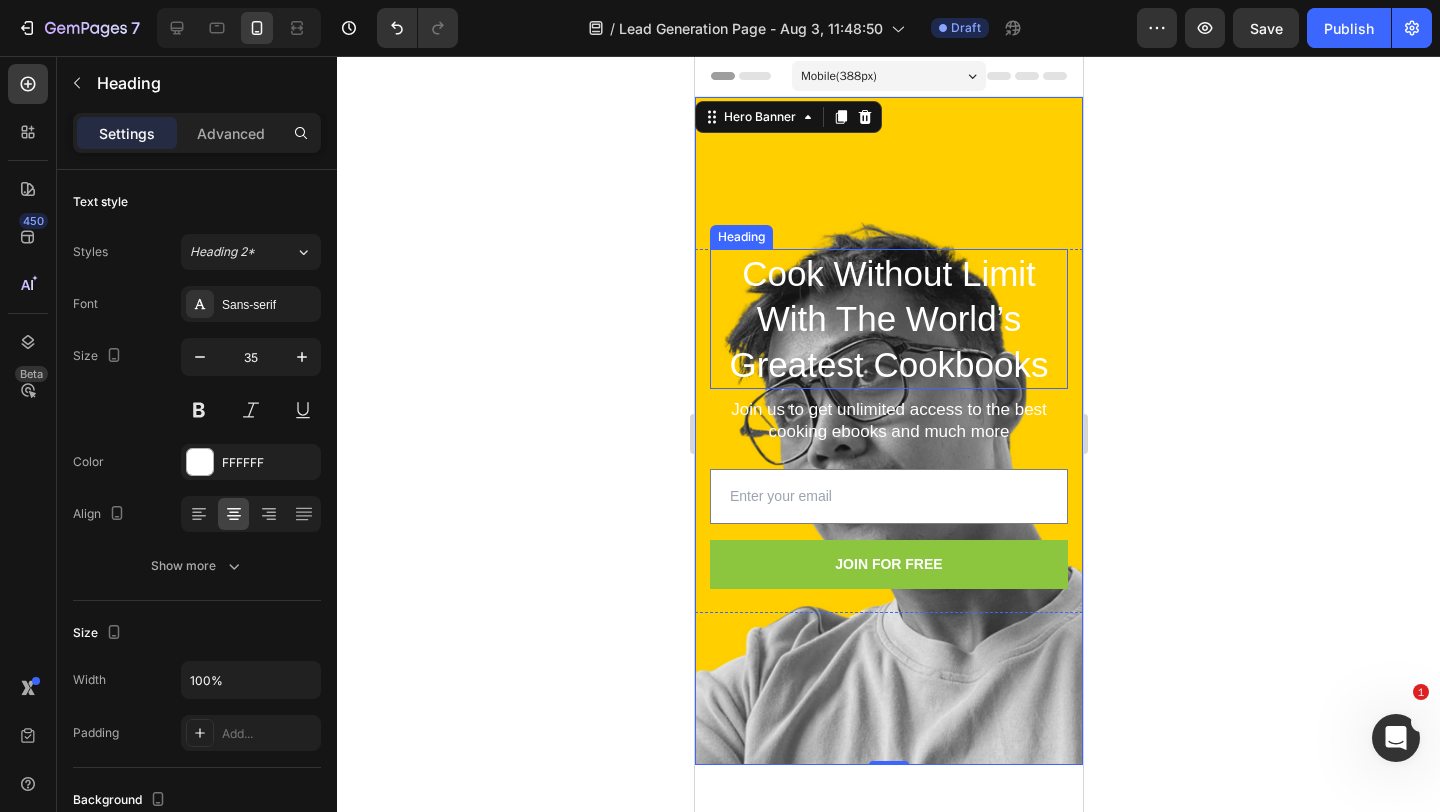 click on "Cook Without Limit With The World’s Greatest Cookbooks" at bounding box center (888, 319) 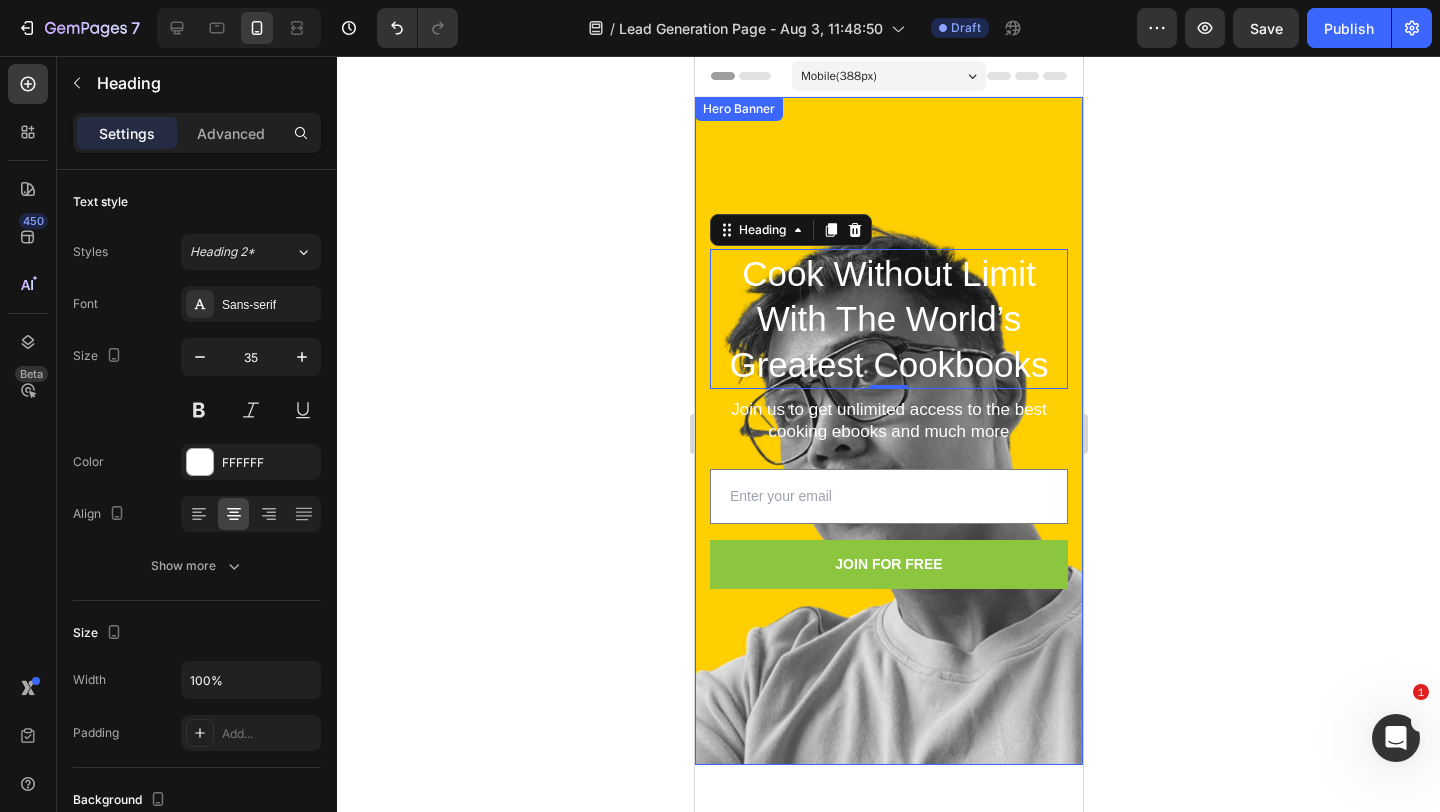 click at bounding box center [888, 431] 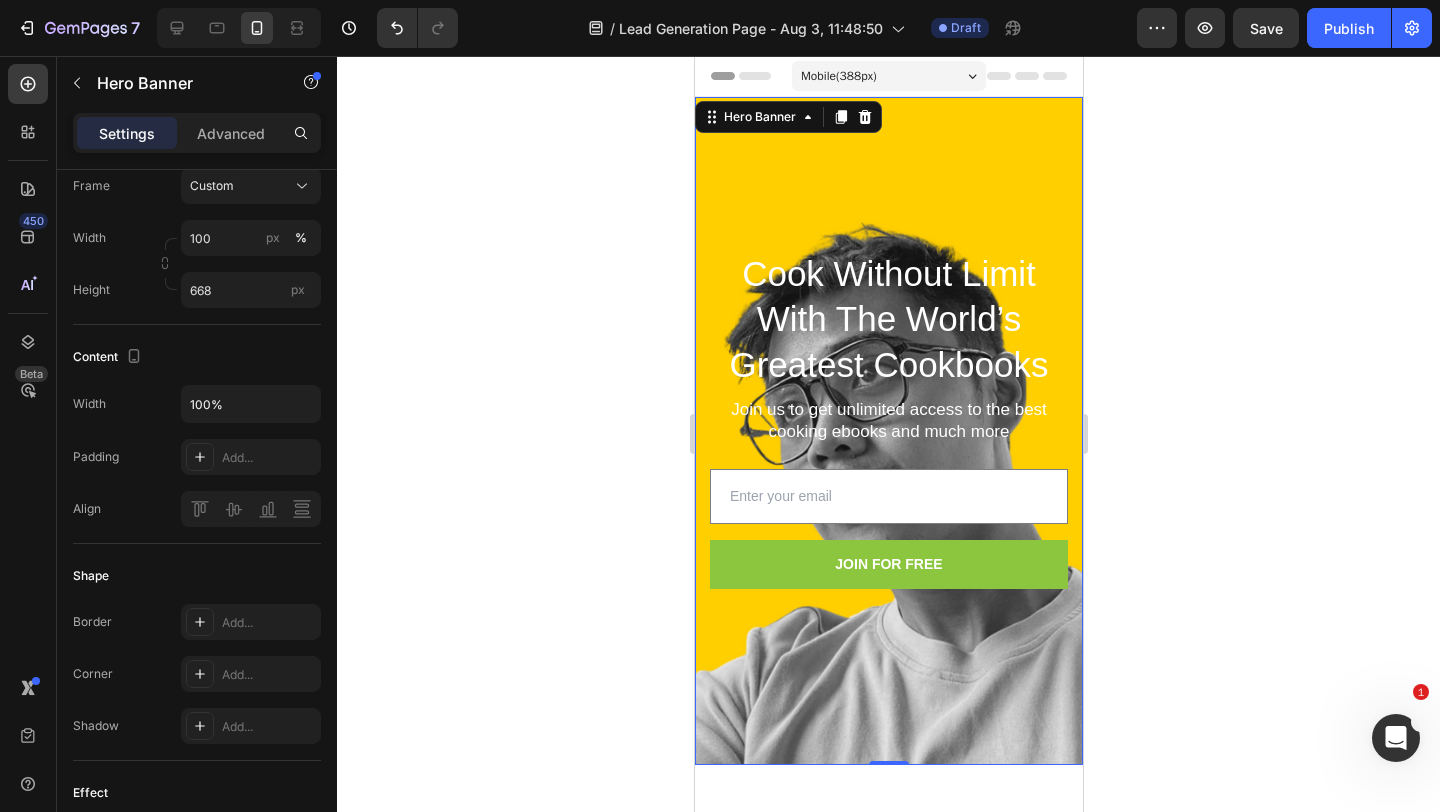 scroll, scrollTop: 0, scrollLeft: 0, axis: both 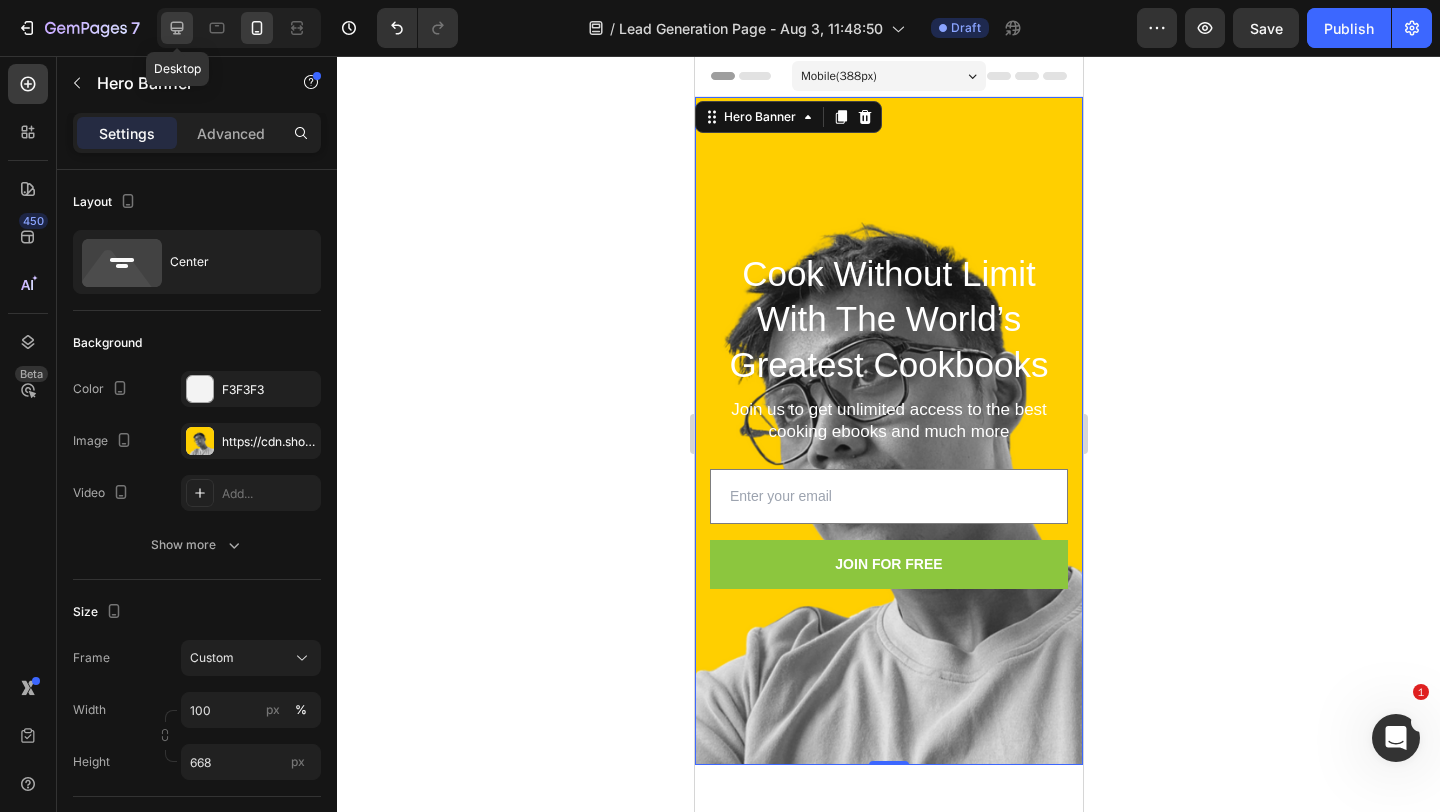 click 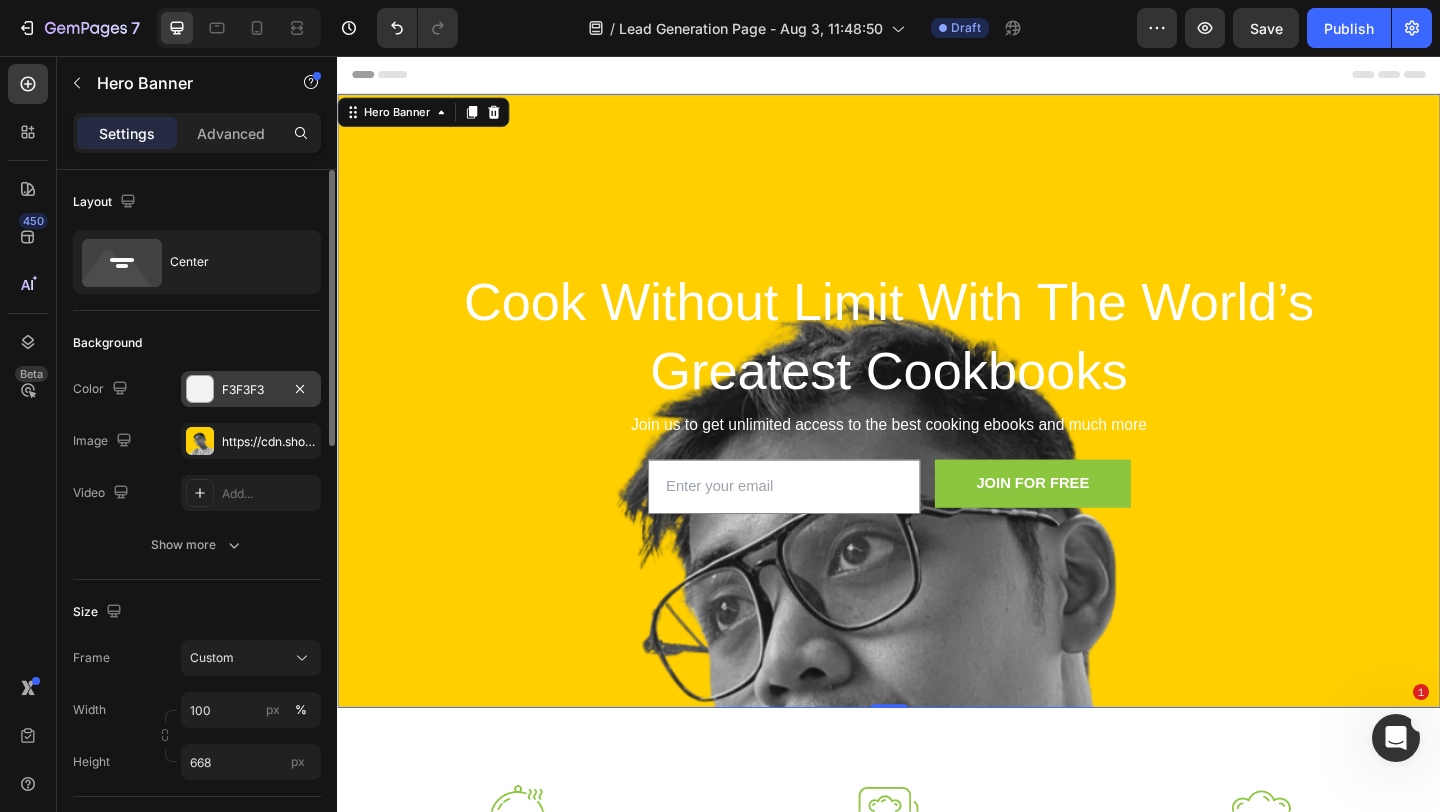 click on "F3F3F3" at bounding box center (251, 390) 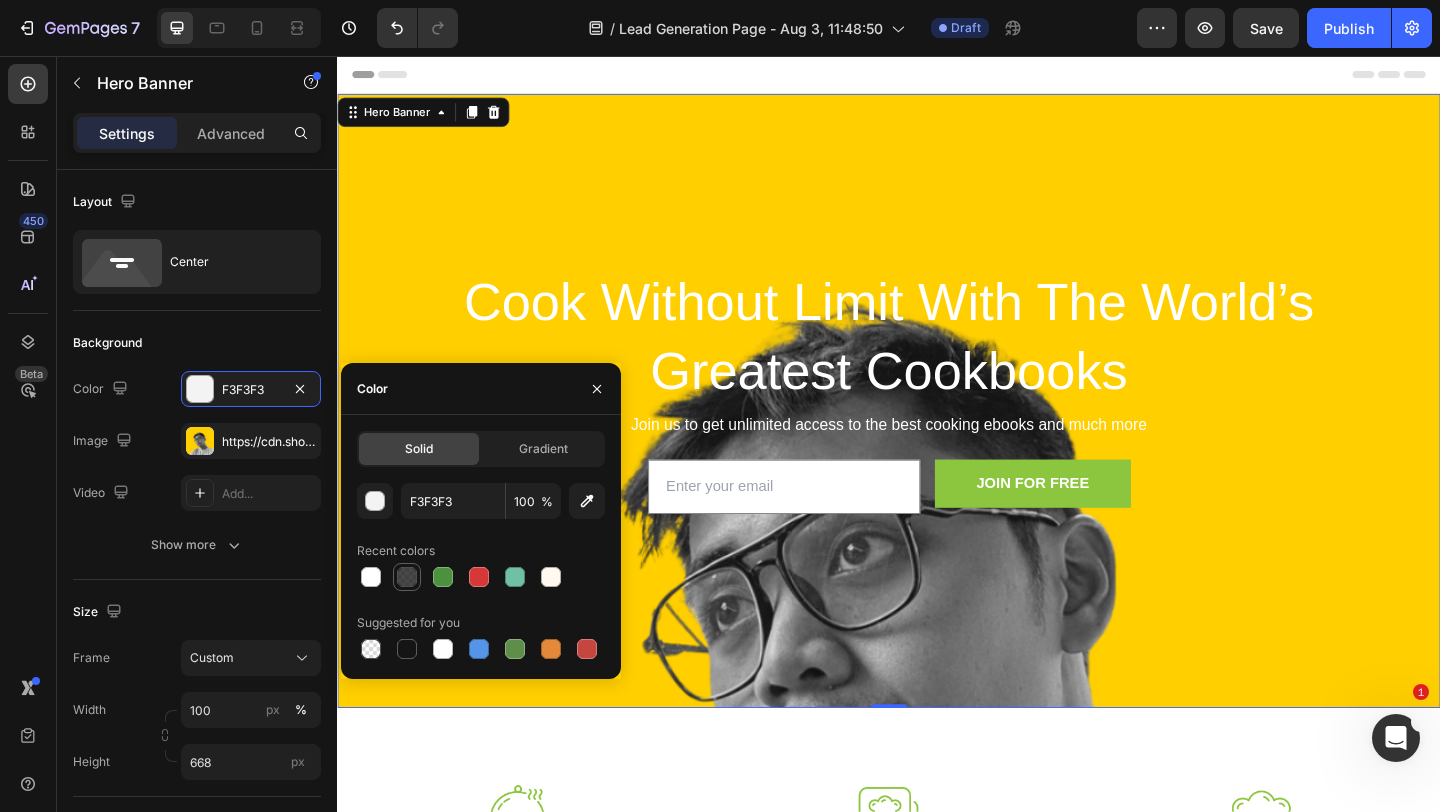 click at bounding box center (407, 577) 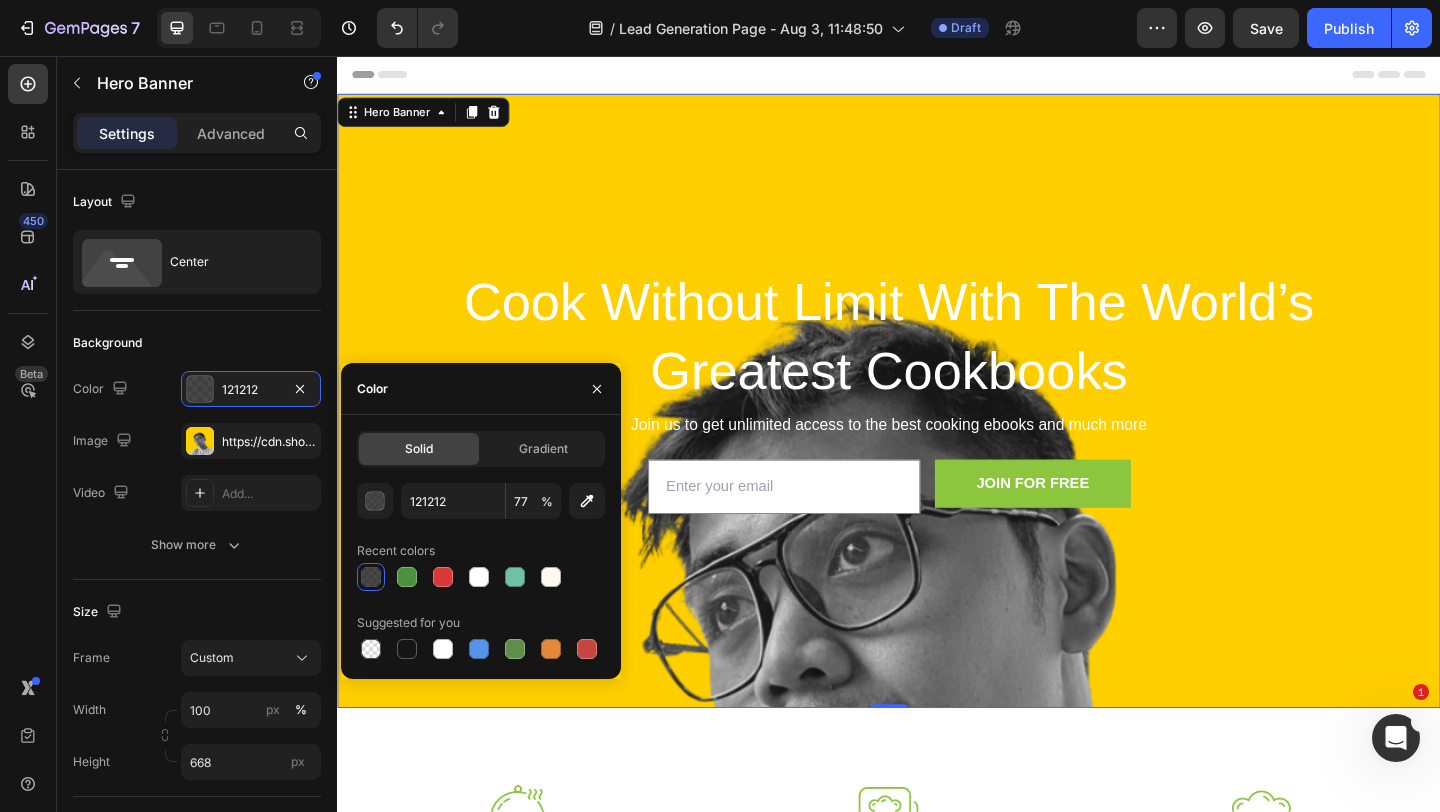 click at bounding box center (371, 577) 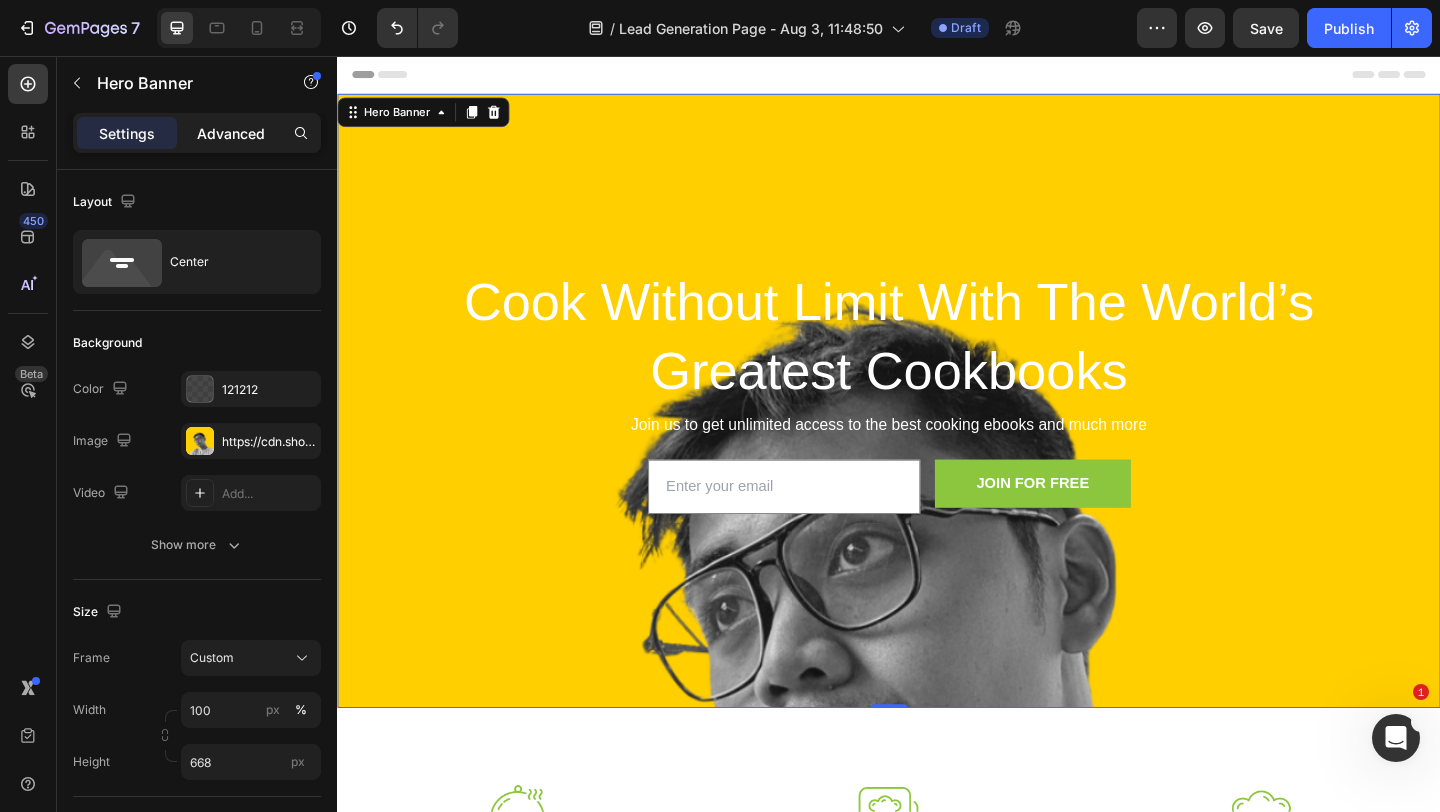 click on "Advanced" 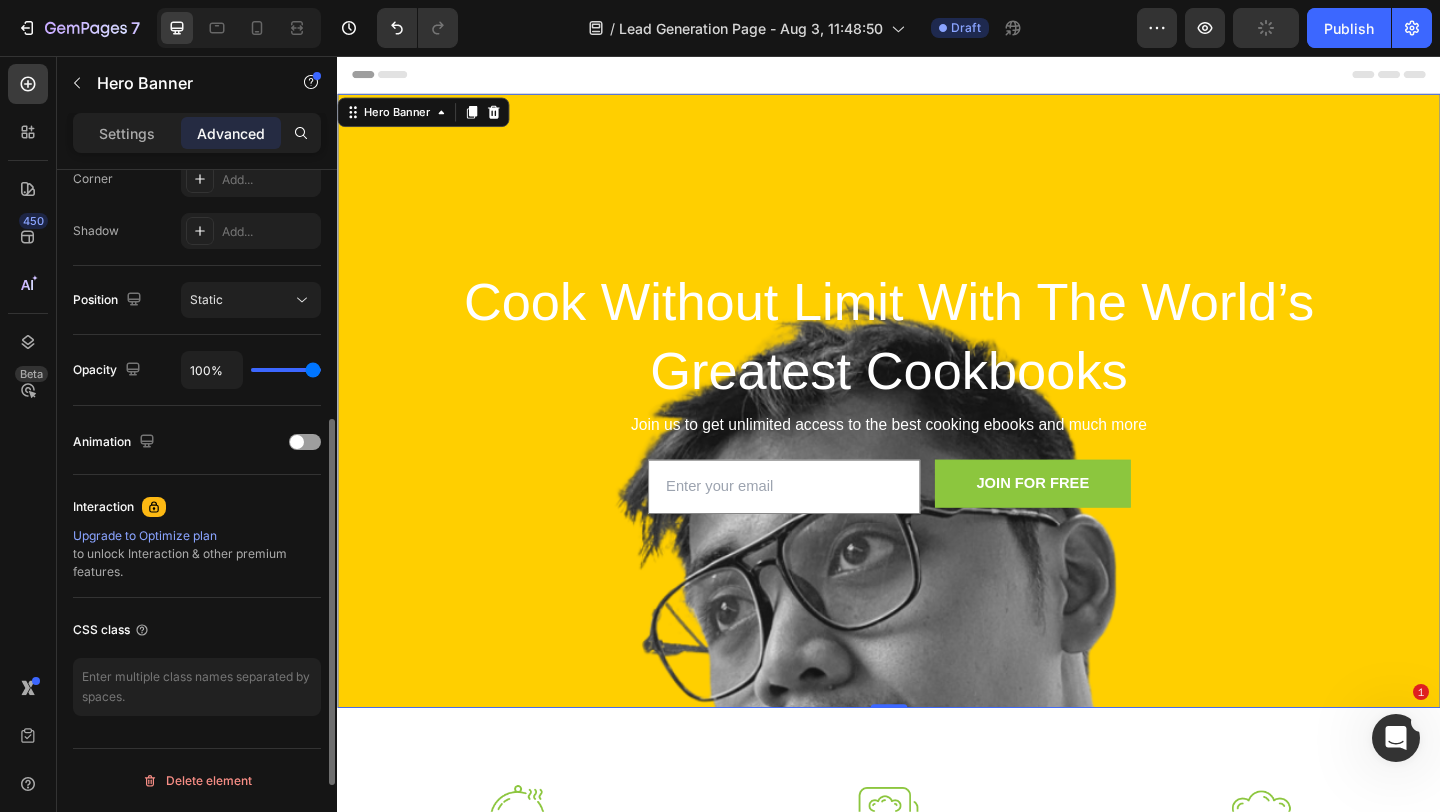 scroll, scrollTop: 0, scrollLeft: 0, axis: both 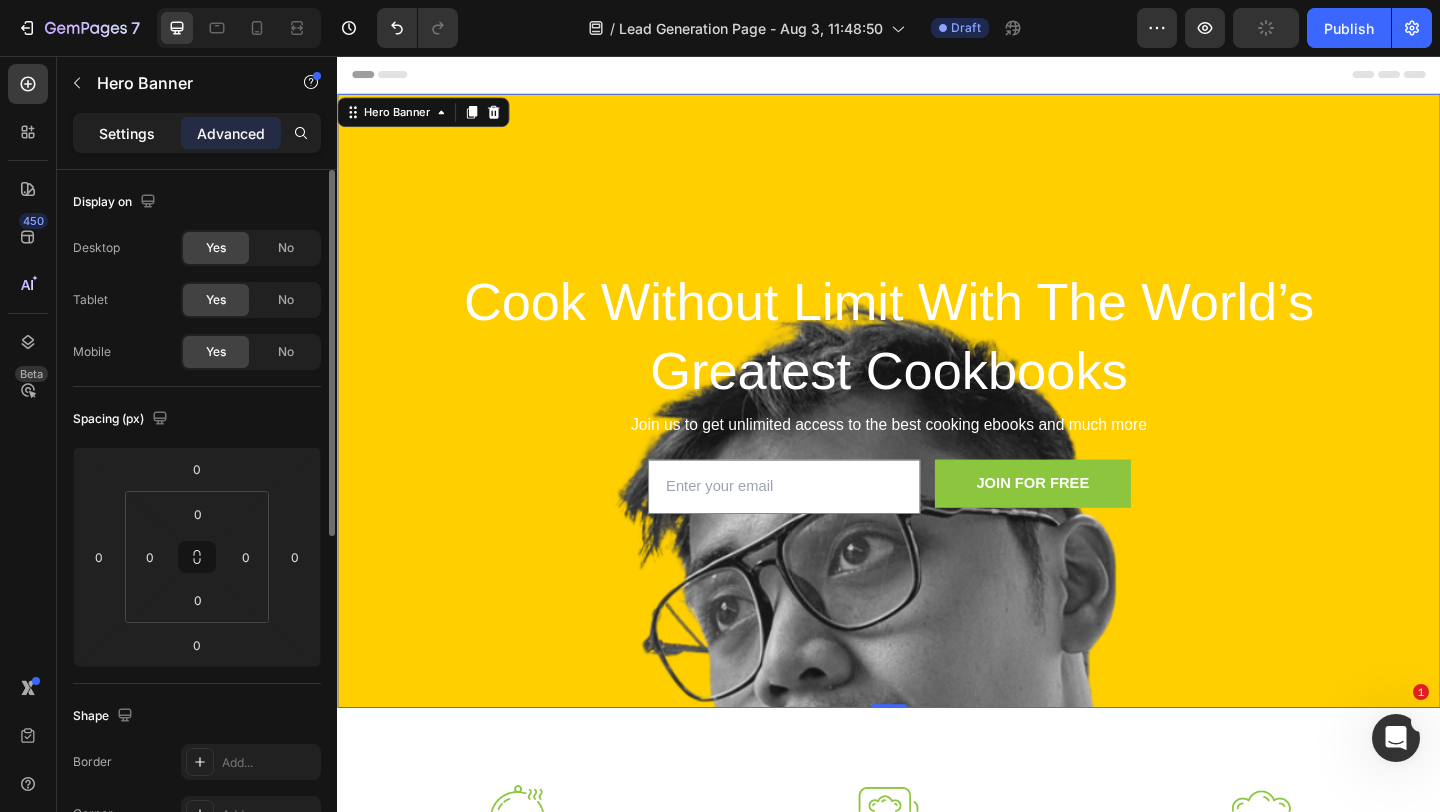 click on "Settings" 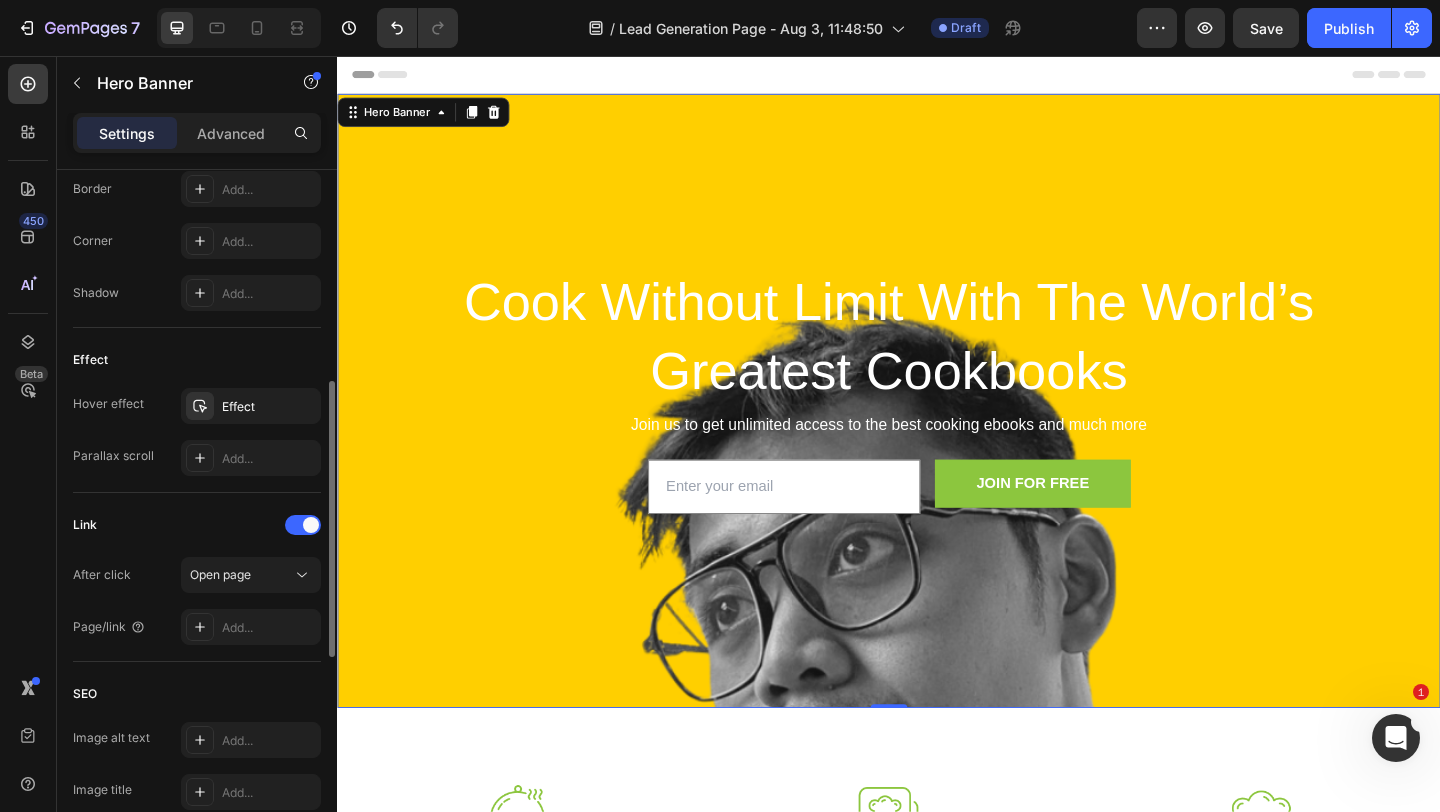 scroll, scrollTop: 1068, scrollLeft: 0, axis: vertical 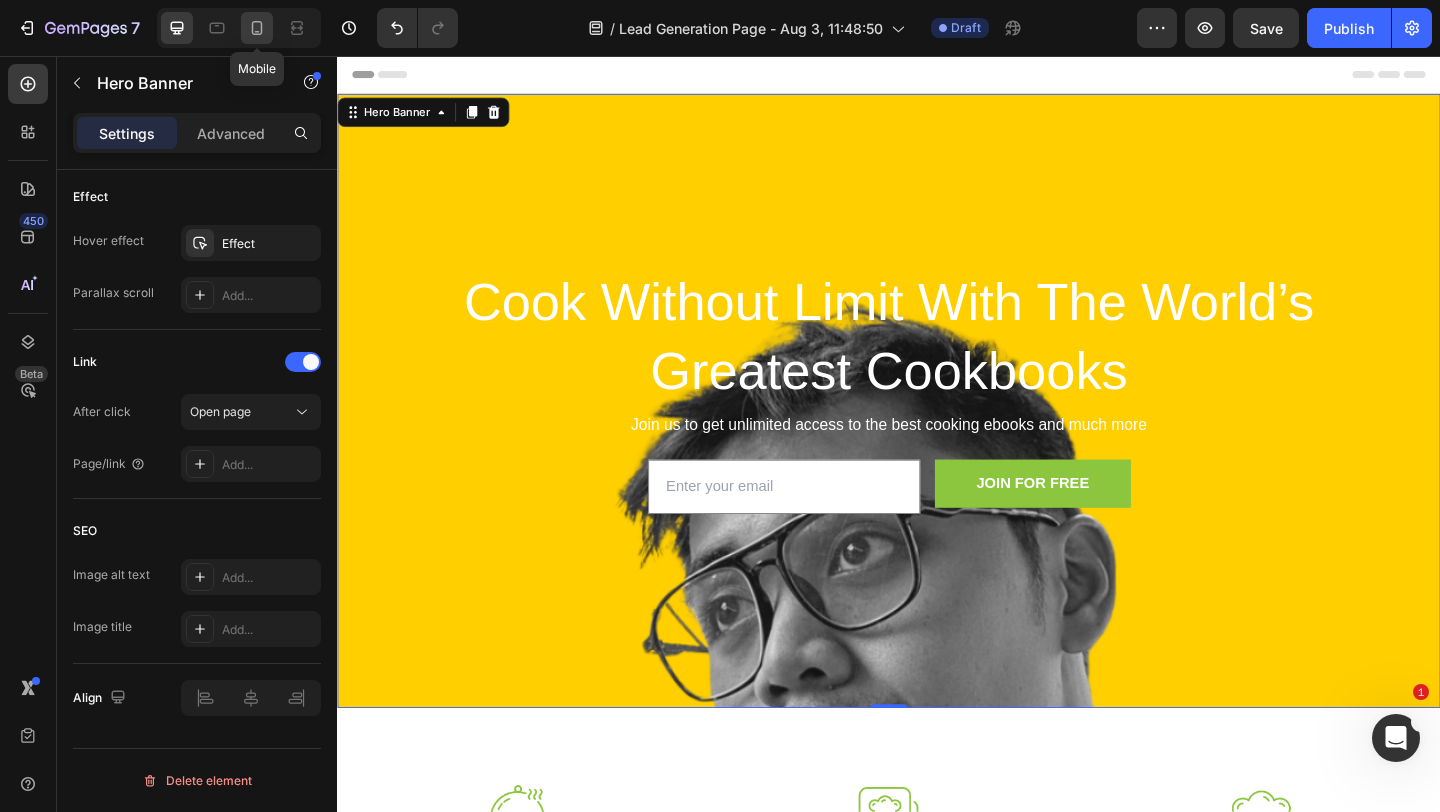 click 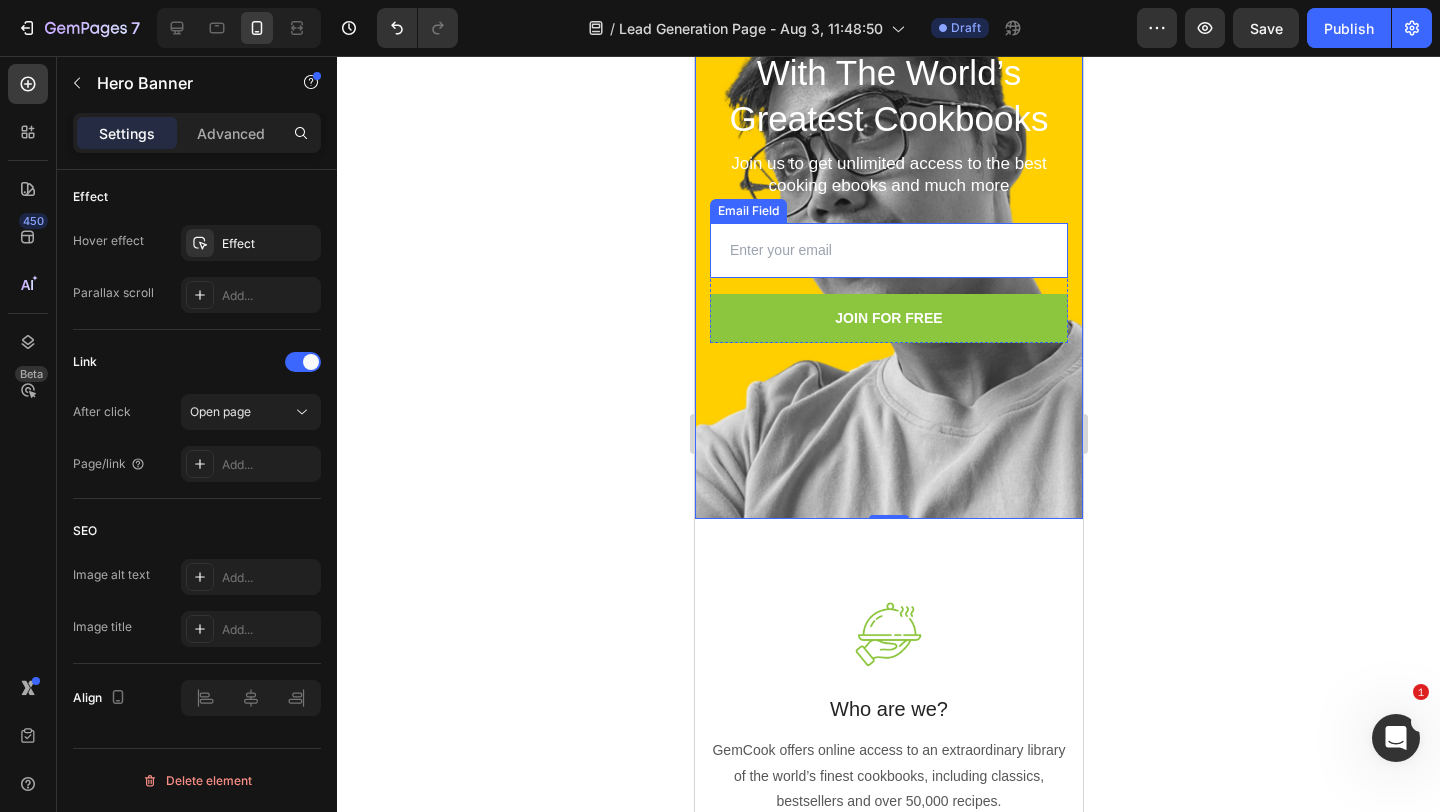 scroll, scrollTop: 249, scrollLeft: 0, axis: vertical 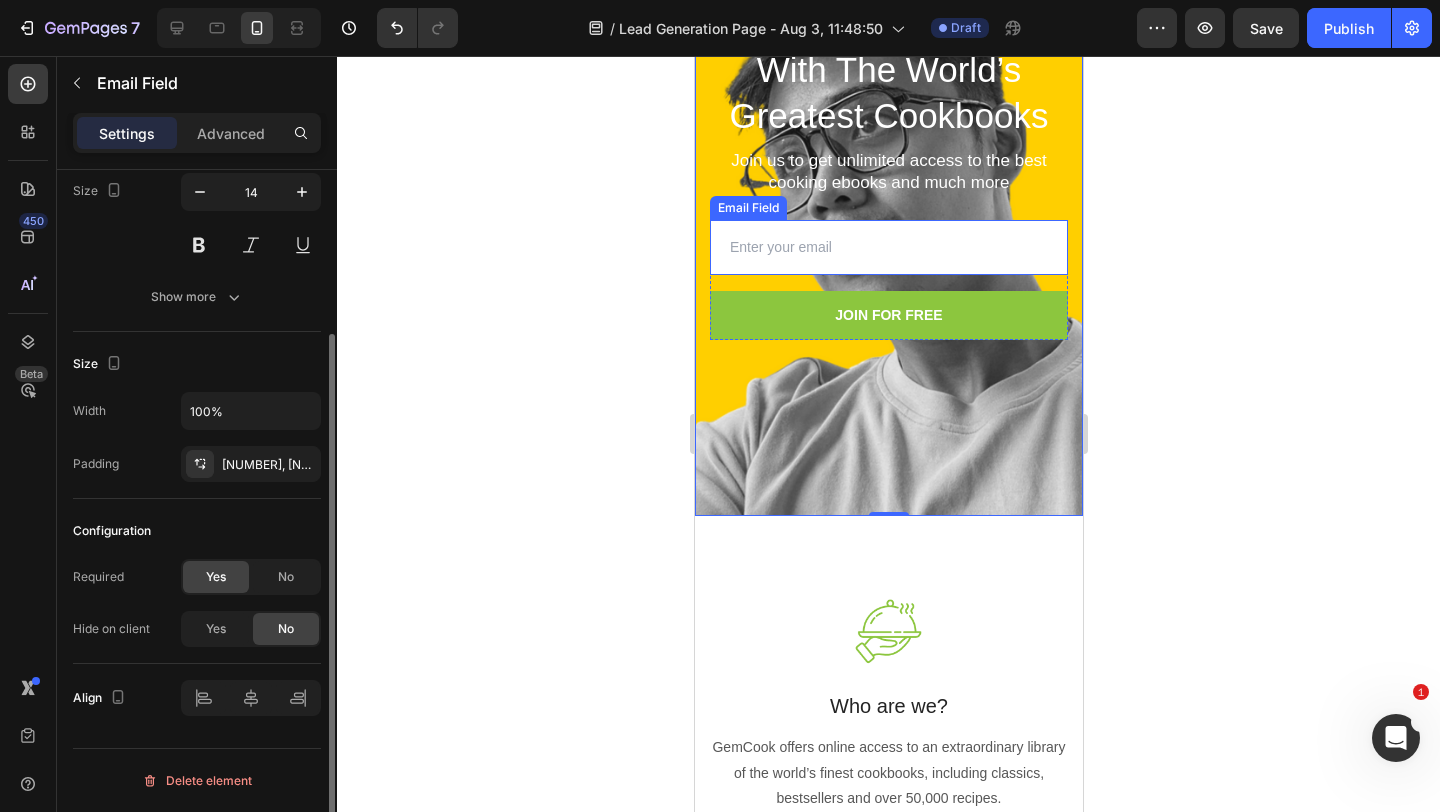 click at bounding box center (888, 247) 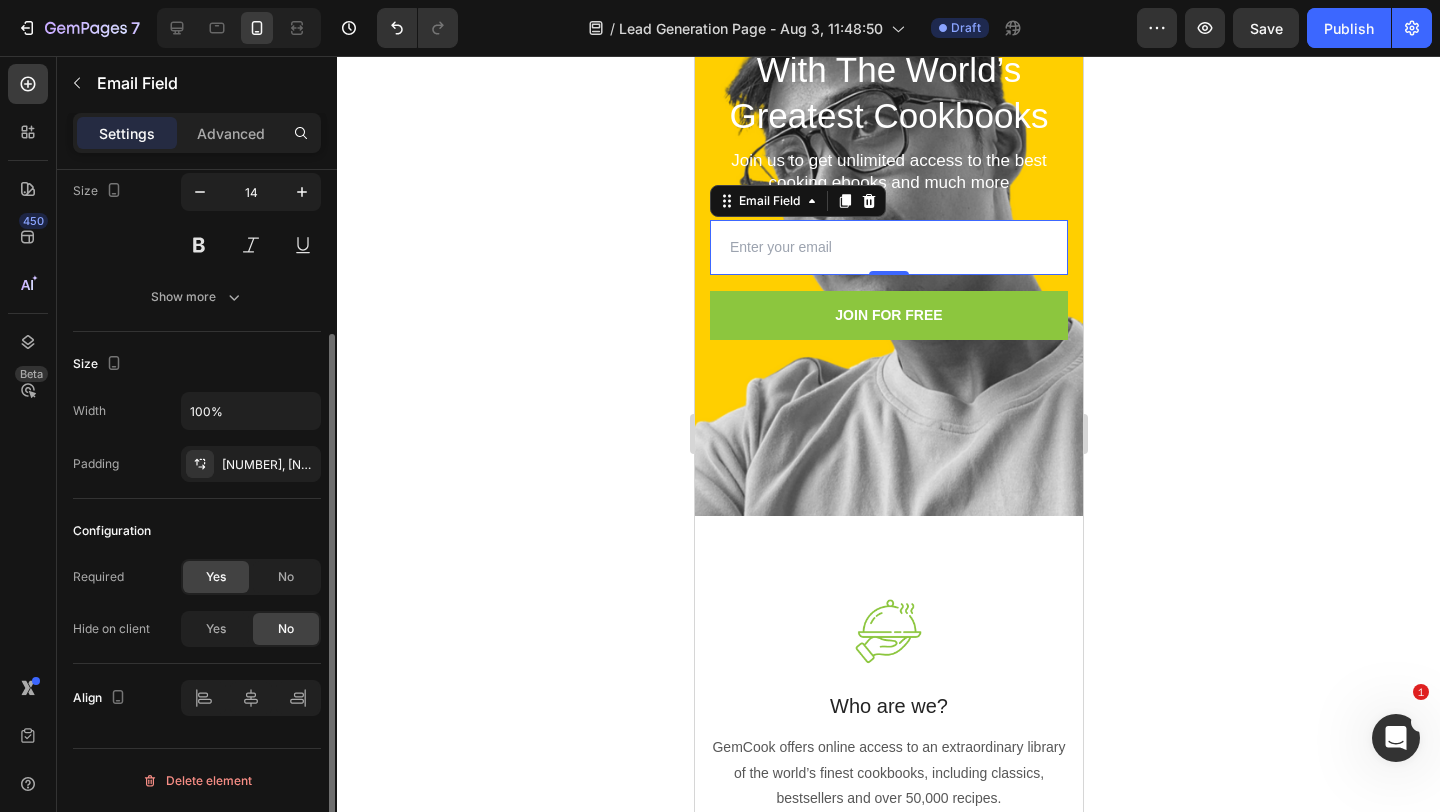 scroll, scrollTop: 0, scrollLeft: 0, axis: both 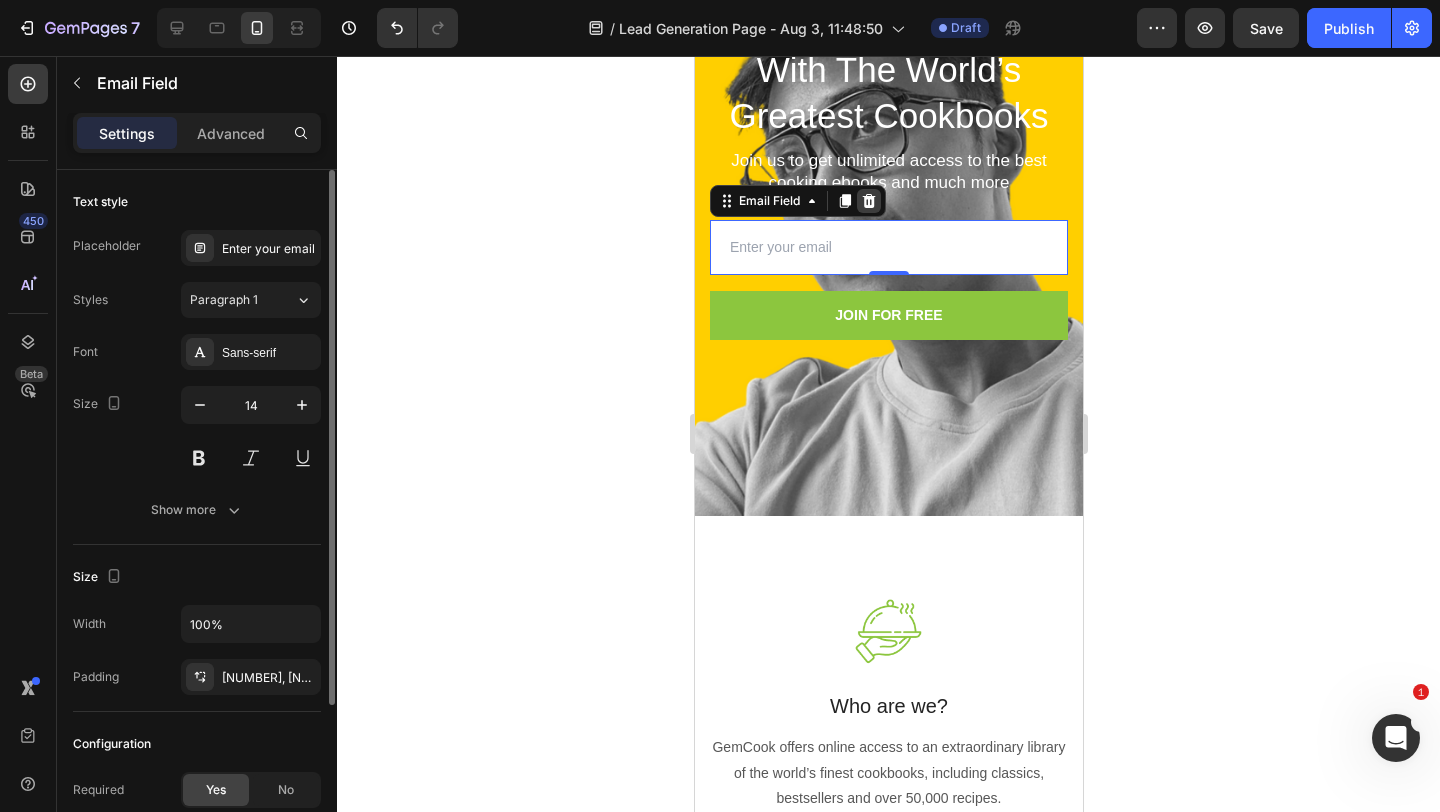 click 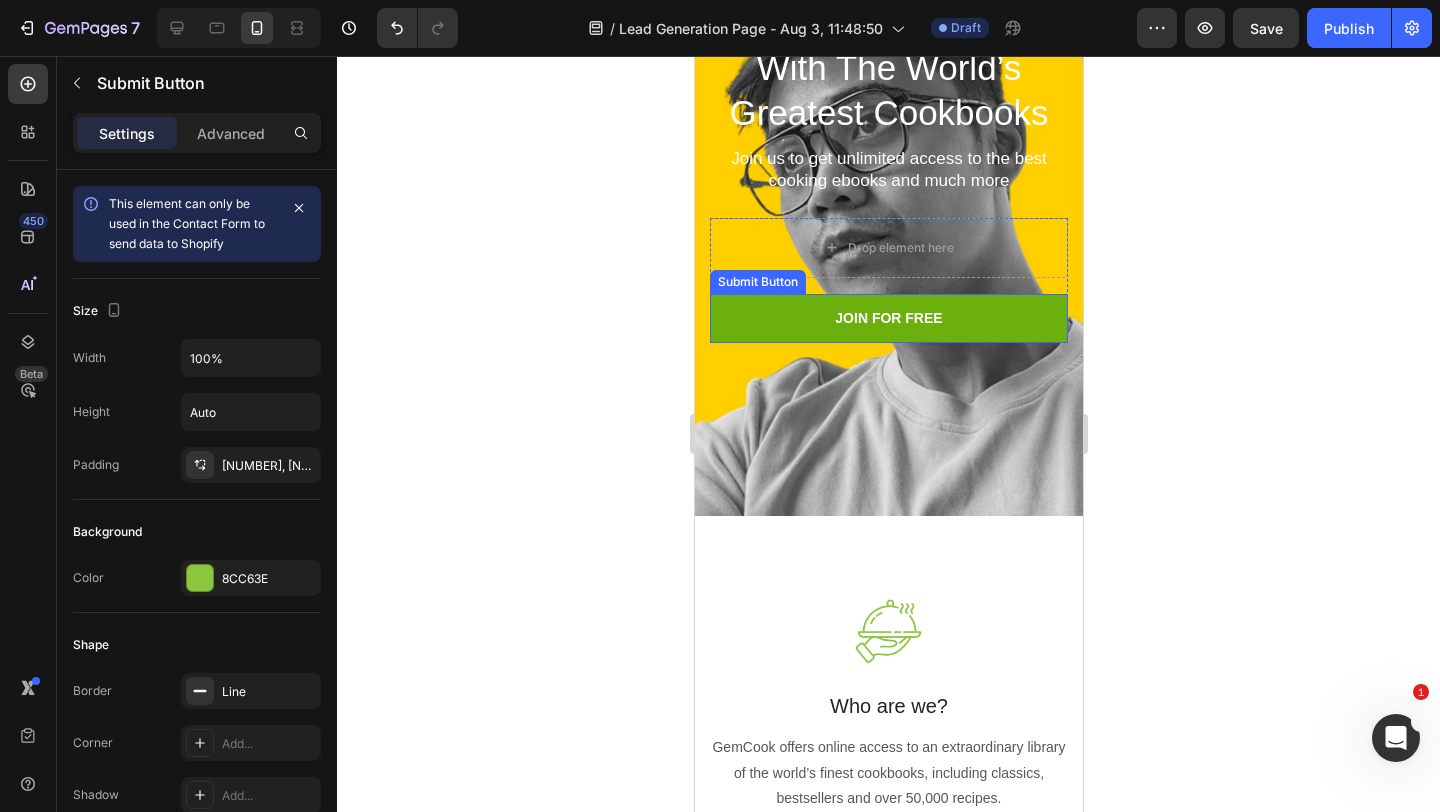 click on "JOIN FOR FREE" at bounding box center (888, 318) 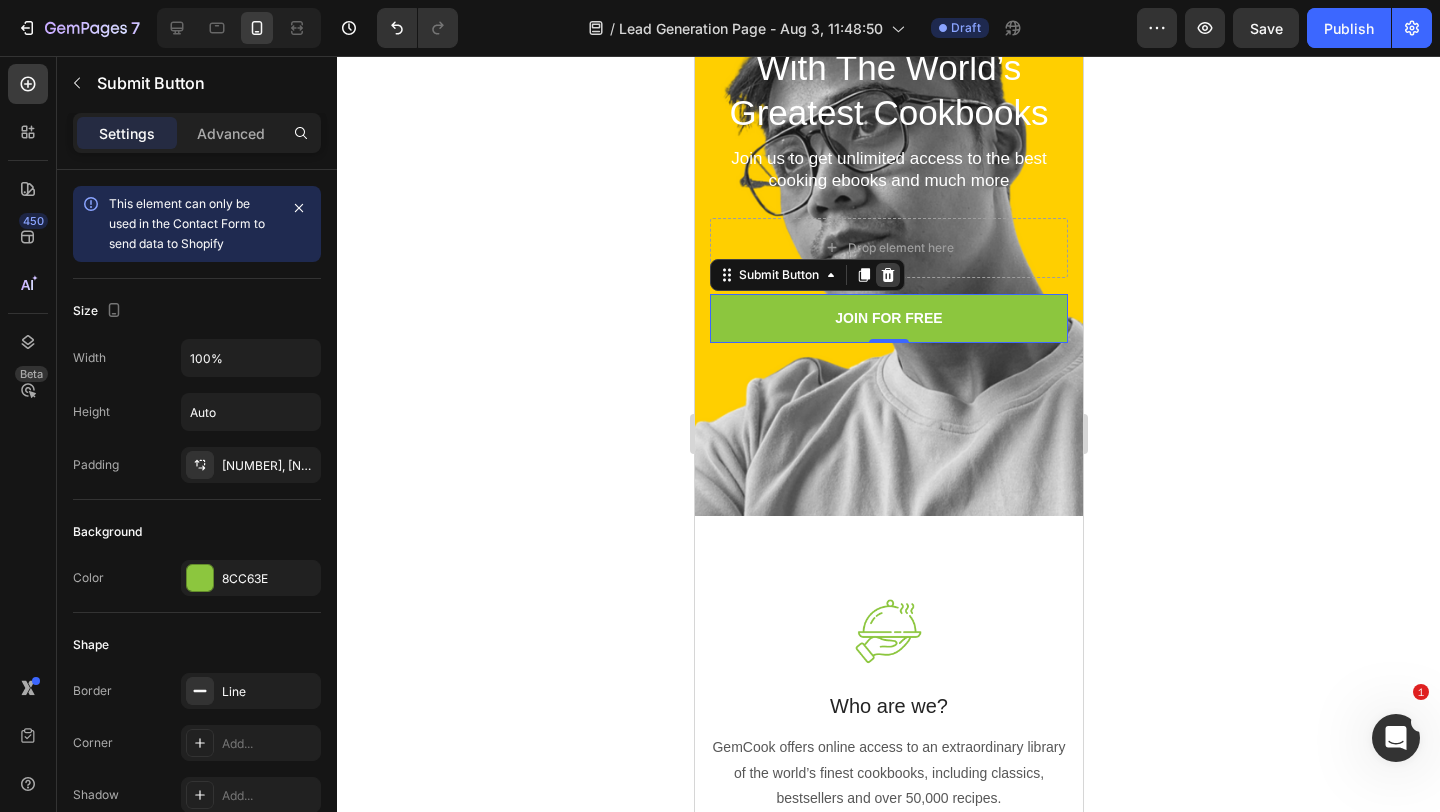click 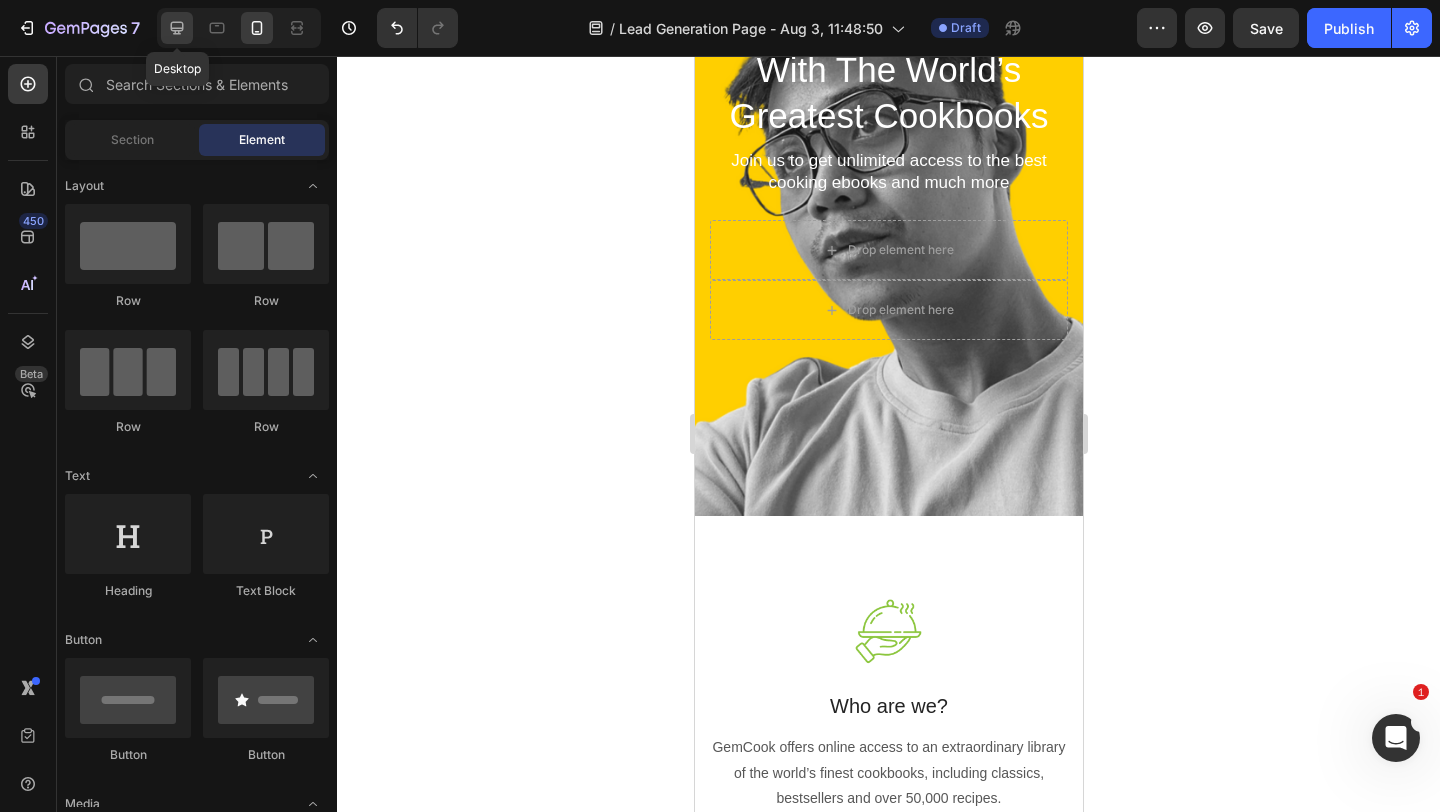 click 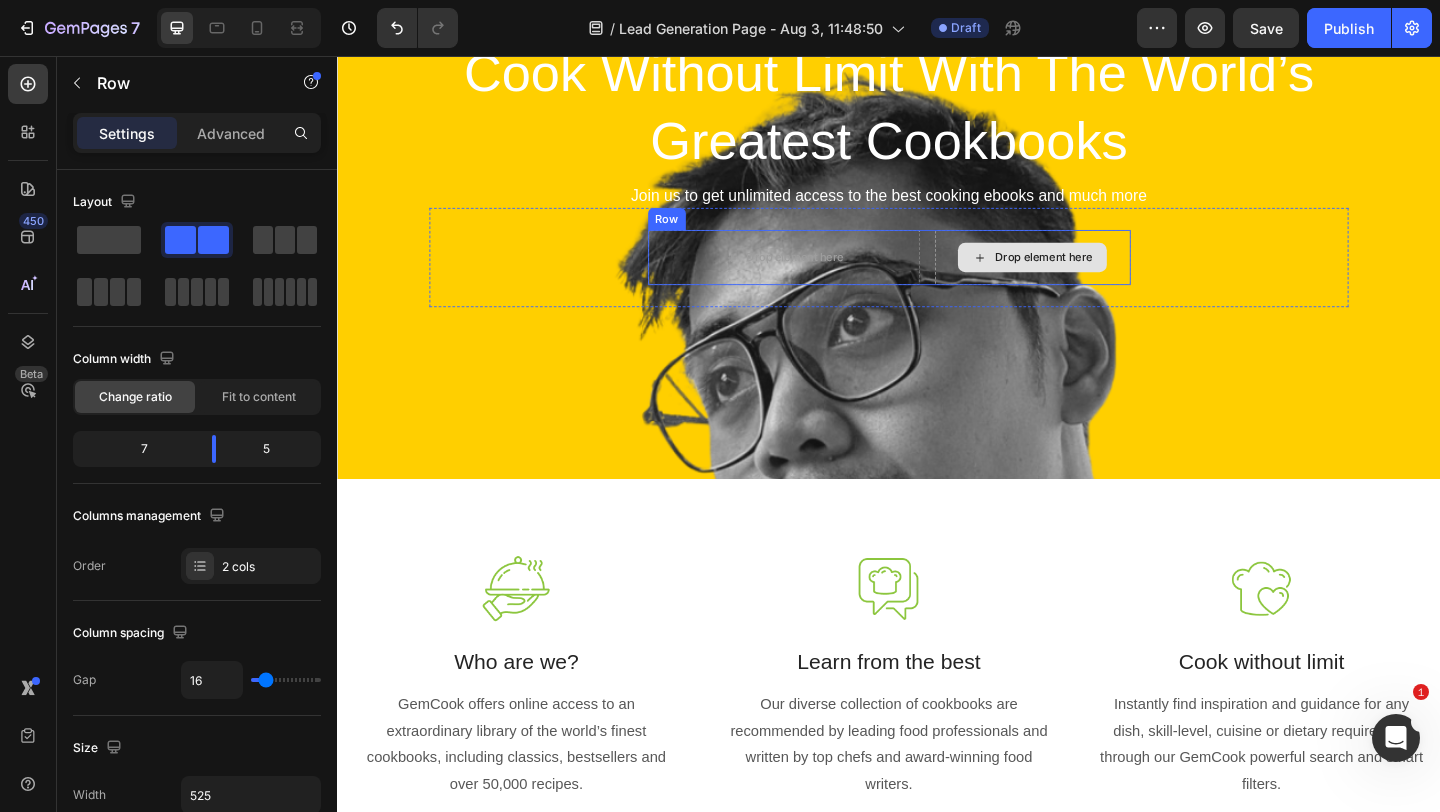 click on "Drop element here" at bounding box center (1093, 275) 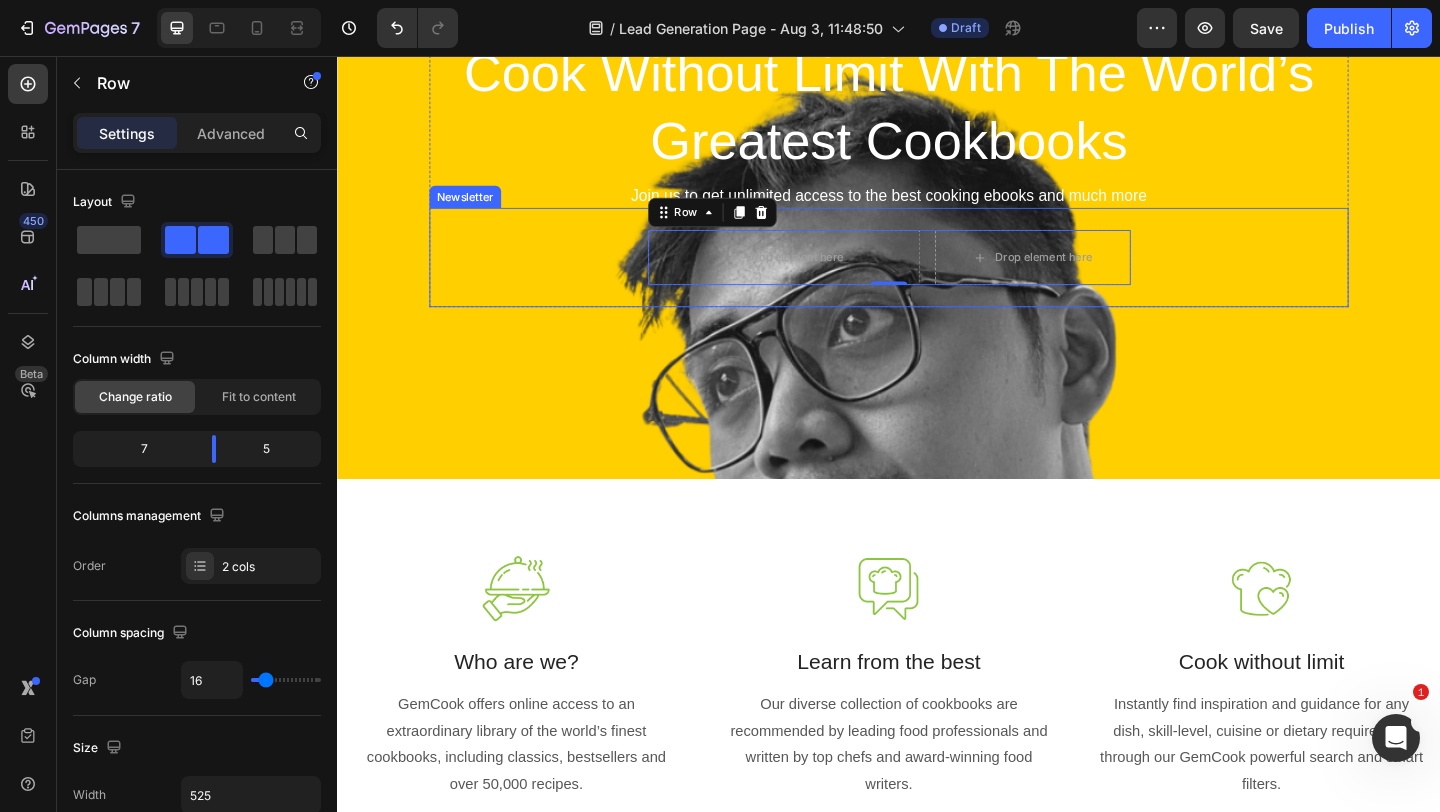 click on "Drop element here
Drop element here Row   0 Newsletter" at bounding box center [937, 275] 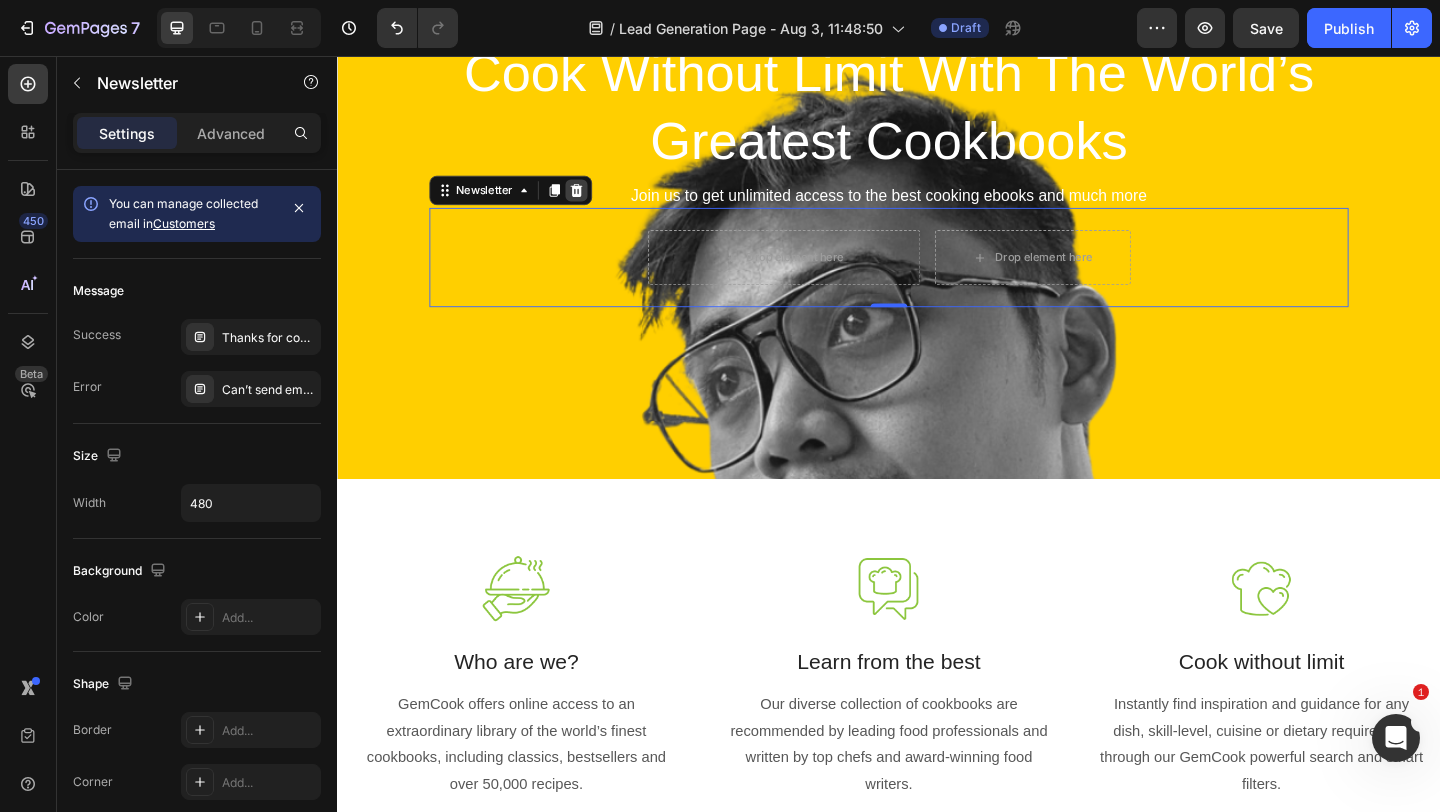 click at bounding box center [597, 202] 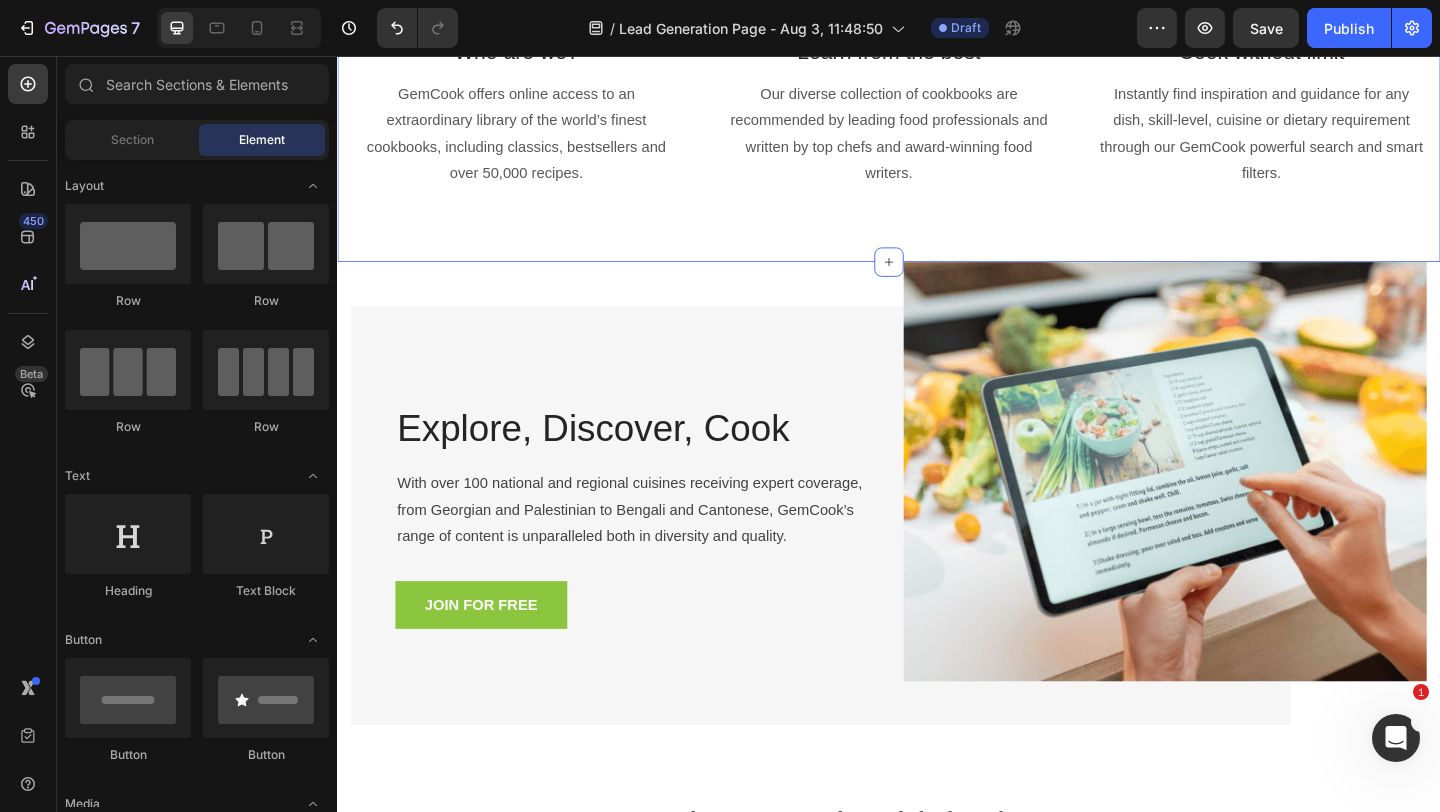 scroll, scrollTop: 926, scrollLeft: 0, axis: vertical 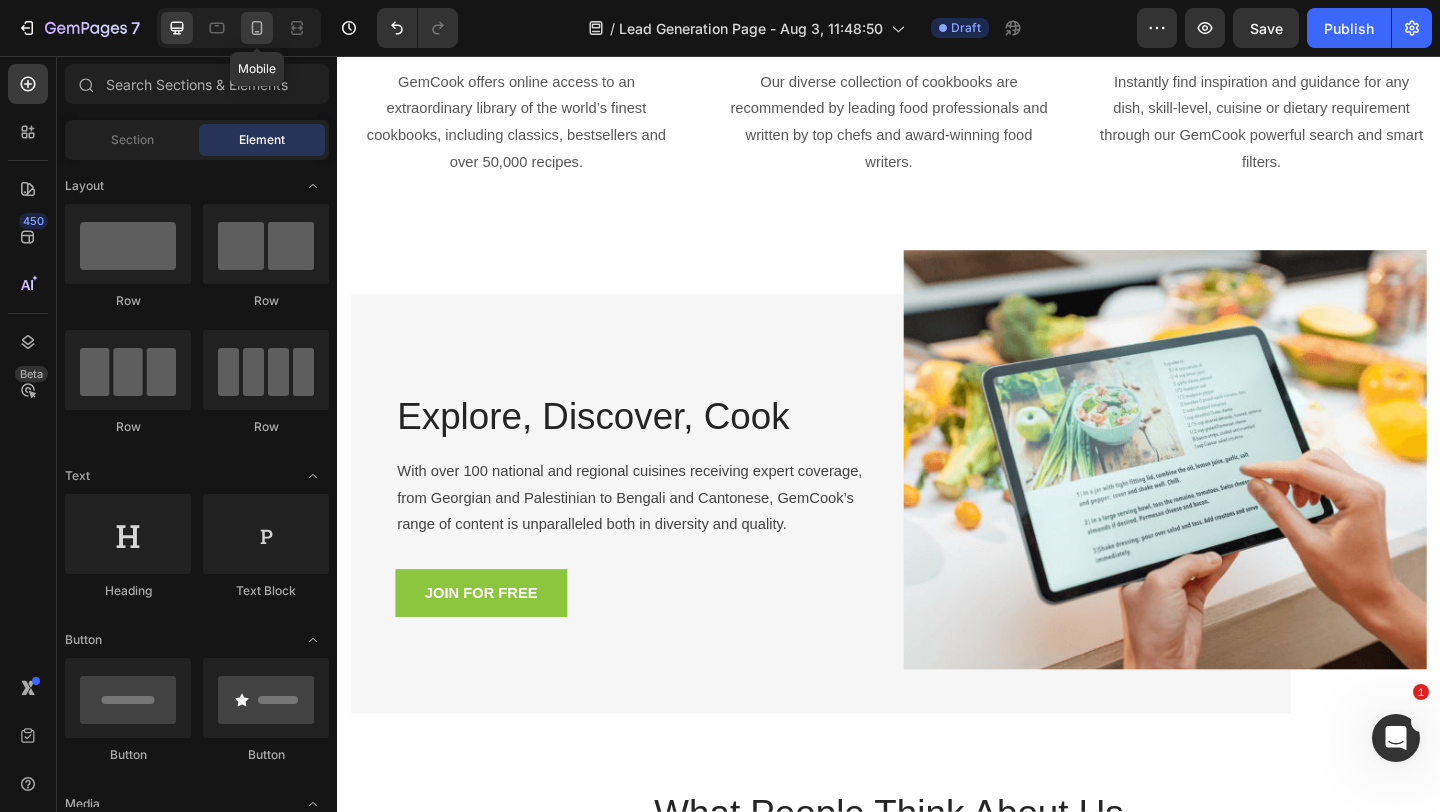 click 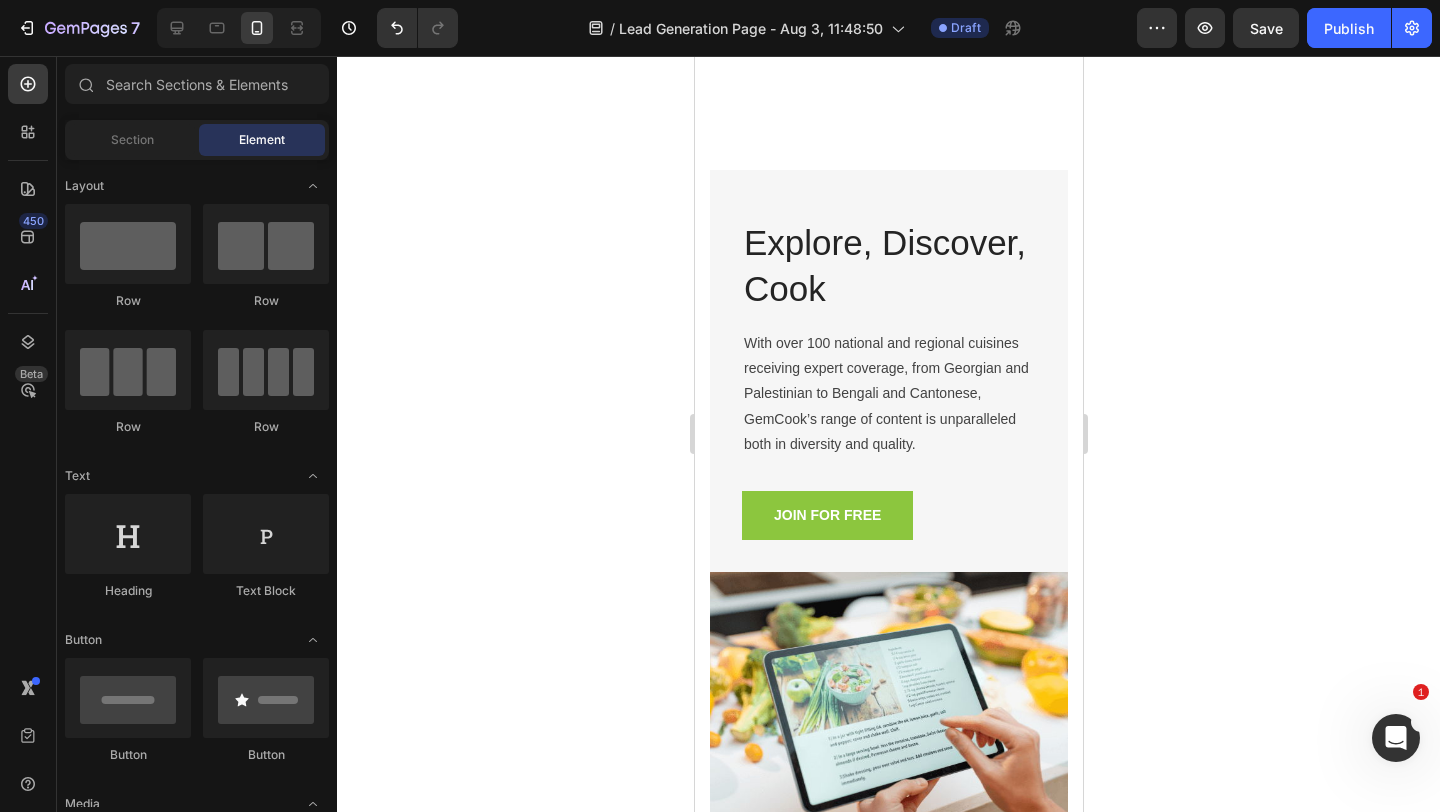scroll, scrollTop: 2285, scrollLeft: 0, axis: vertical 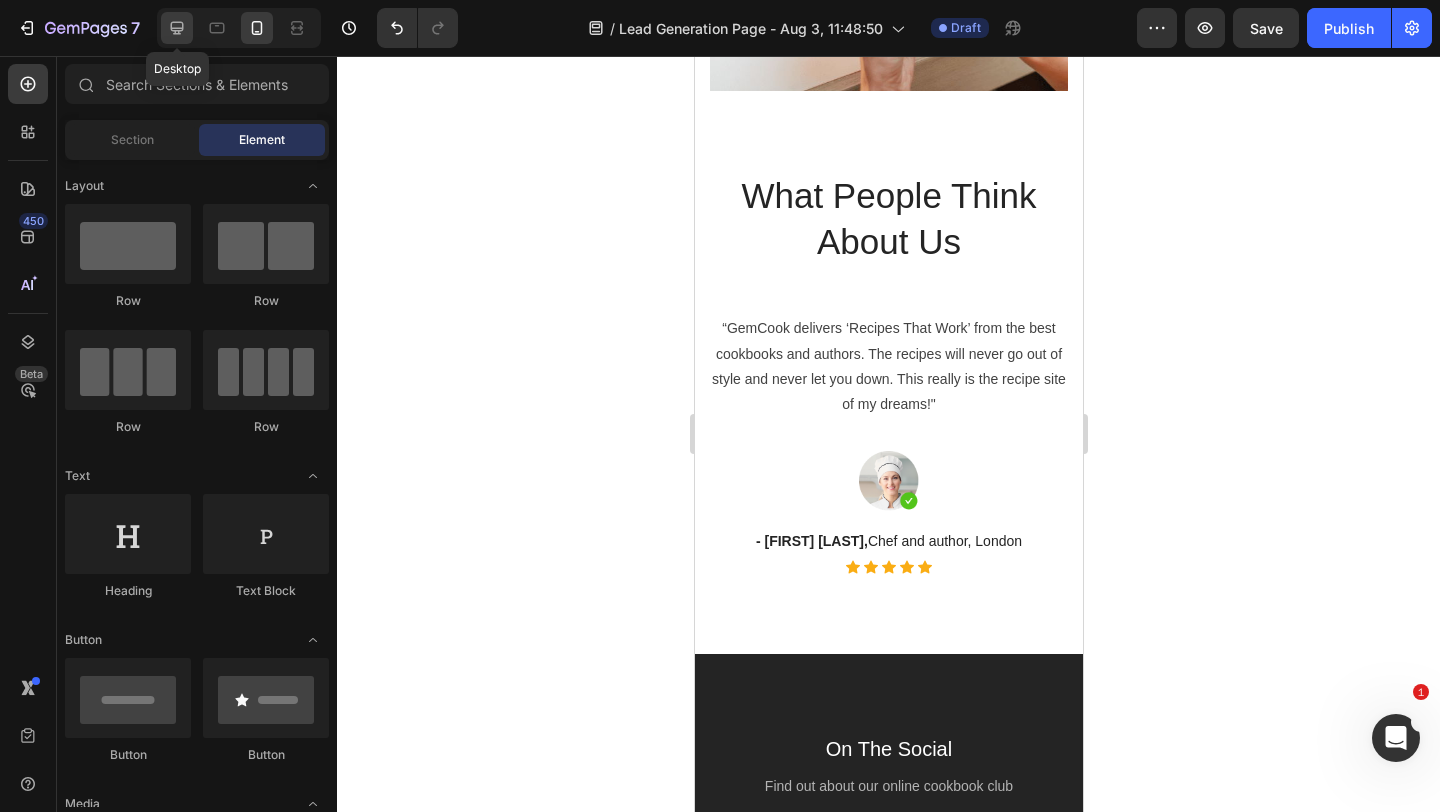 click 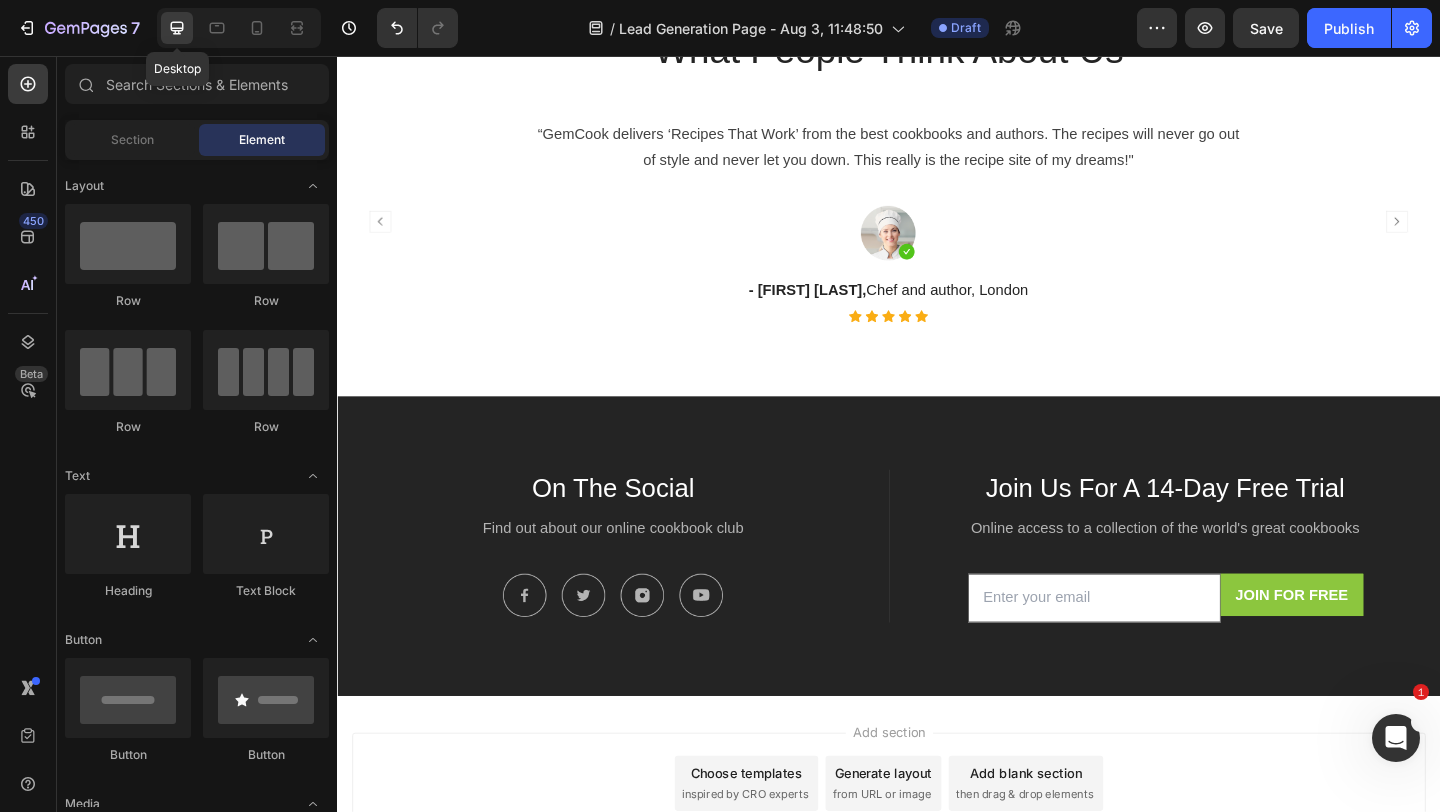 scroll, scrollTop: 2200, scrollLeft: 0, axis: vertical 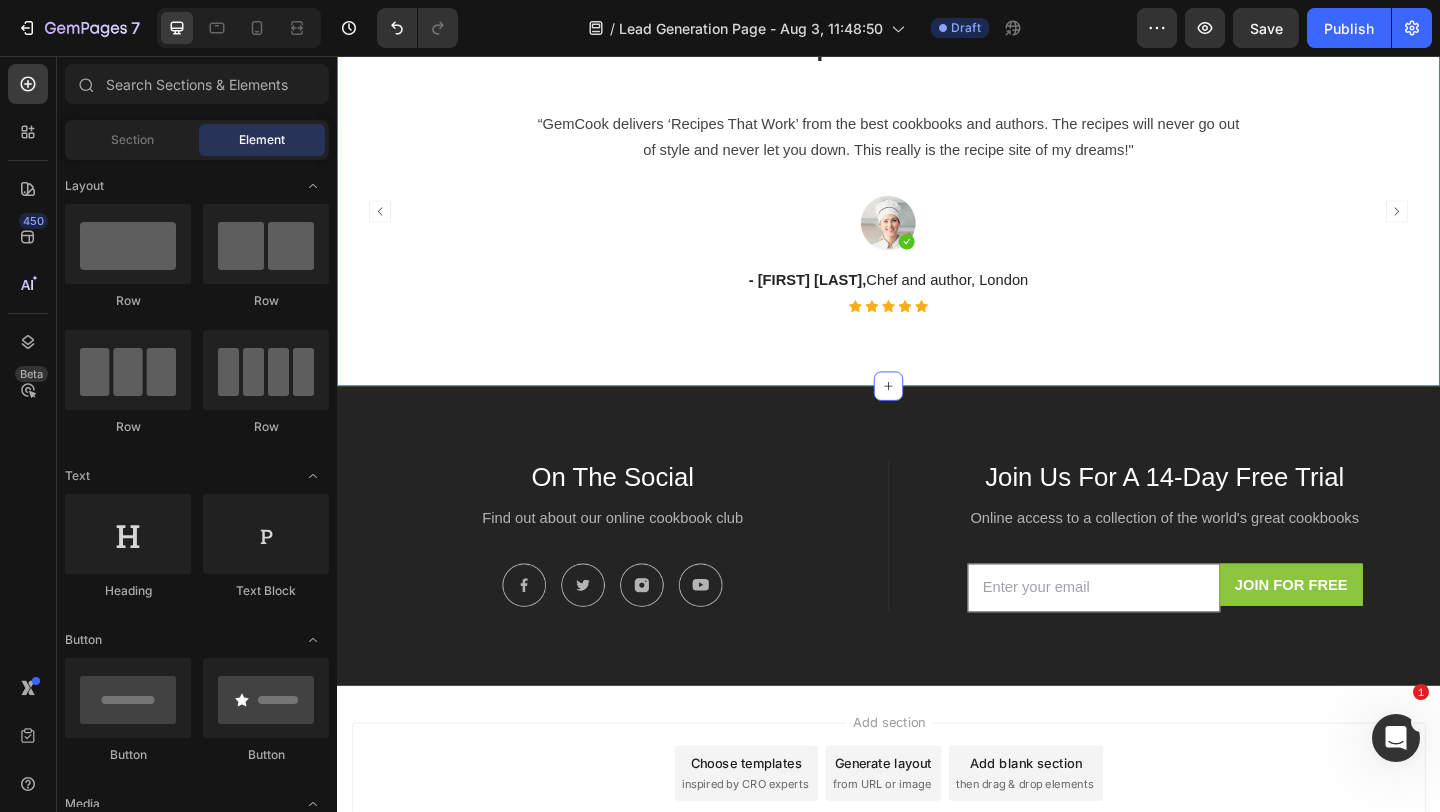 click on "What People Think About Us Heading         “GemCook delivers ‘Recipes That Work’ from the best cookbooks and authors. The recipes will never go out of style and never let you down. This really is the recipe site of my dreams!" Text block Image - [FIRST] [LAST],  Chef and author, [CITY] Text block                Icon                Icon                Icon                Icon                Icon Icon List Hoz Row “An extraordinary set of cooks, historians, restaurateurs, over many generations housed under one roof. The variety of books available in their entirety is amazing!" Text block Image - [FIRST] [LAST],  Chef proprietor, [CITY] Text block                Icon                Icon                Icon                Icon                Icon Icon List Hoz Row         Carousel Row Section 4   You can create reusable sections Create Theme Section AI Content Write with GemAI What would you like to describe here? Tone and Voice Persuasive Product Getting products... Show more Generate" at bounding box center (937, 172) 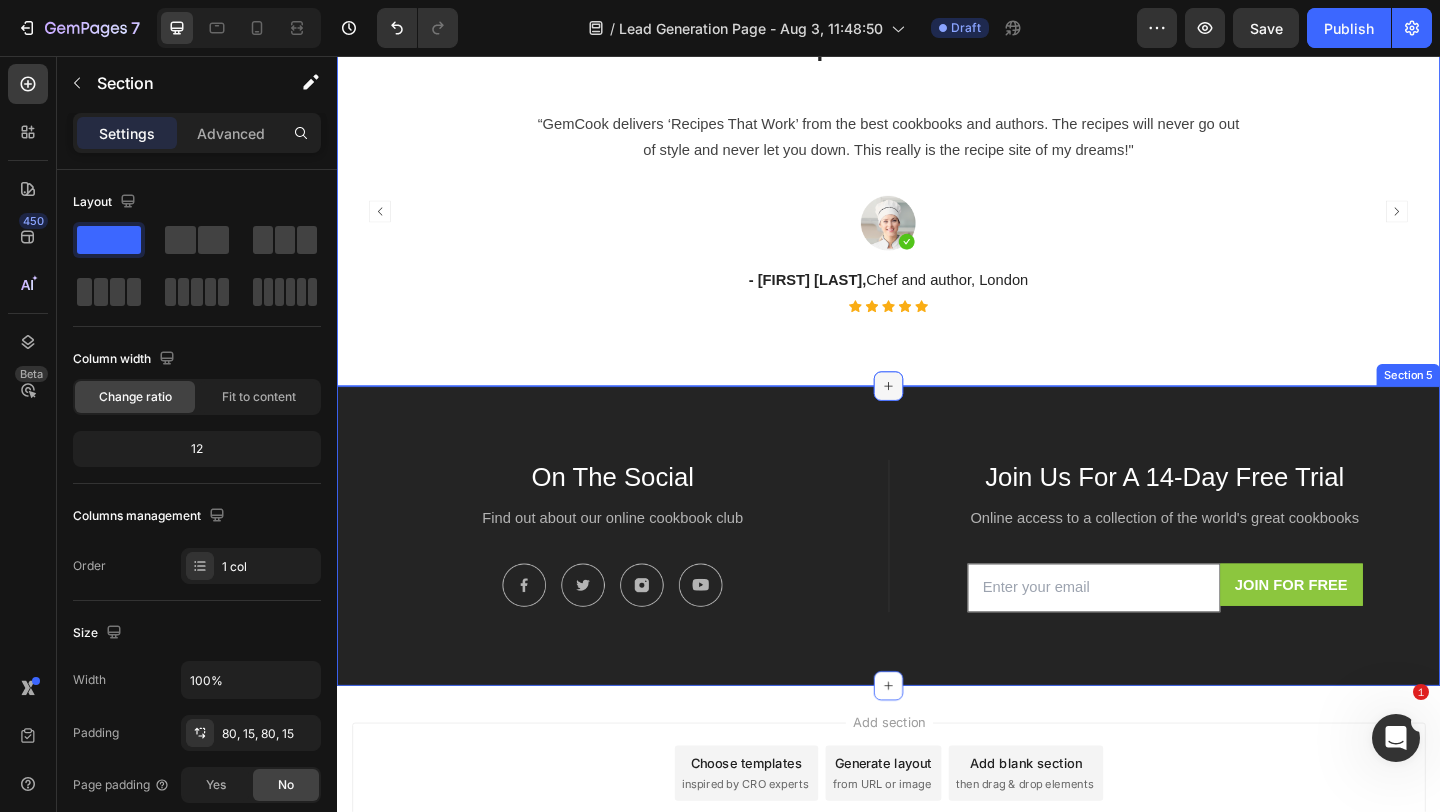 click 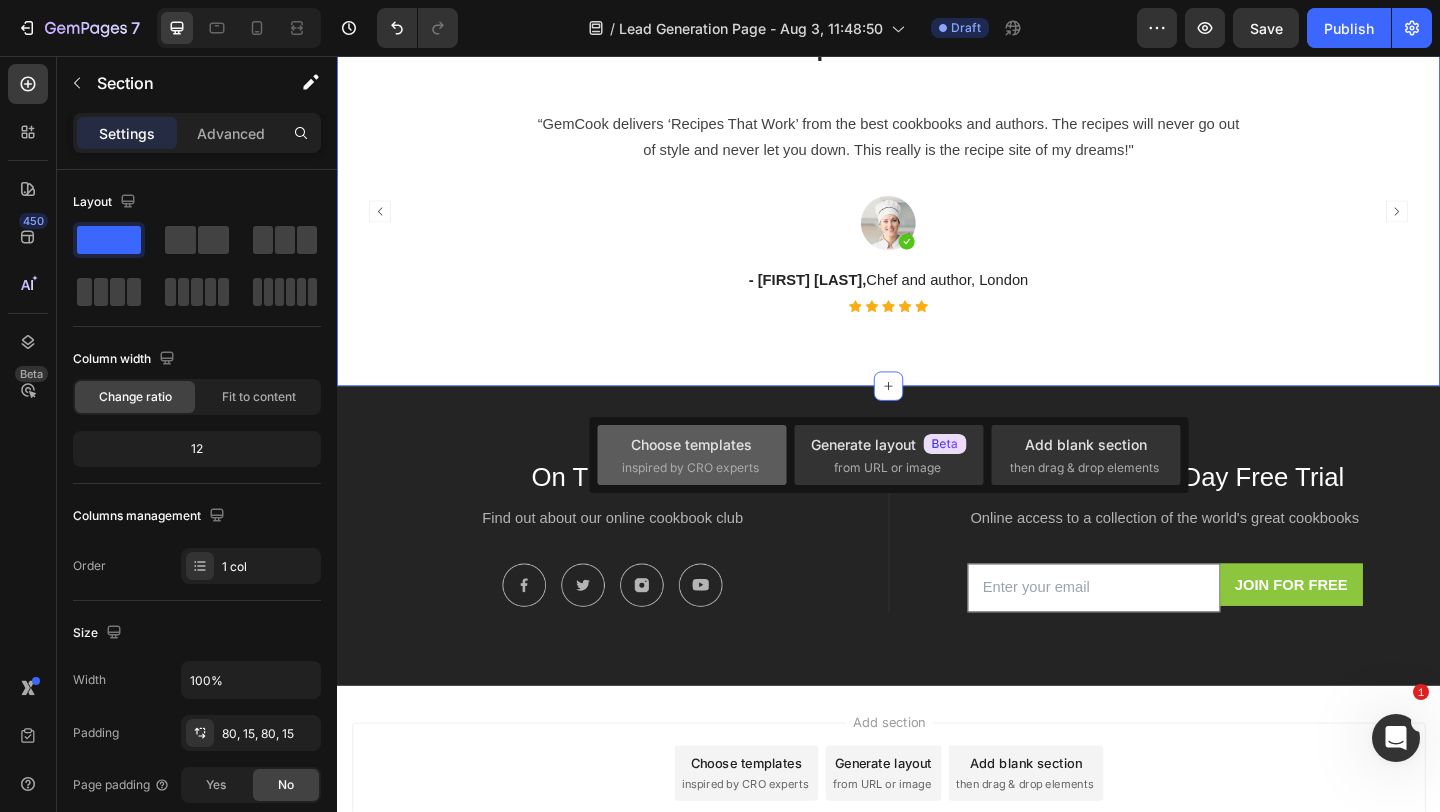 click on "Choose templates  inspired by CRO experts" at bounding box center (692, 455) 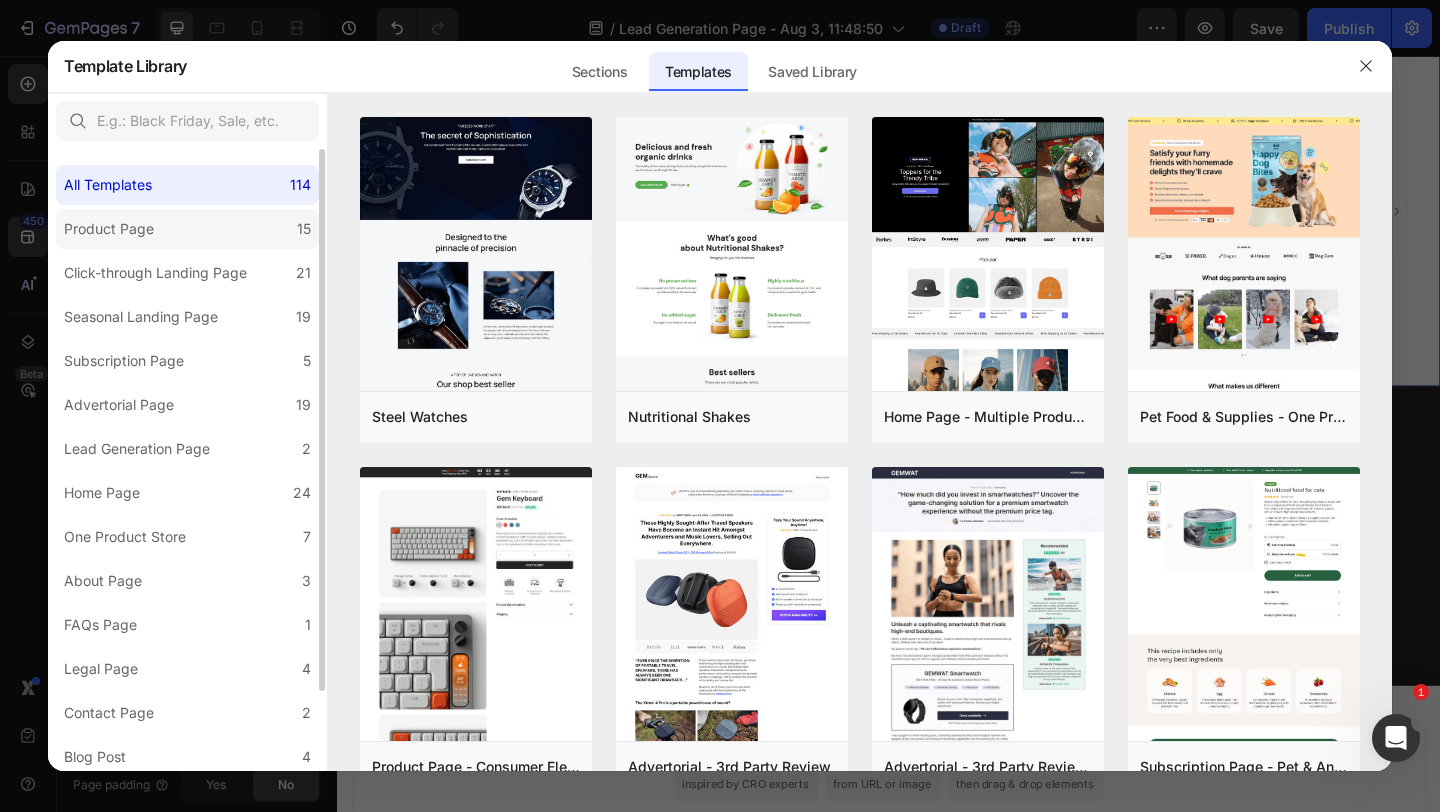 click on "Product Page 15" 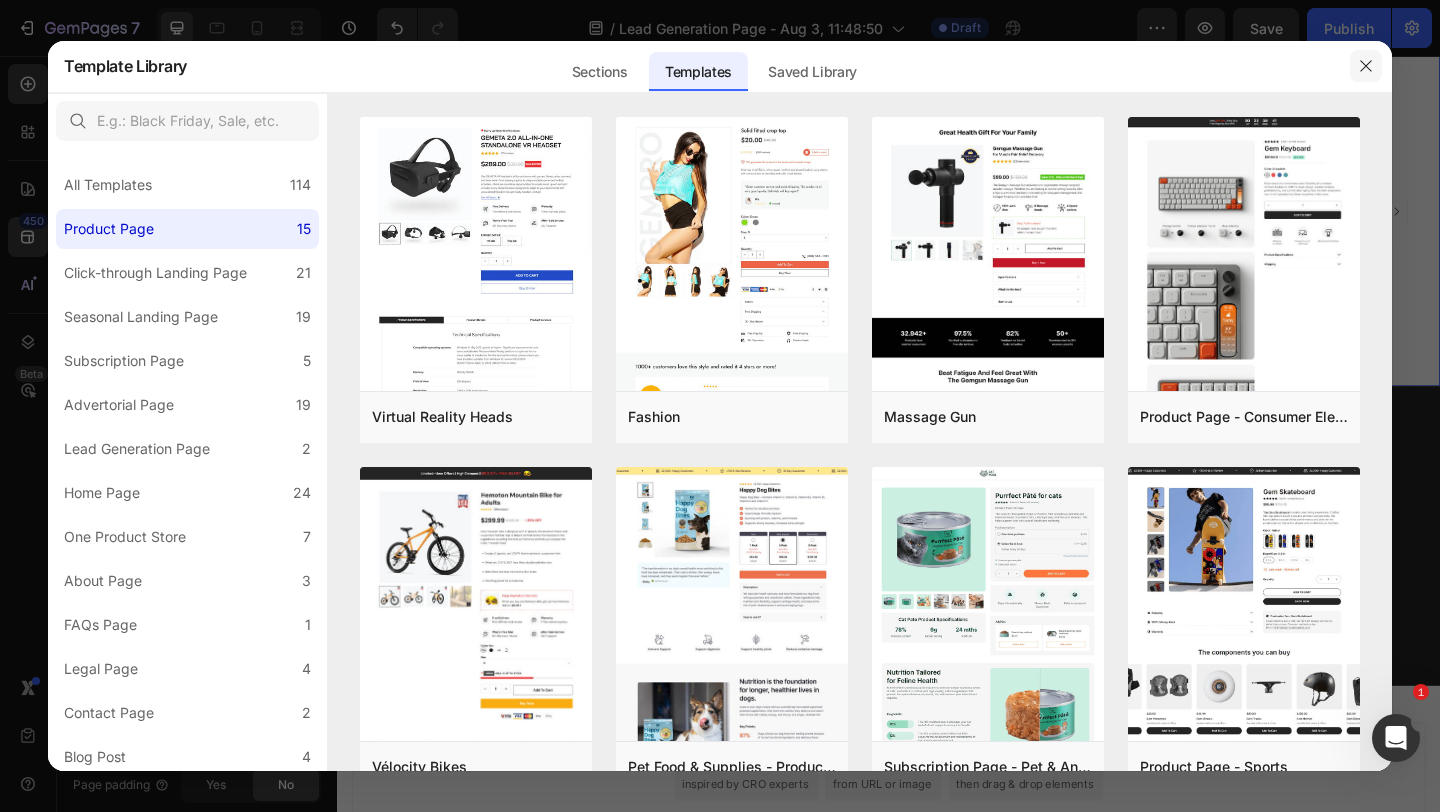 click 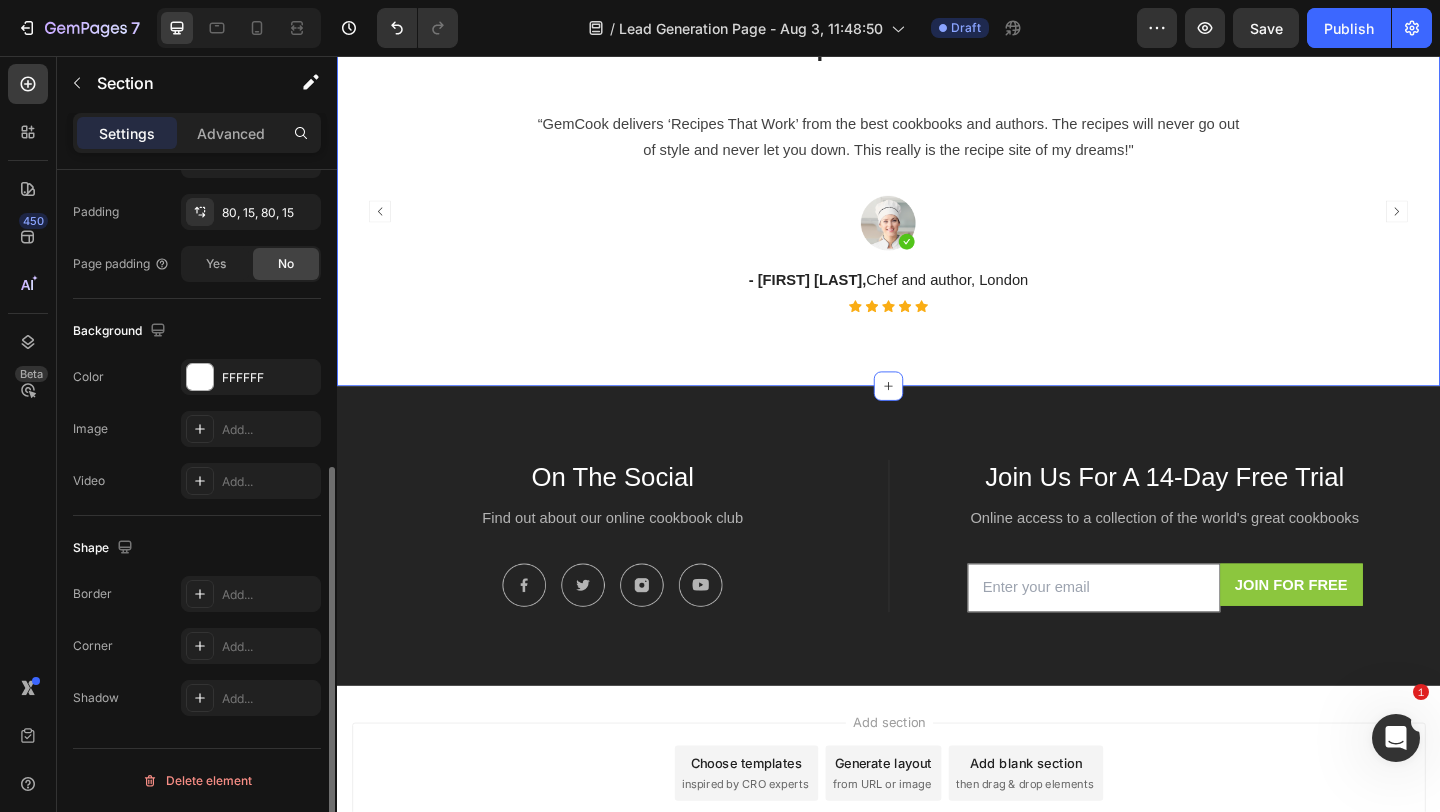 scroll, scrollTop: 0, scrollLeft: 0, axis: both 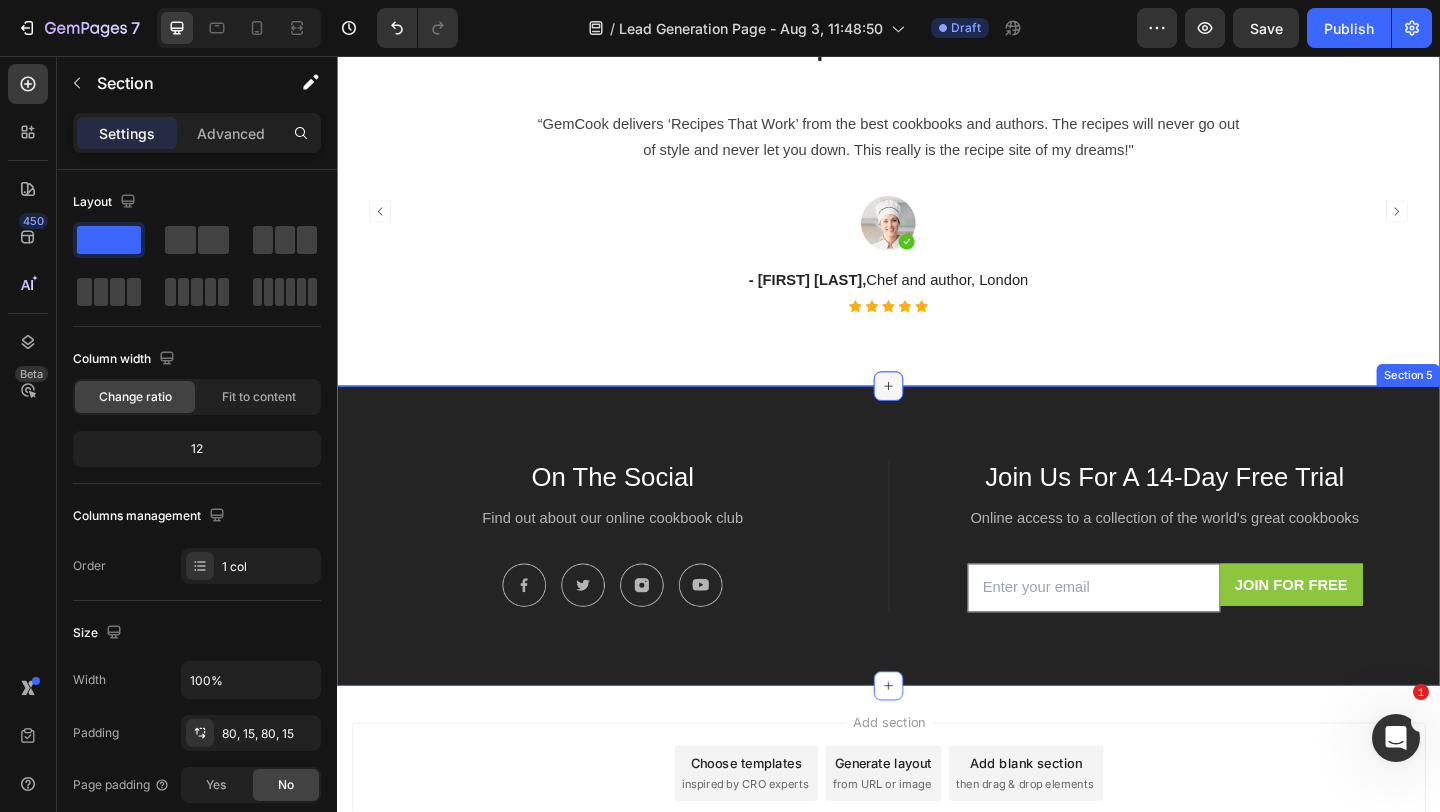 click 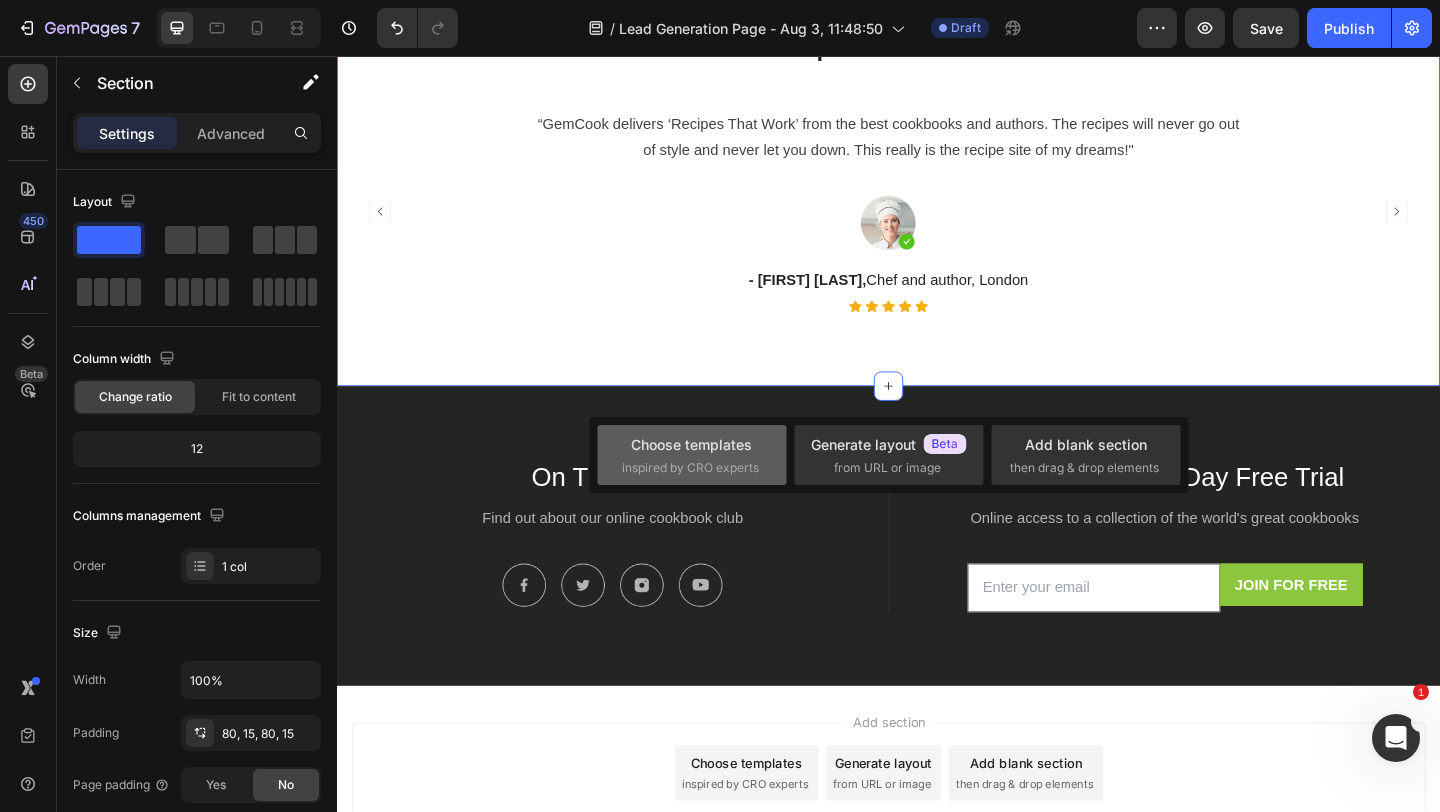 click on "Choose templates" at bounding box center [691, 444] 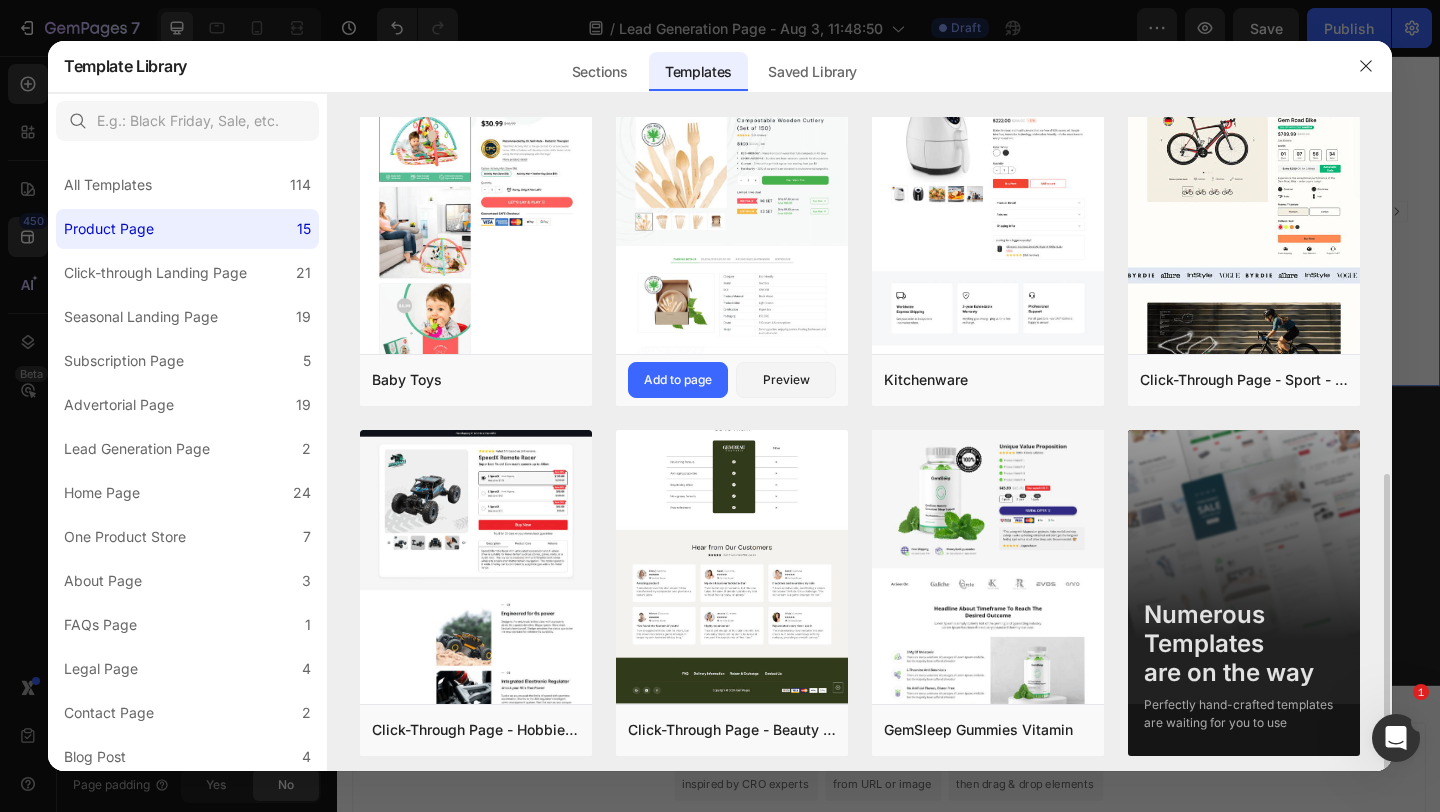 scroll, scrollTop: 745, scrollLeft: 0, axis: vertical 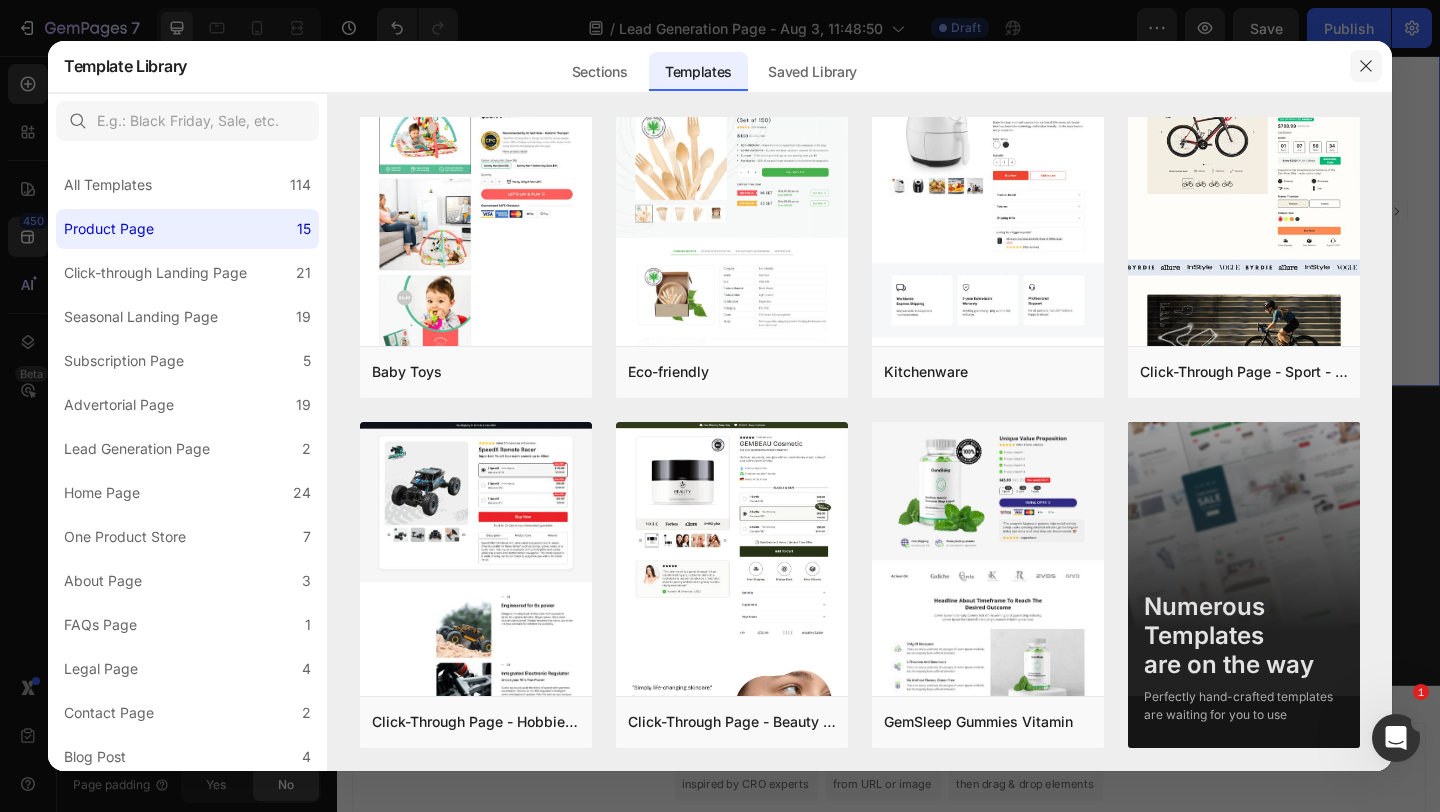 click 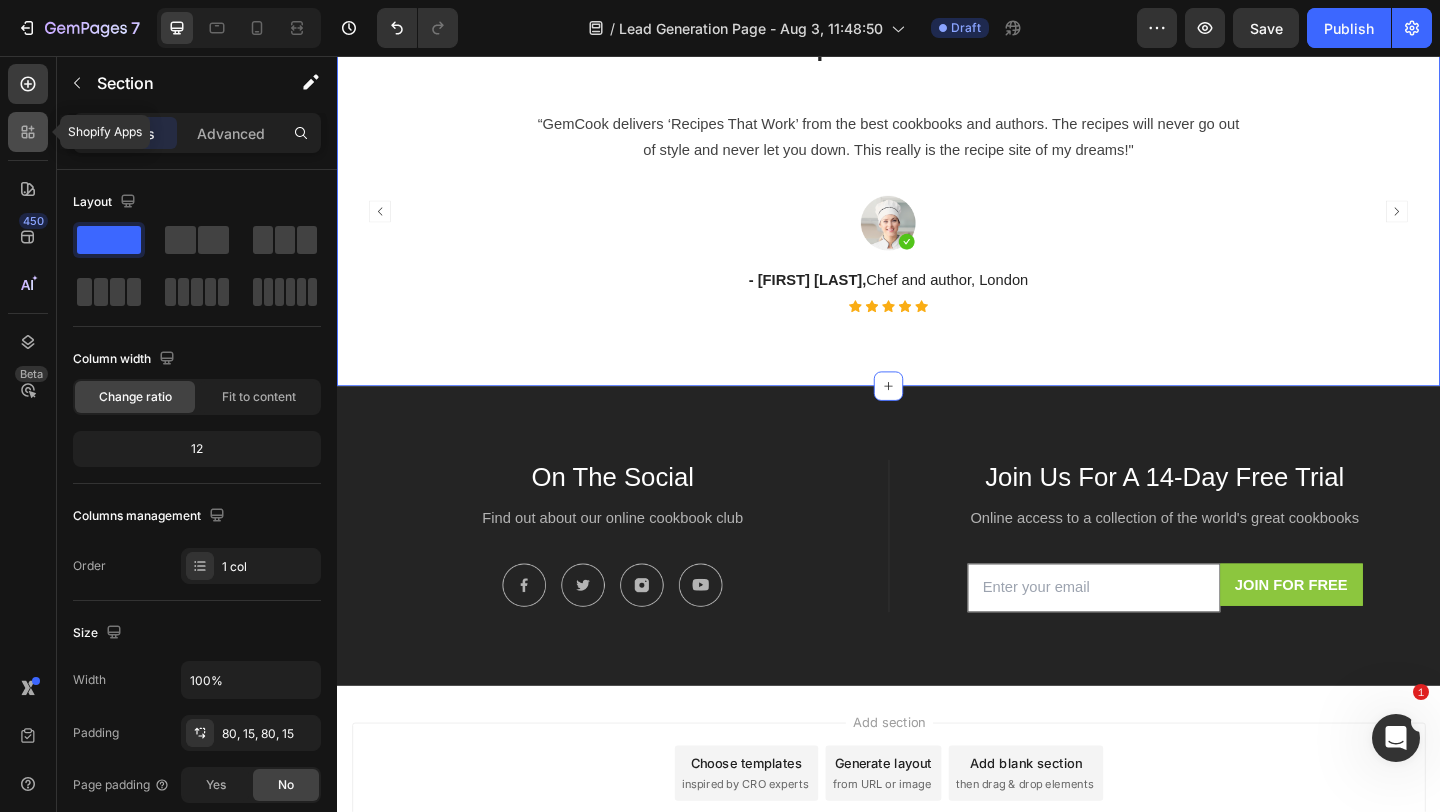 click 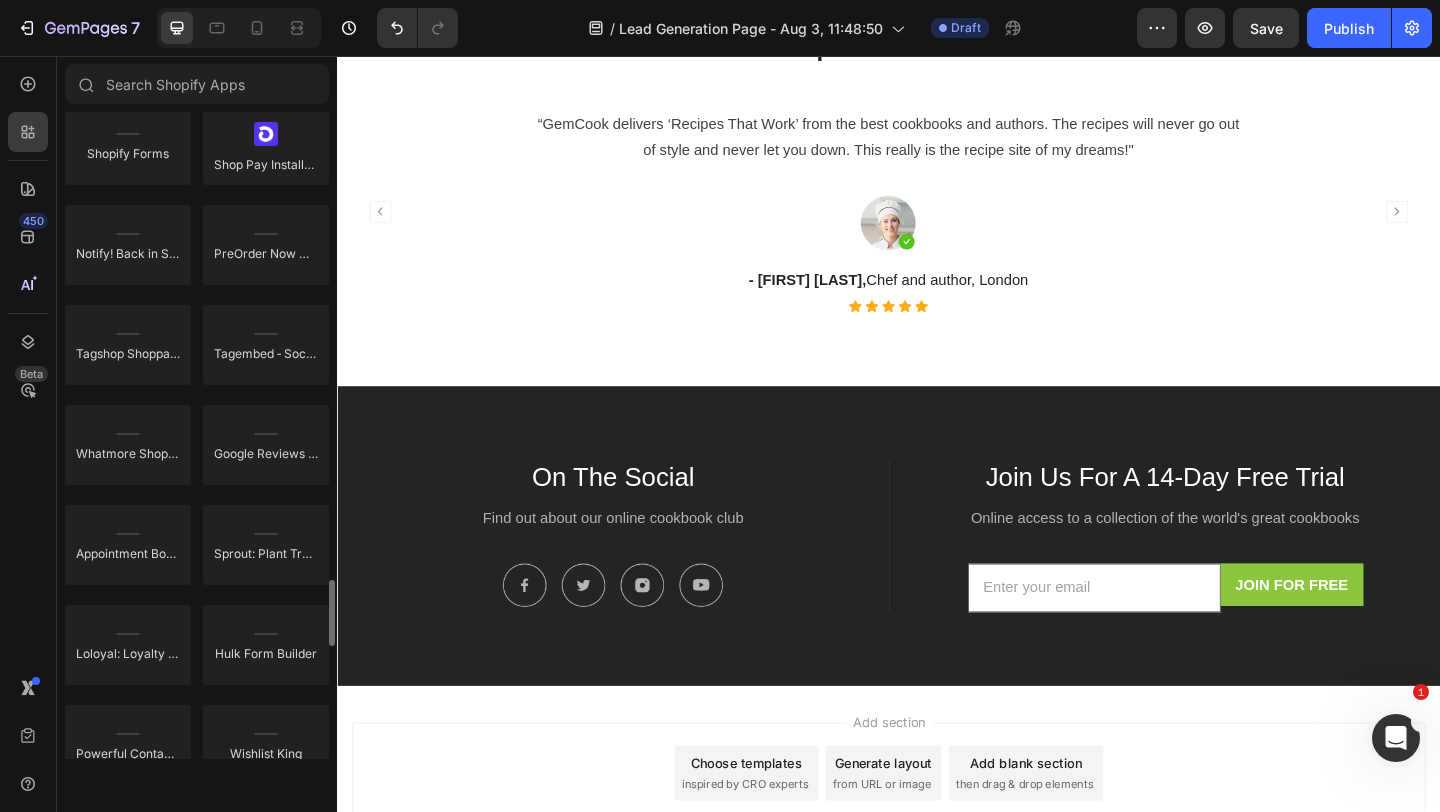scroll, scrollTop: 4605, scrollLeft: 0, axis: vertical 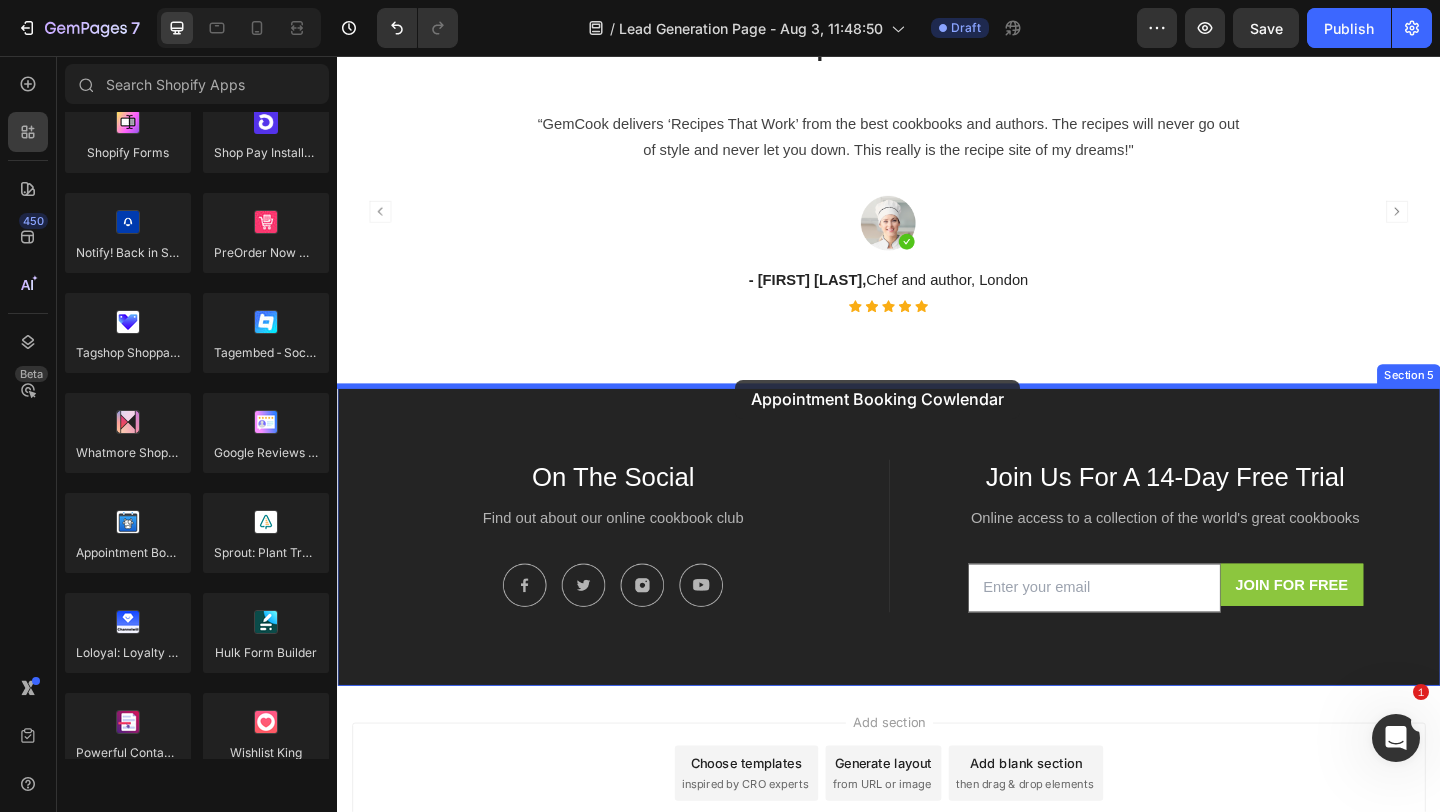 drag, startPoint x: 456, startPoint y: 591, endPoint x: 769, endPoint y: 408, distance: 362.57138 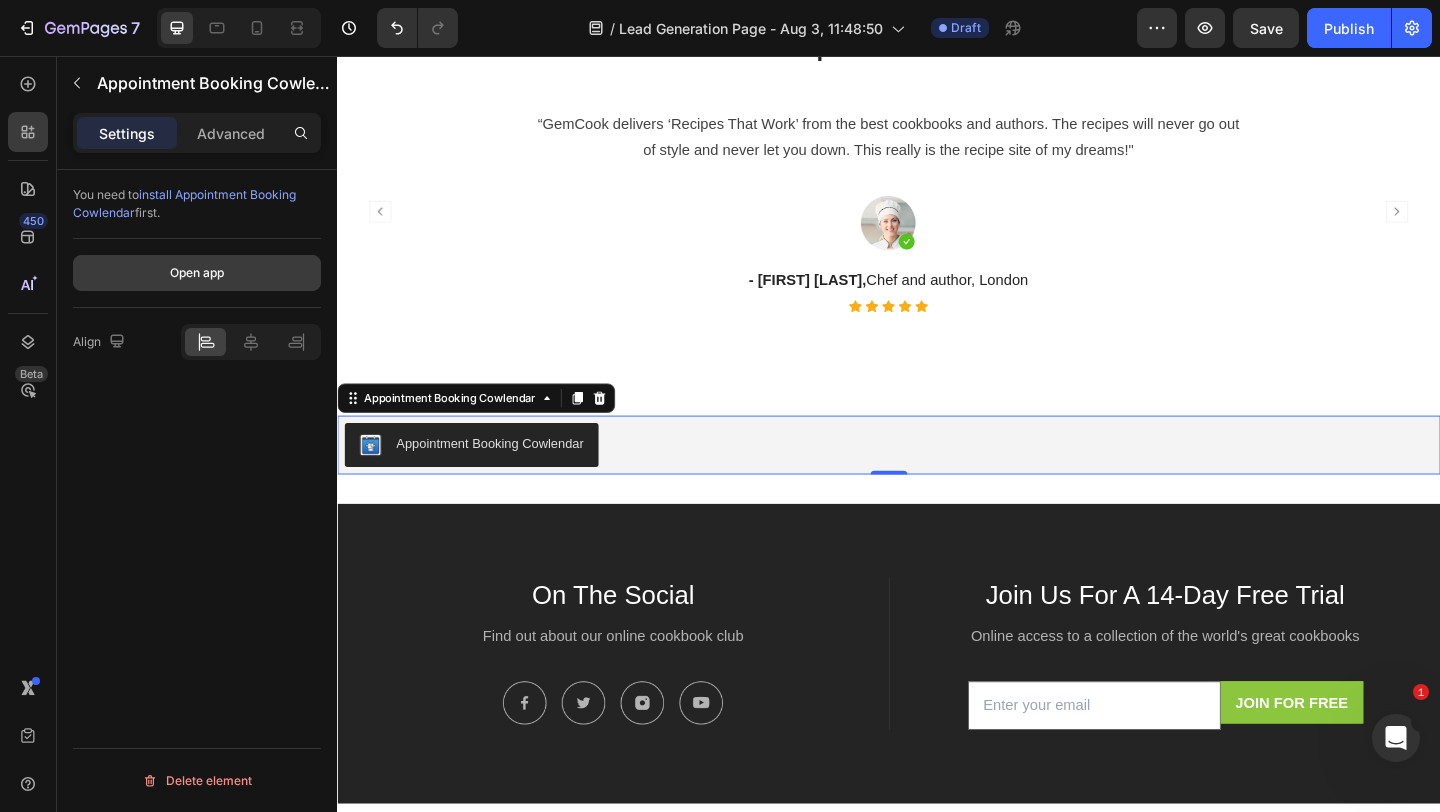 click on "Open app" at bounding box center [197, 273] 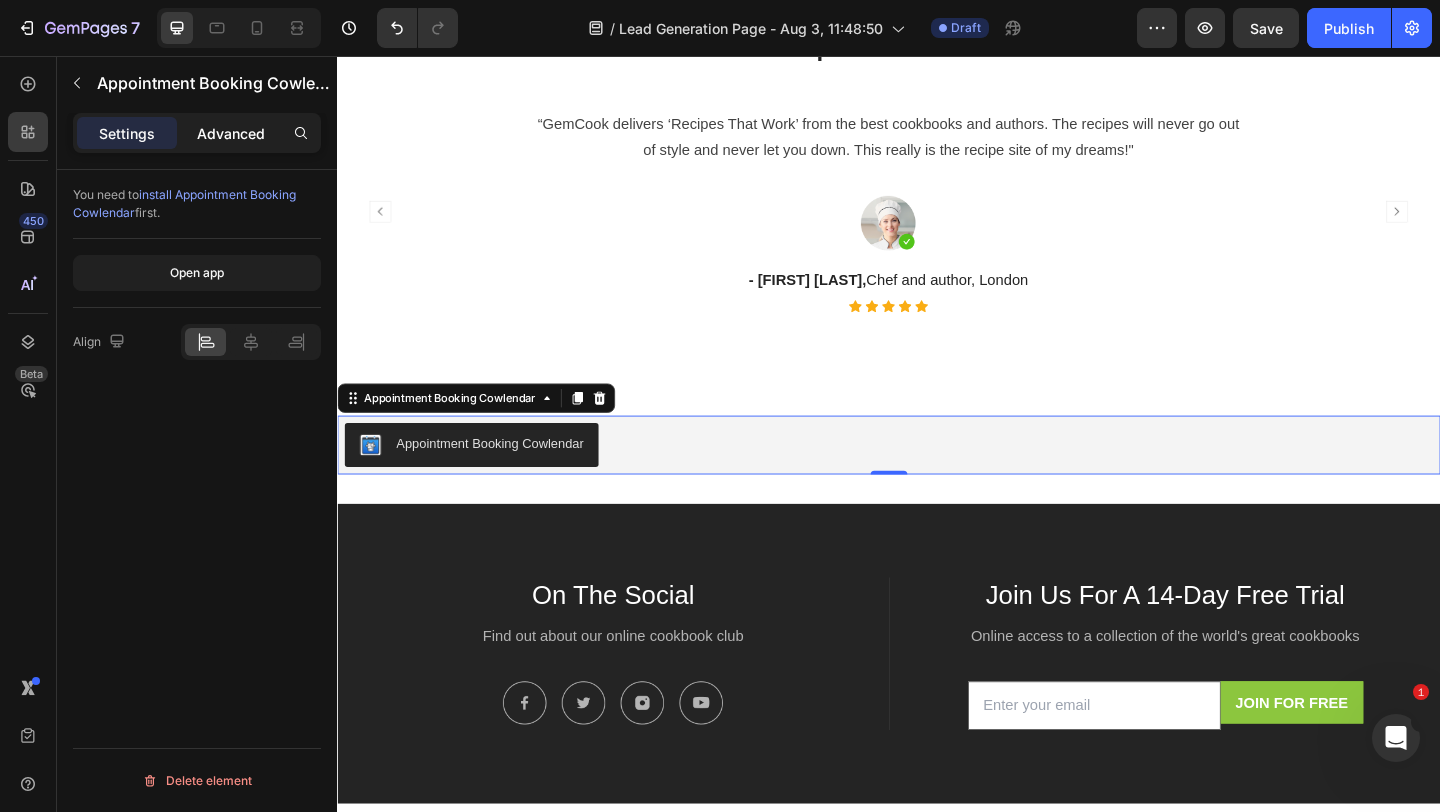 click on "Advanced" at bounding box center [231, 133] 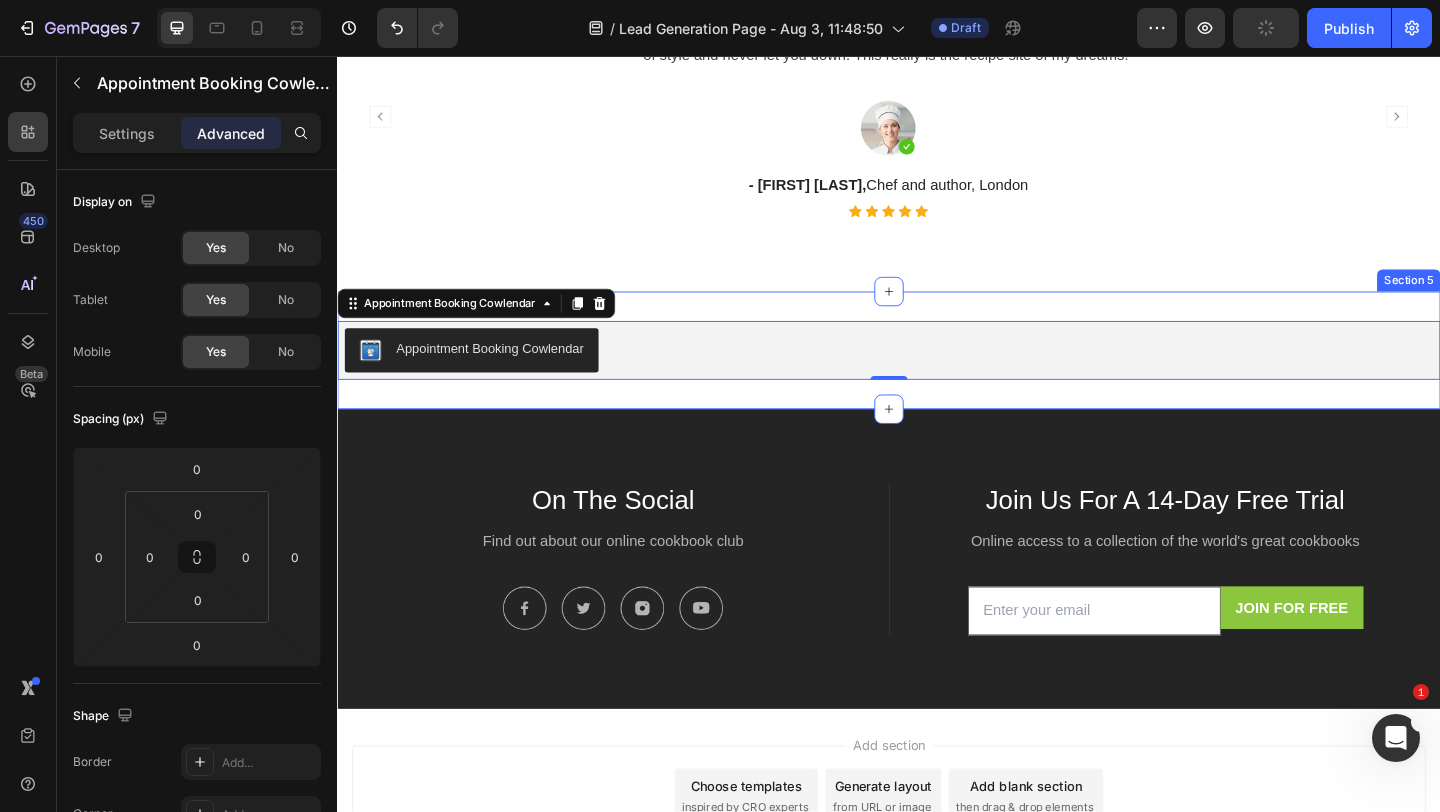 scroll, scrollTop: 2307, scrollLeft: 0, axis: vertical 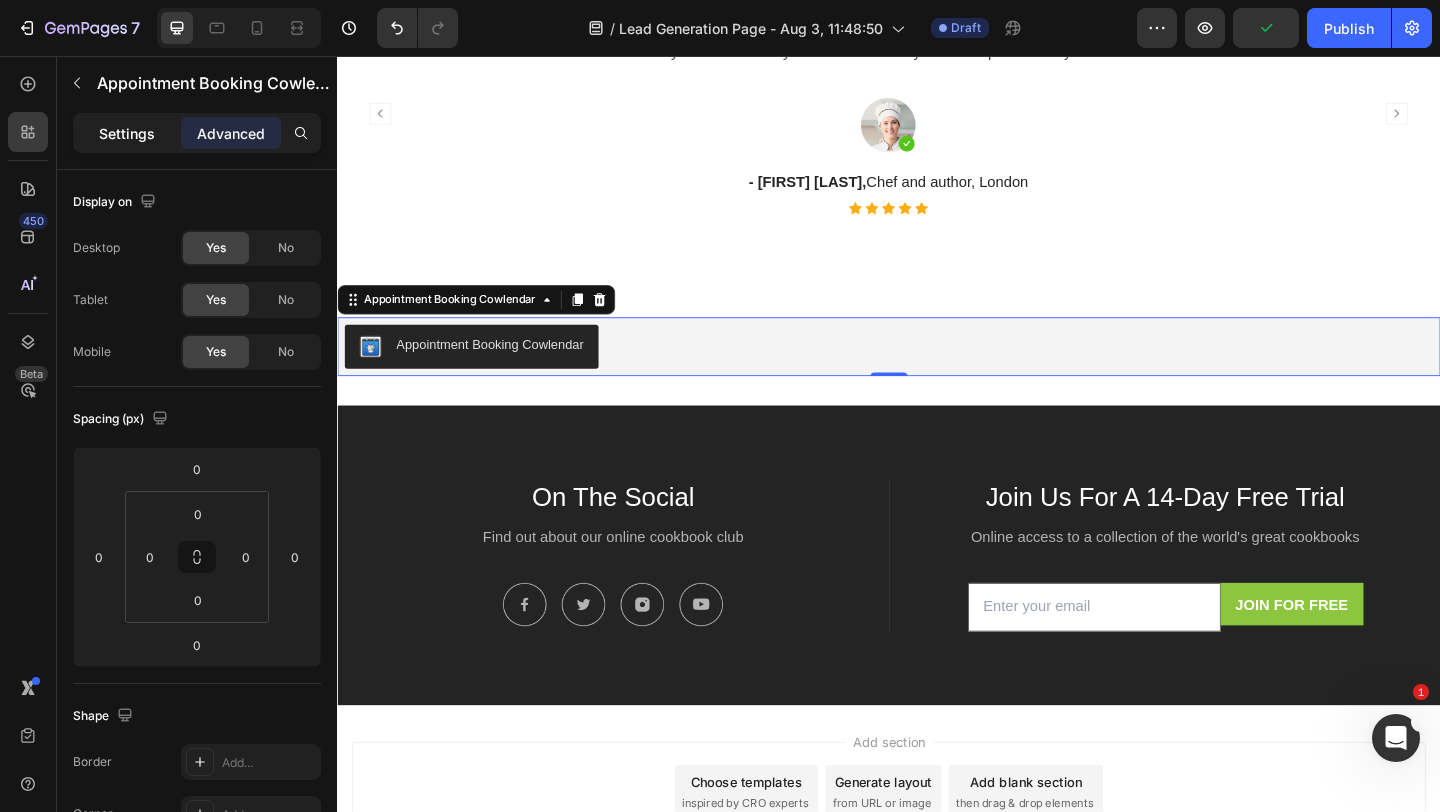 click on "Settings" at bounding box center [127, 133] 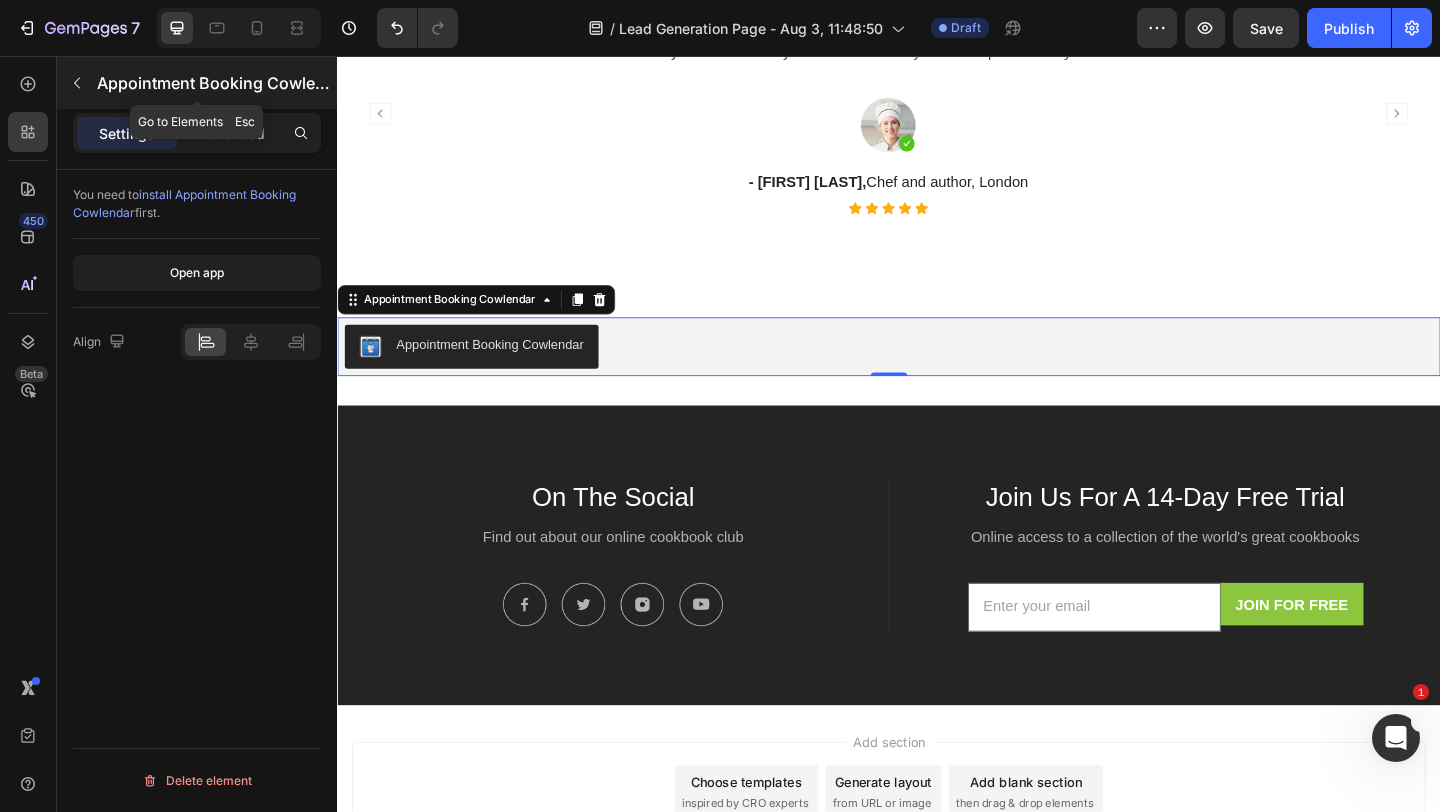 click 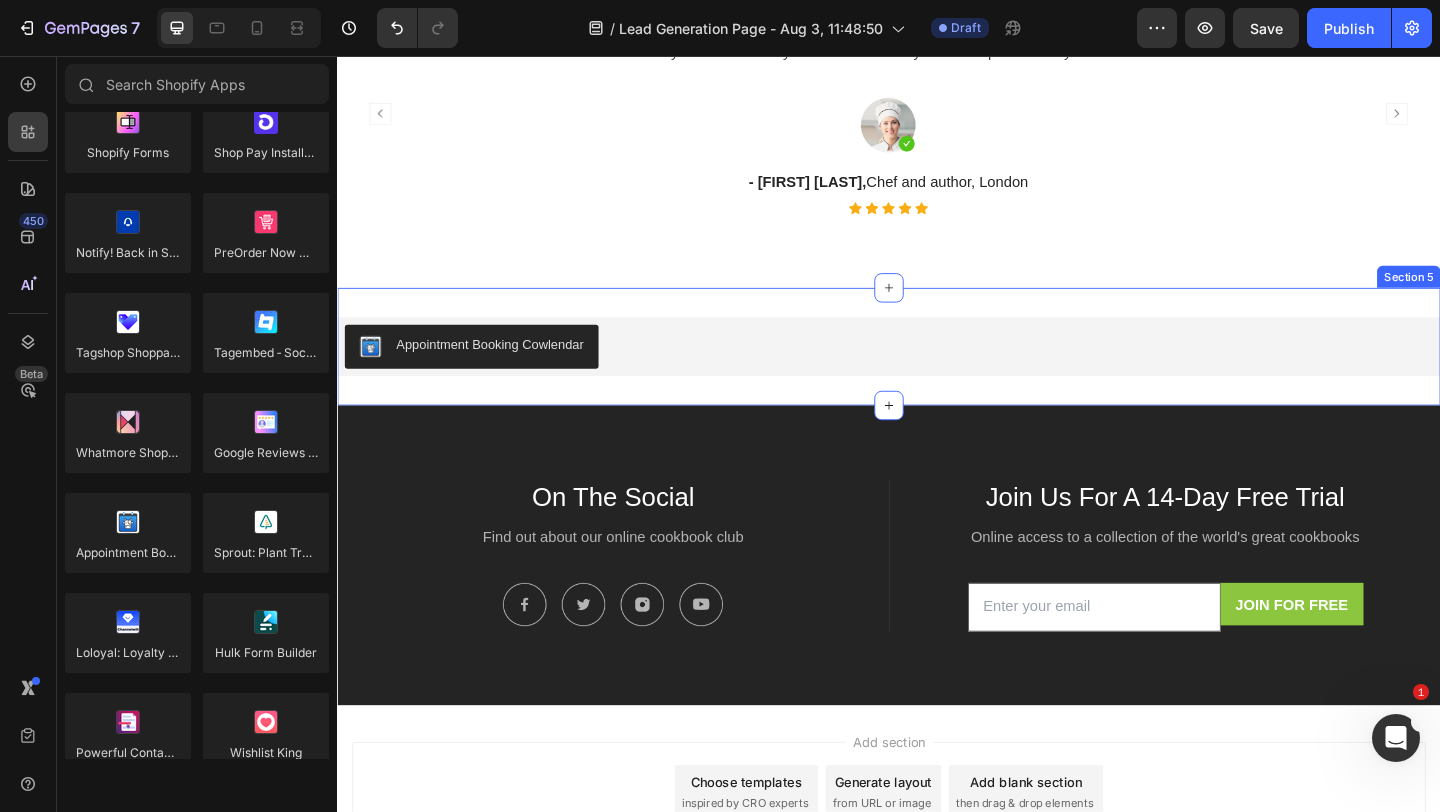 click on "Appointment Booking Cowlendar Appointment Booking Cowlendar Section 5" at bounding box center (937, 372) 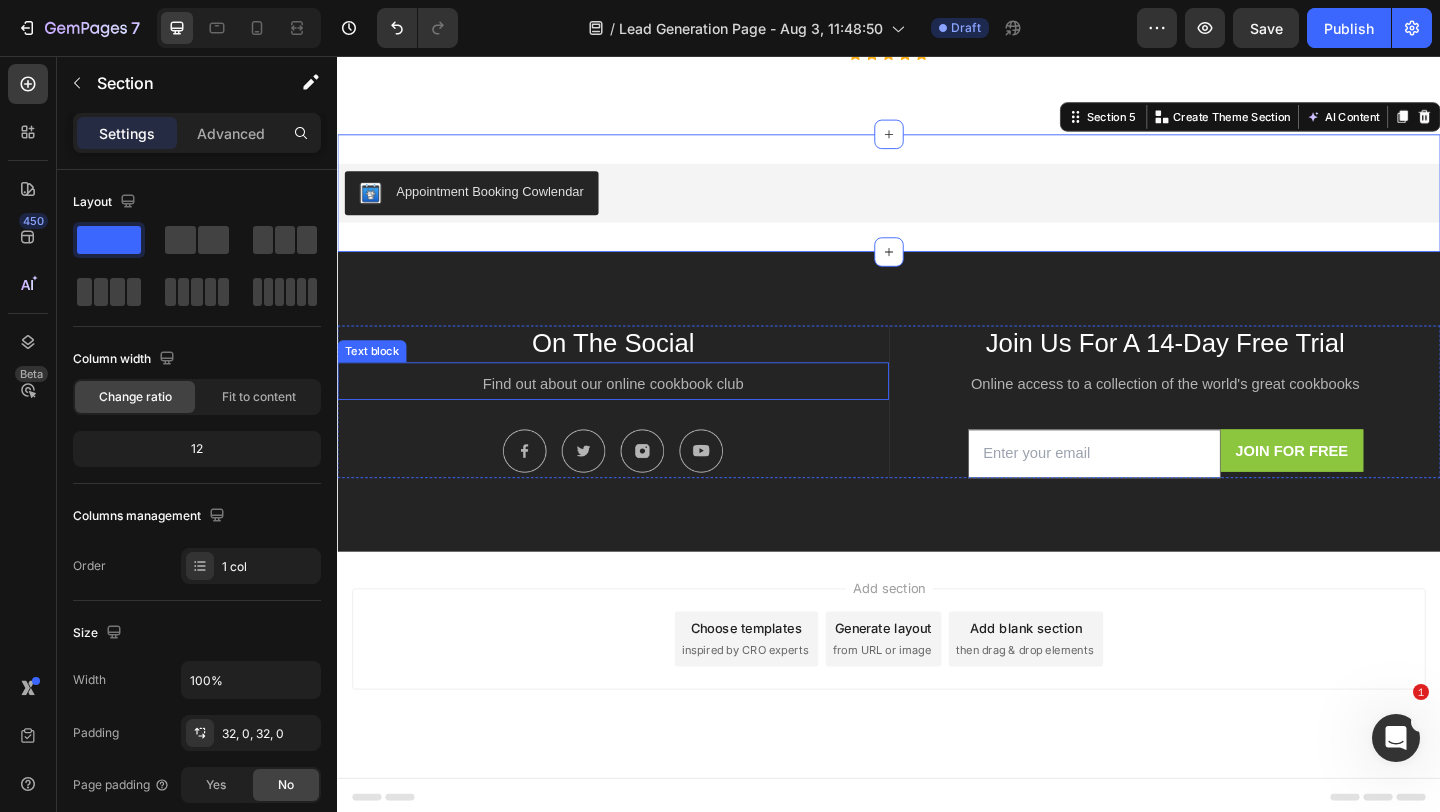 scroll, scrollTop: 2478, scrollLeft: 0, axis: vertical 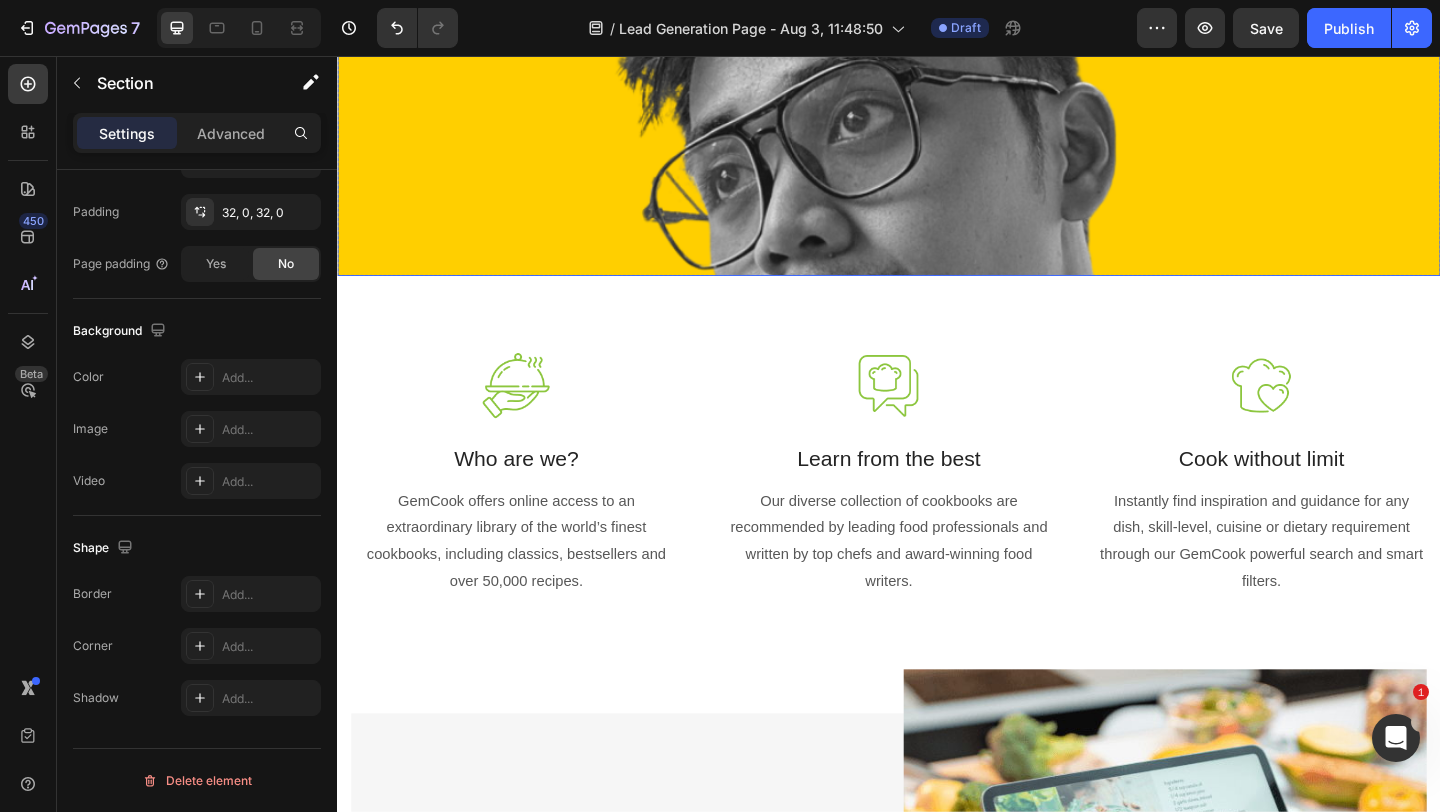 click at bounding box center [937, -39] 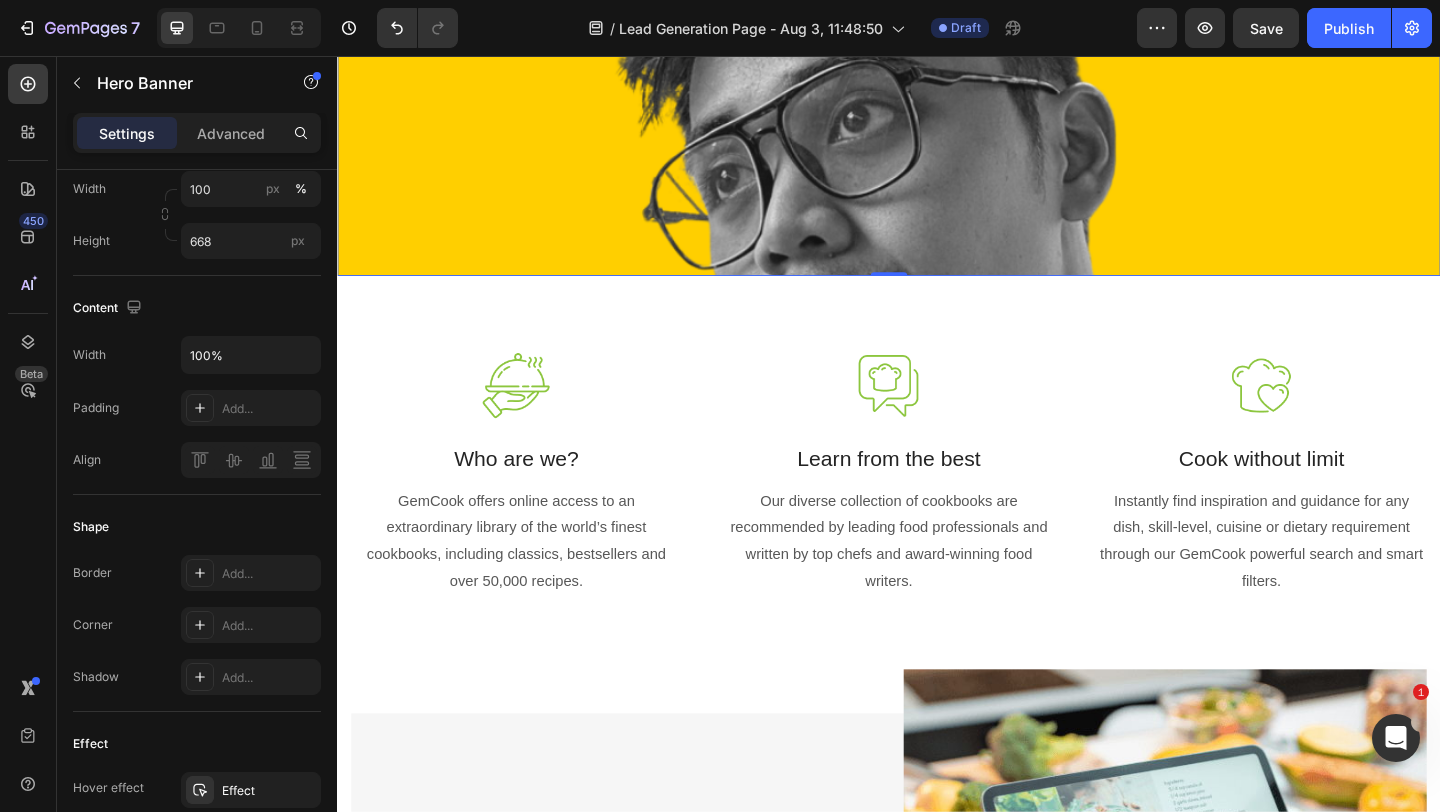 scroll, scrollTop: 0, scrollLeft: 0, axis: both 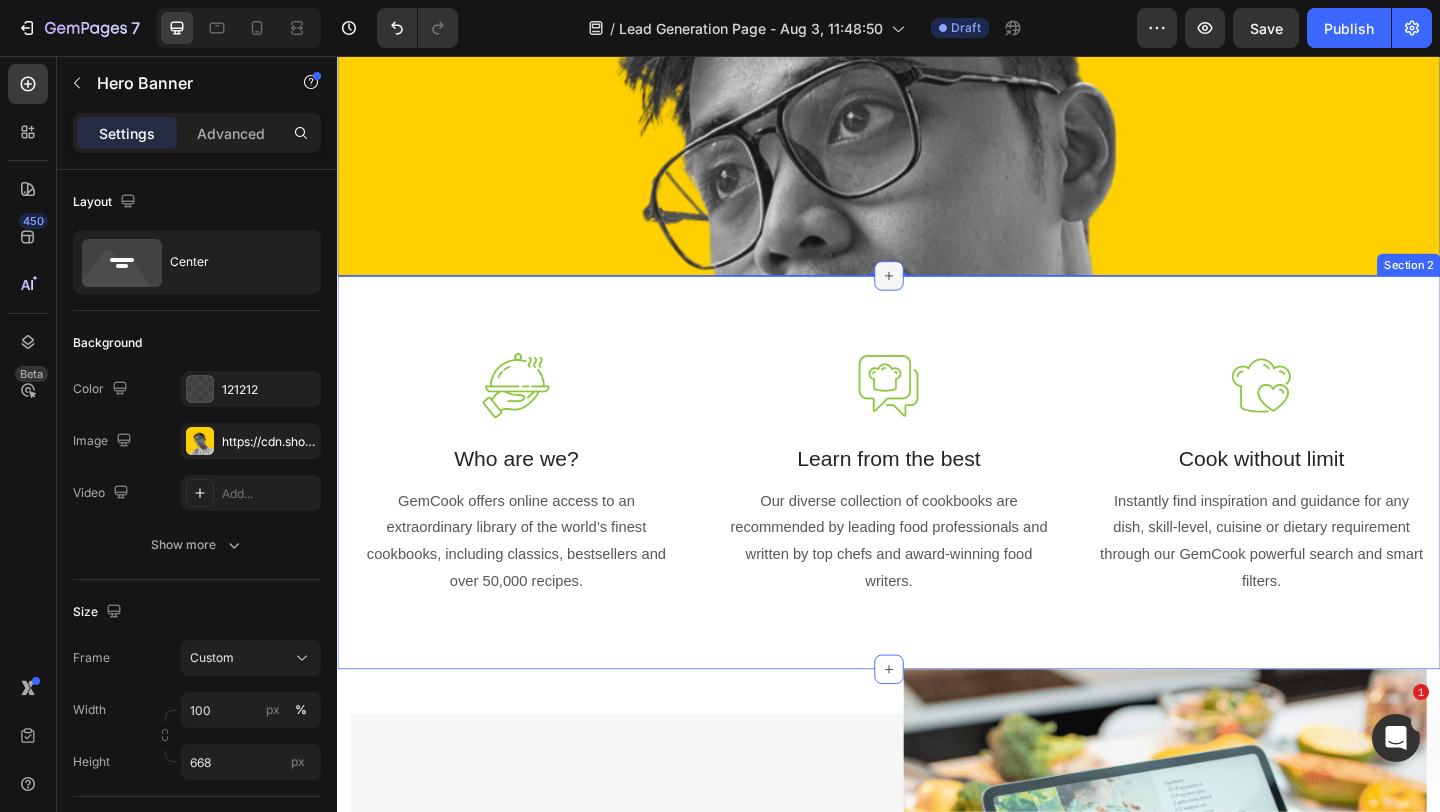 click 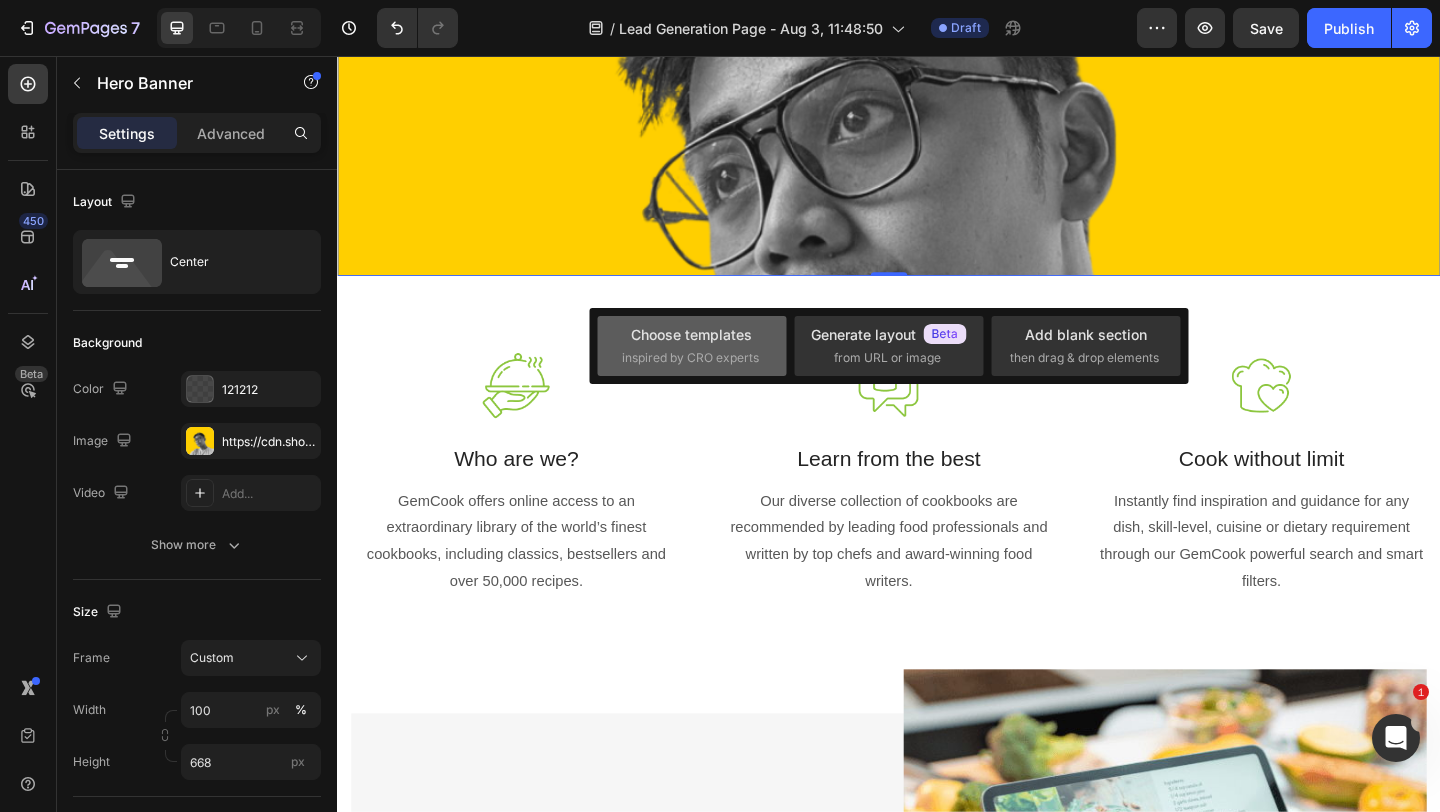 click on "Choose templates  inspired by CRO experts" at bounding box center (692, 345) 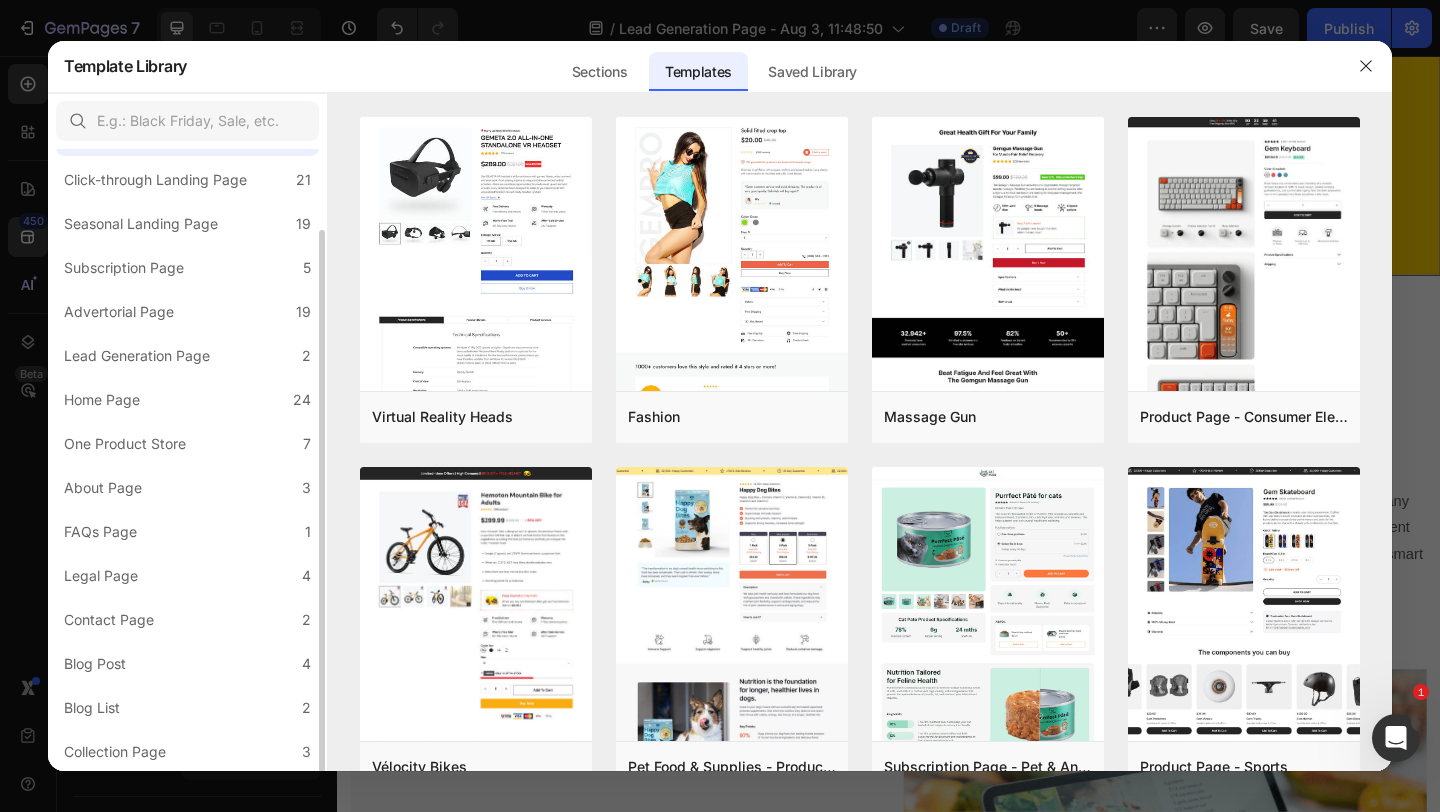scroll, scrollTop: 0, scrollLeft: 0, axis: both 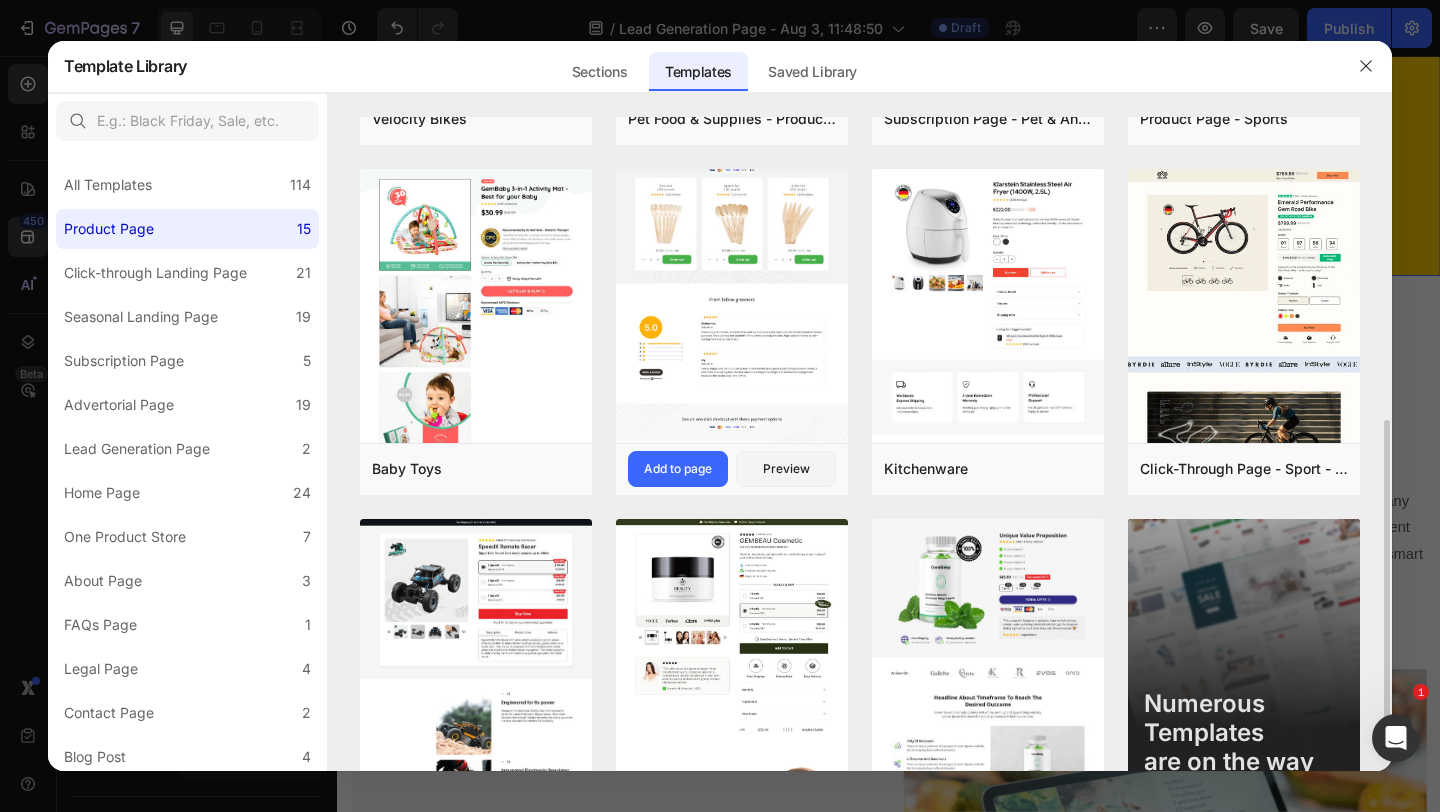 click at bounding box center [732, -123] 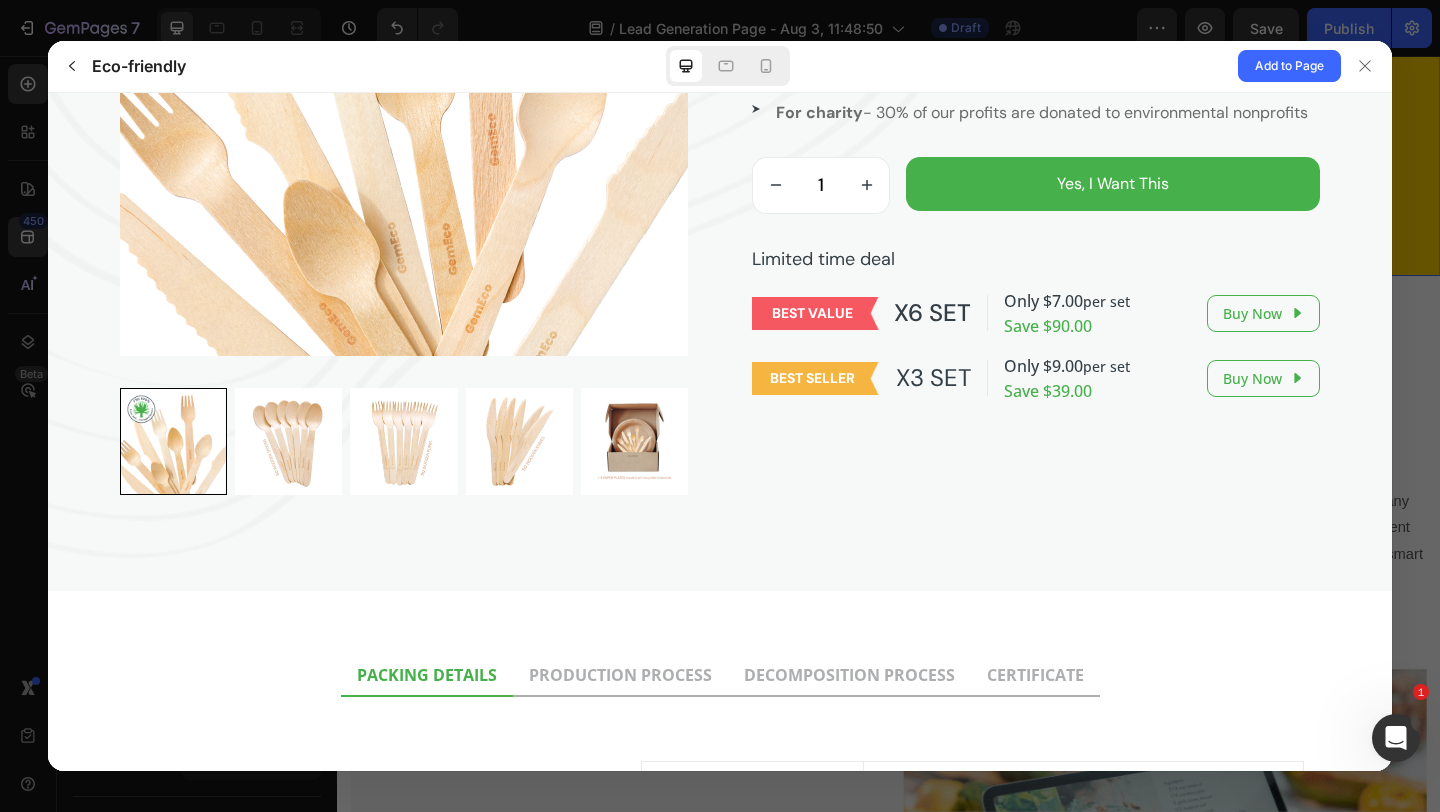 scroll, scrollTop: 558, scrollLeft: 0, axis: vertical 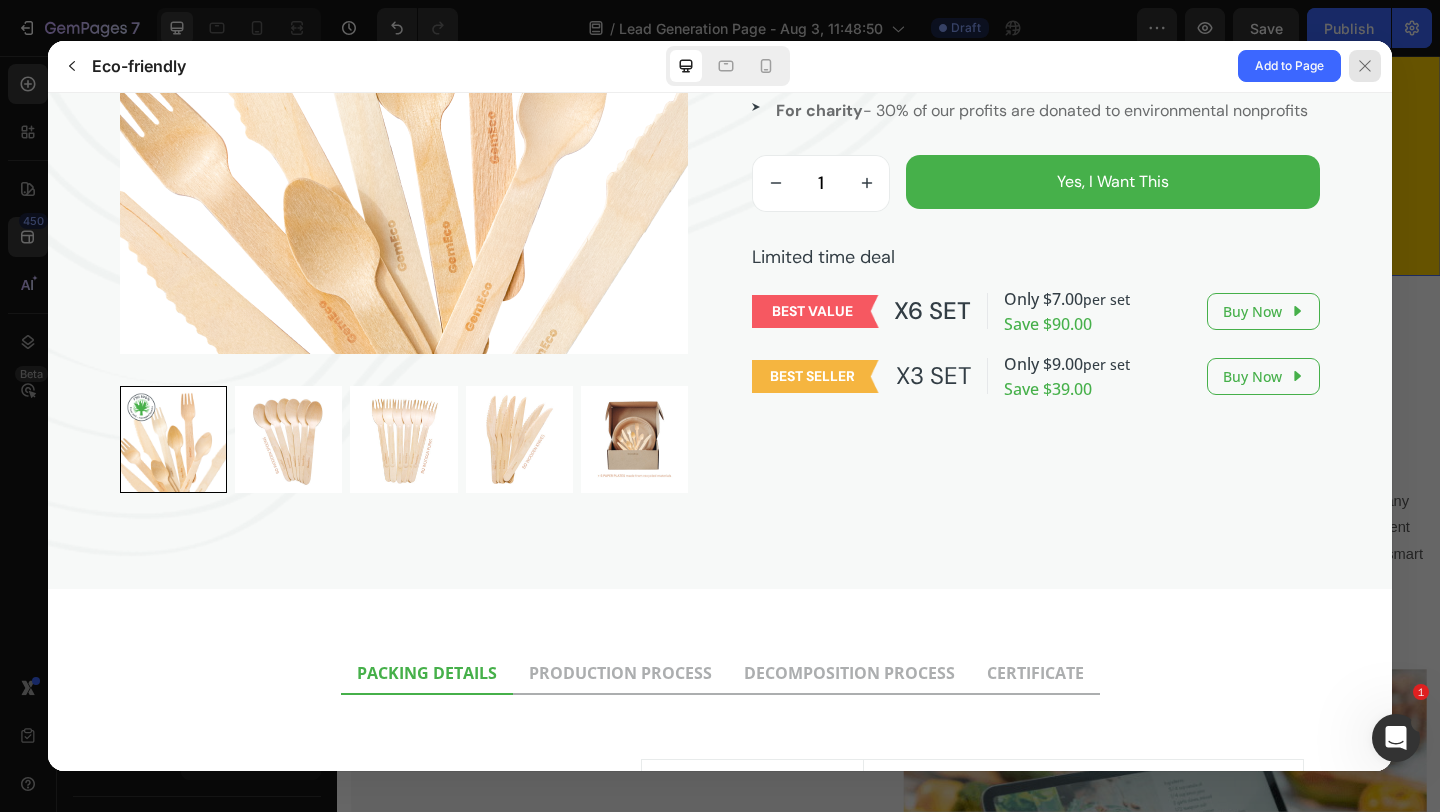 click 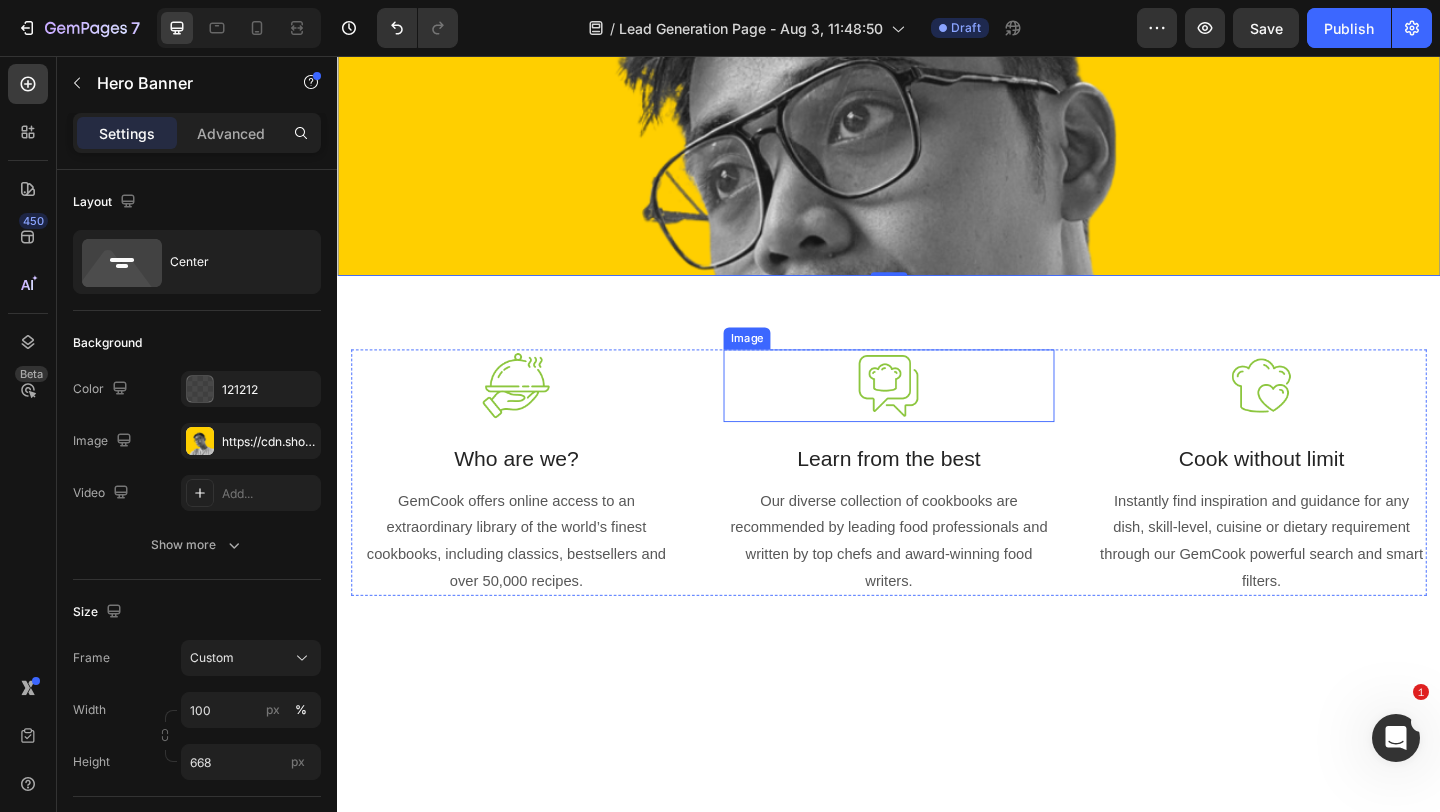 scroll, scrollTop: 0, scrollLeft: 0, axis: both 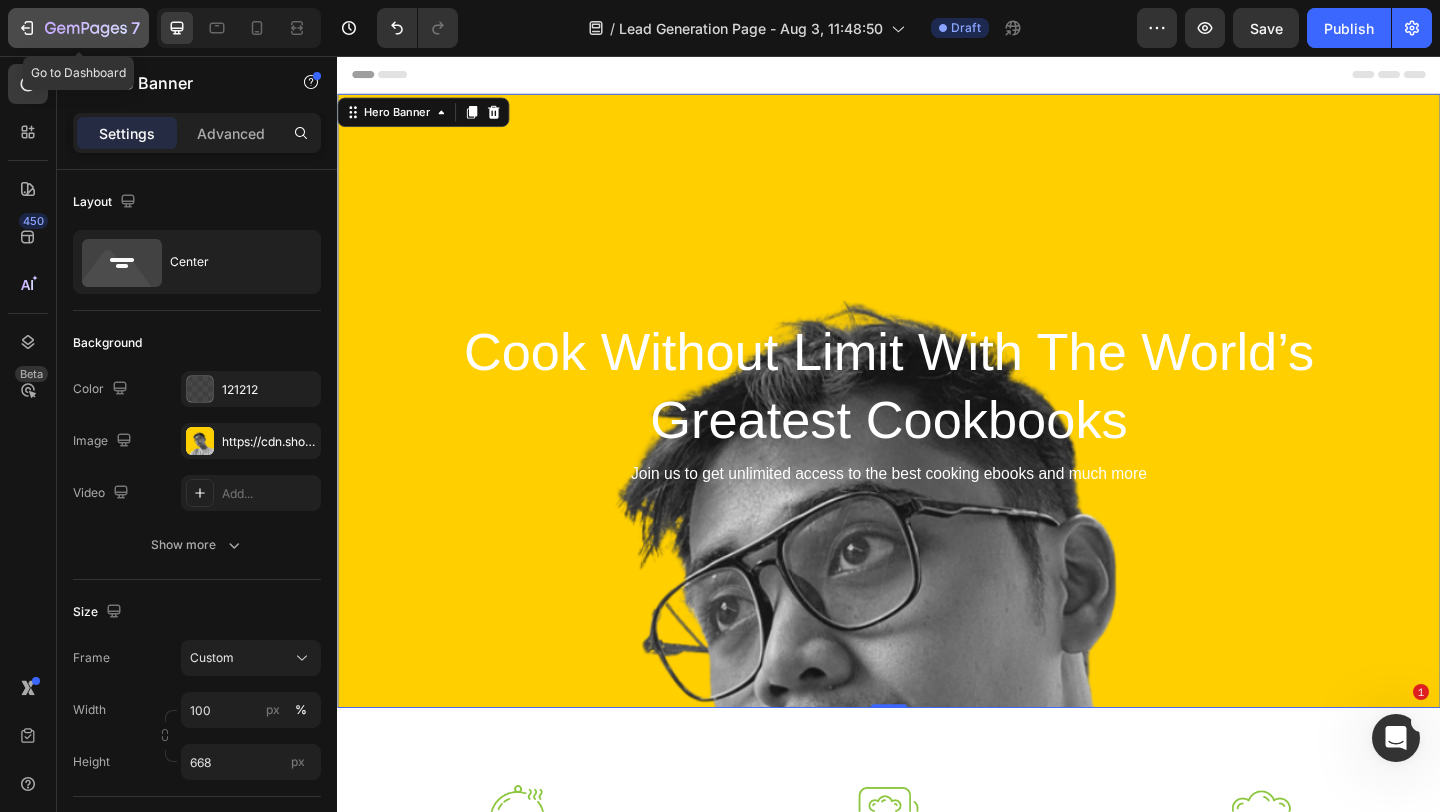 click 